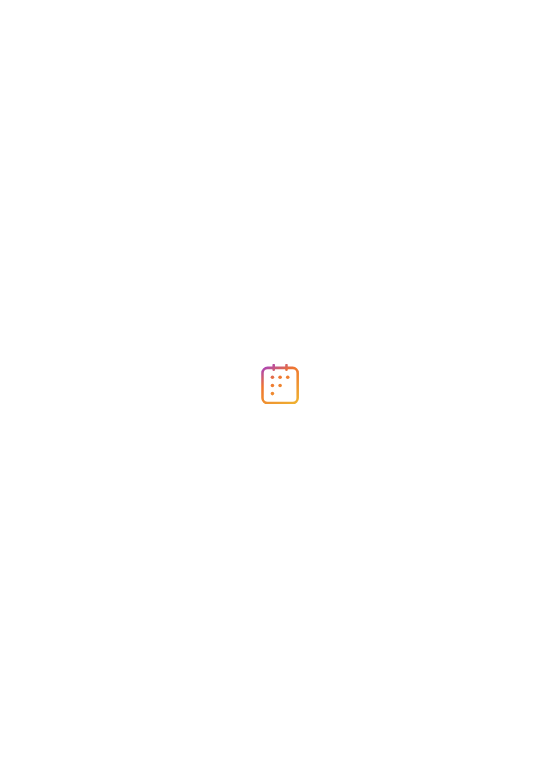 scroll, scrollTop: 0, scrollLeft: 0, axis: both 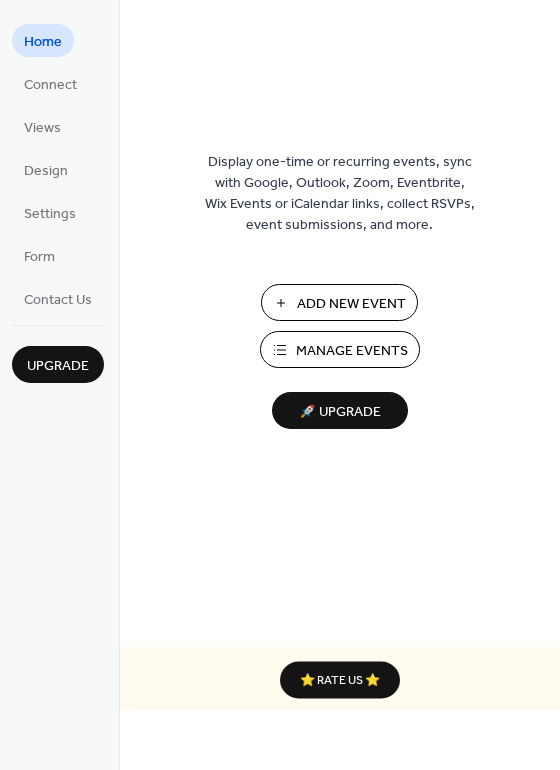 click on "Manage Events" at bounding box center [352, 351] 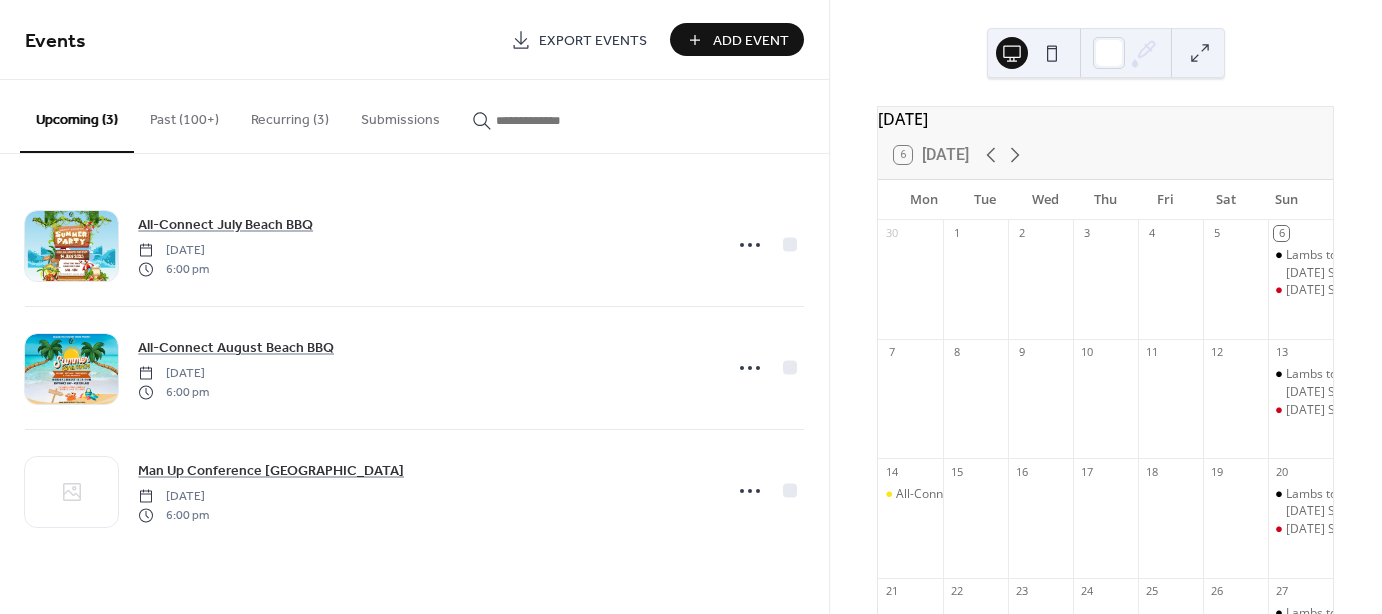 scroll, scrollTop: 0, scrollLeft: 0, axis: both 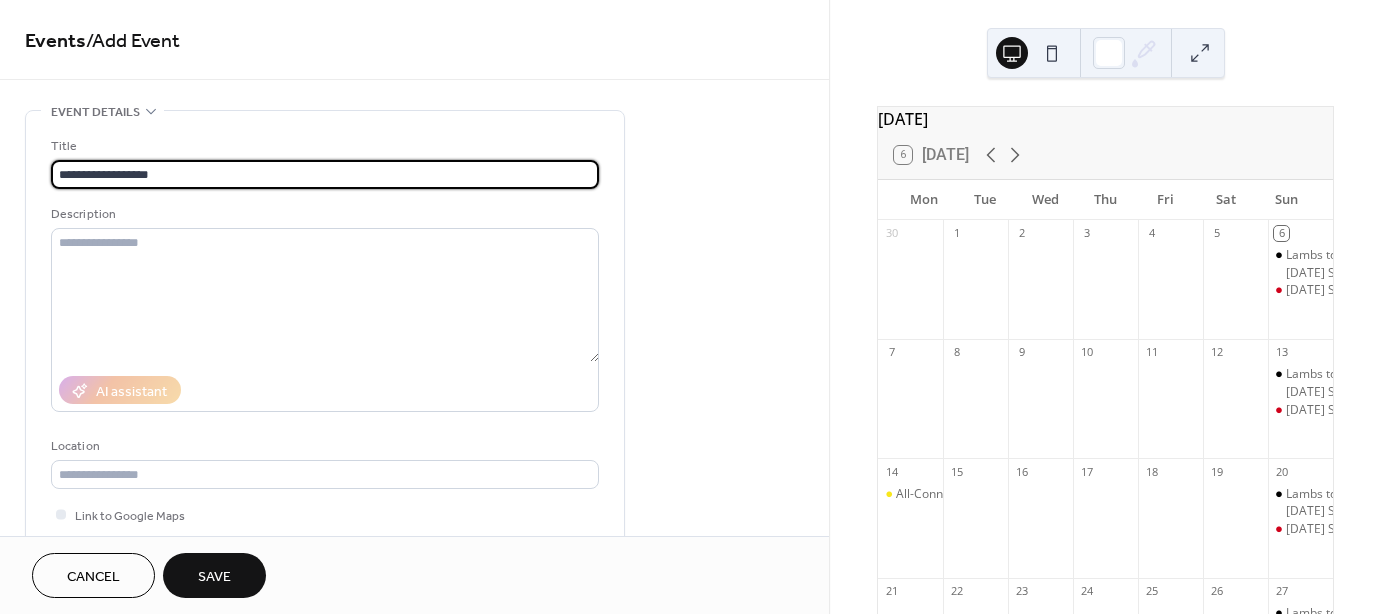 type on "**********" 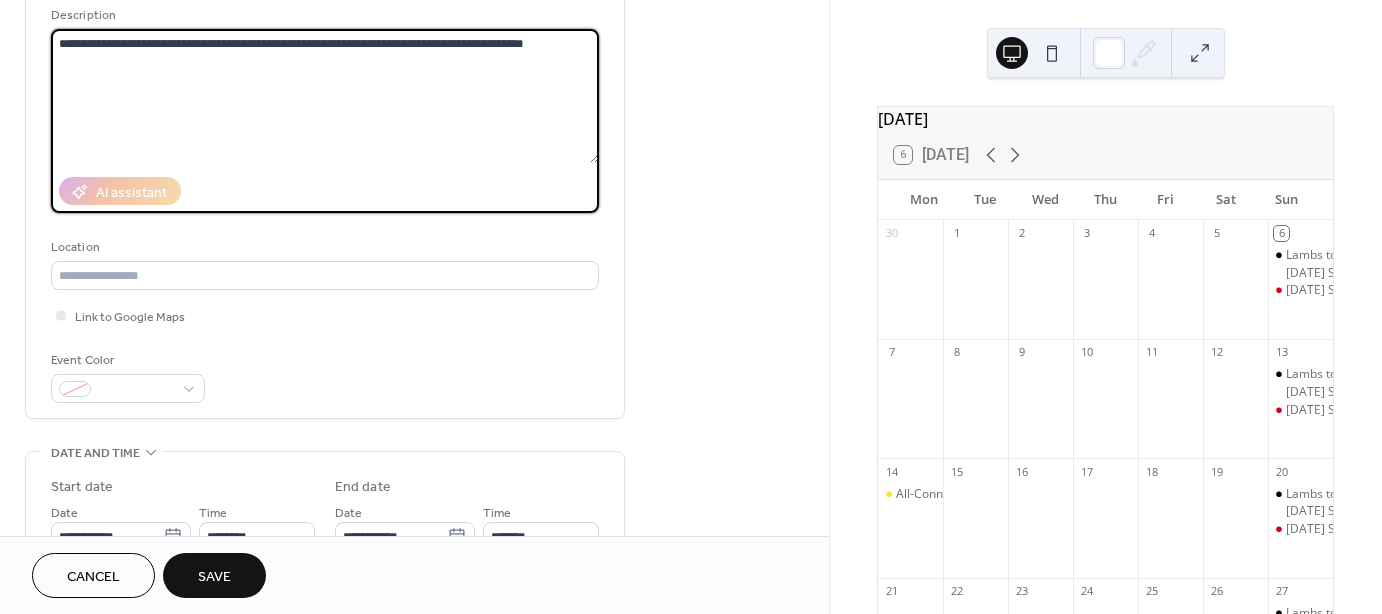 scroll, scrollTop: 200, scrollLeft: 0, axis: vertical 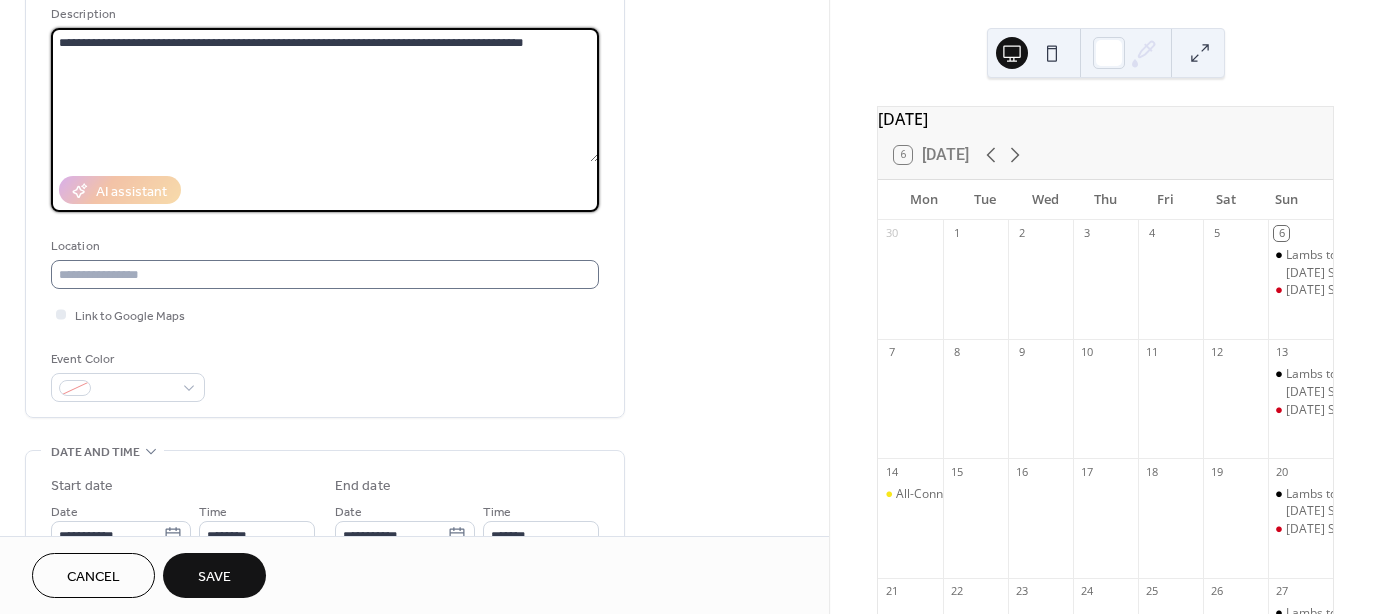 type on "**********" 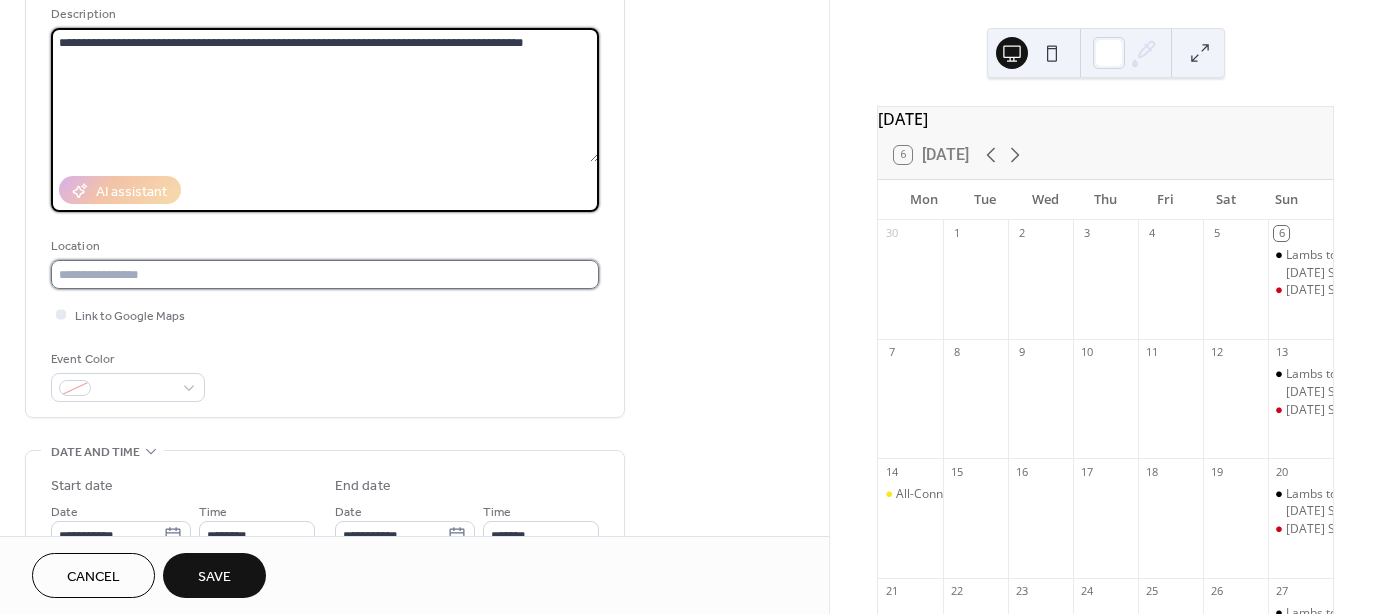 click at bounding box center (325, 274) 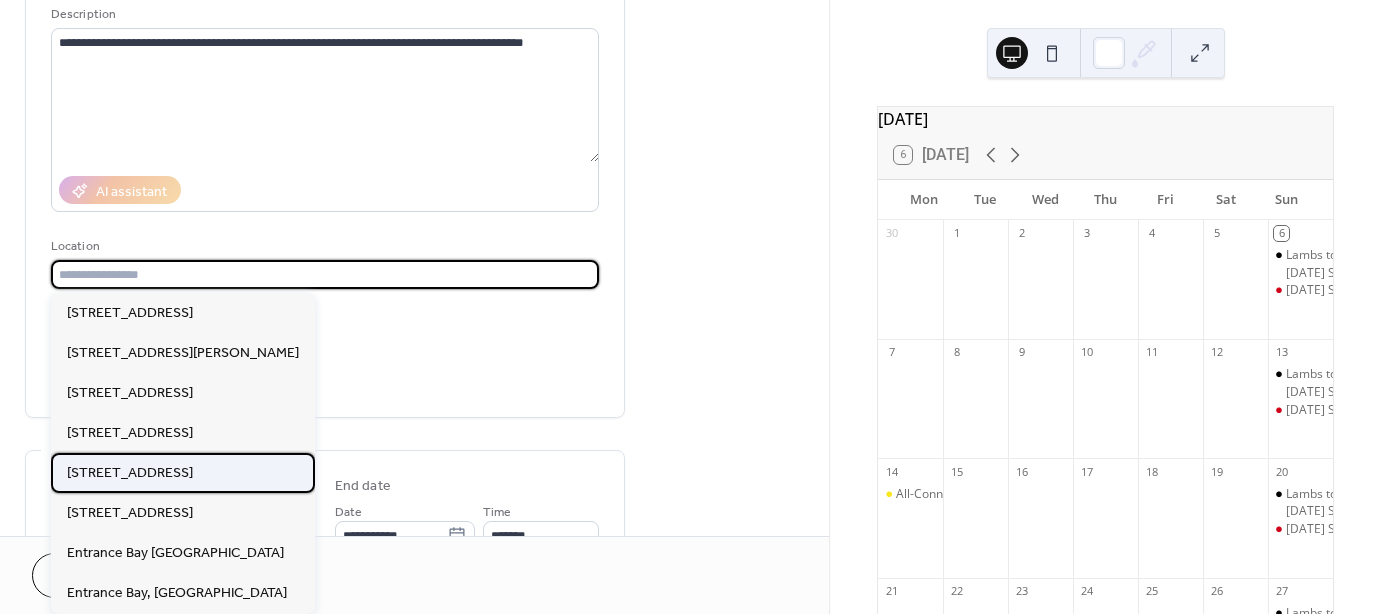 click on "[STREET_ADDRESS]" at bounding box center (130, 472) 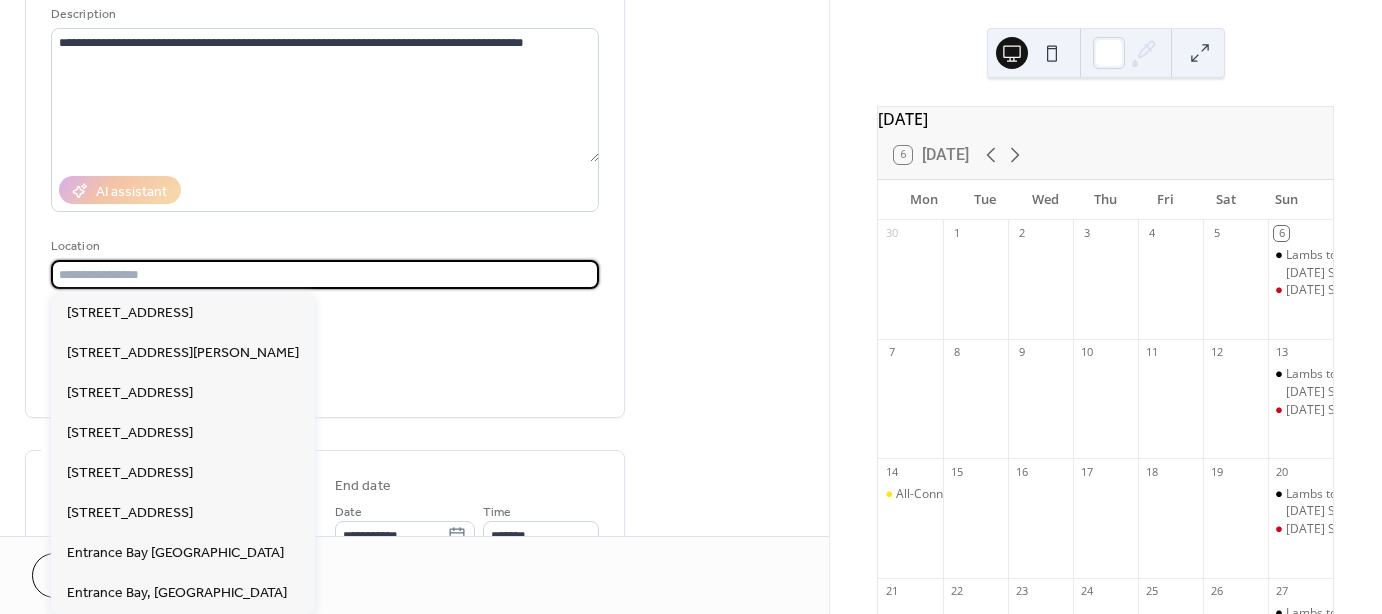 type on "**********" 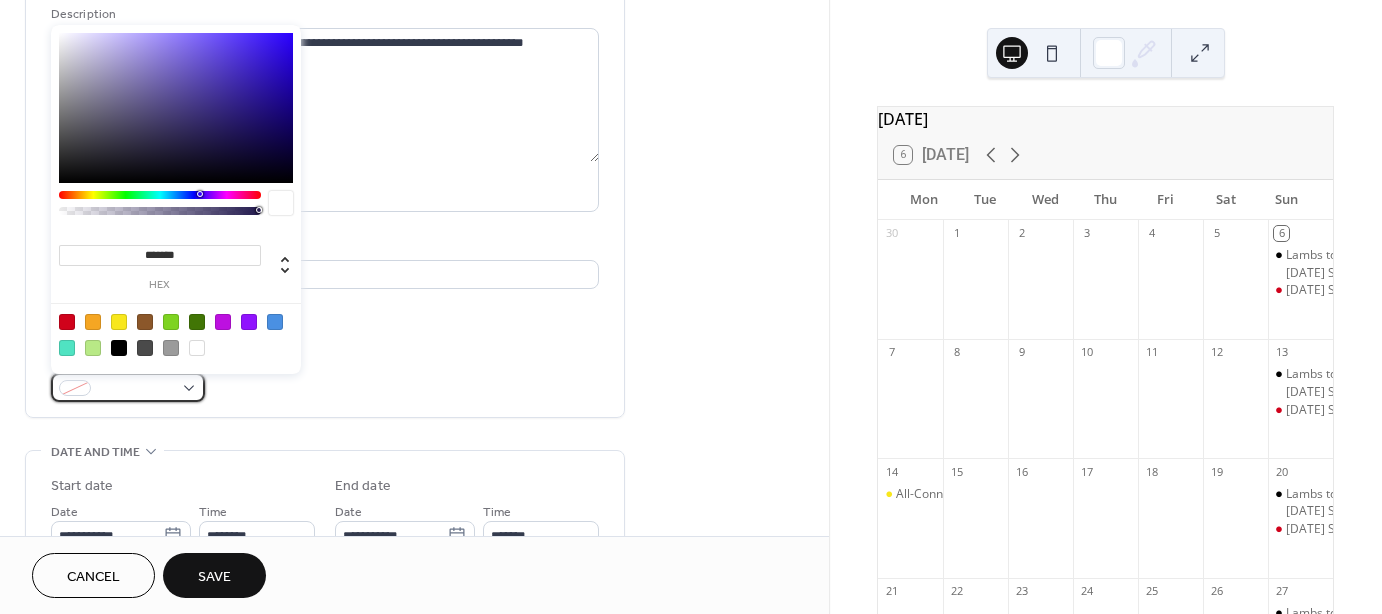 click at bounding box center [136, 389] 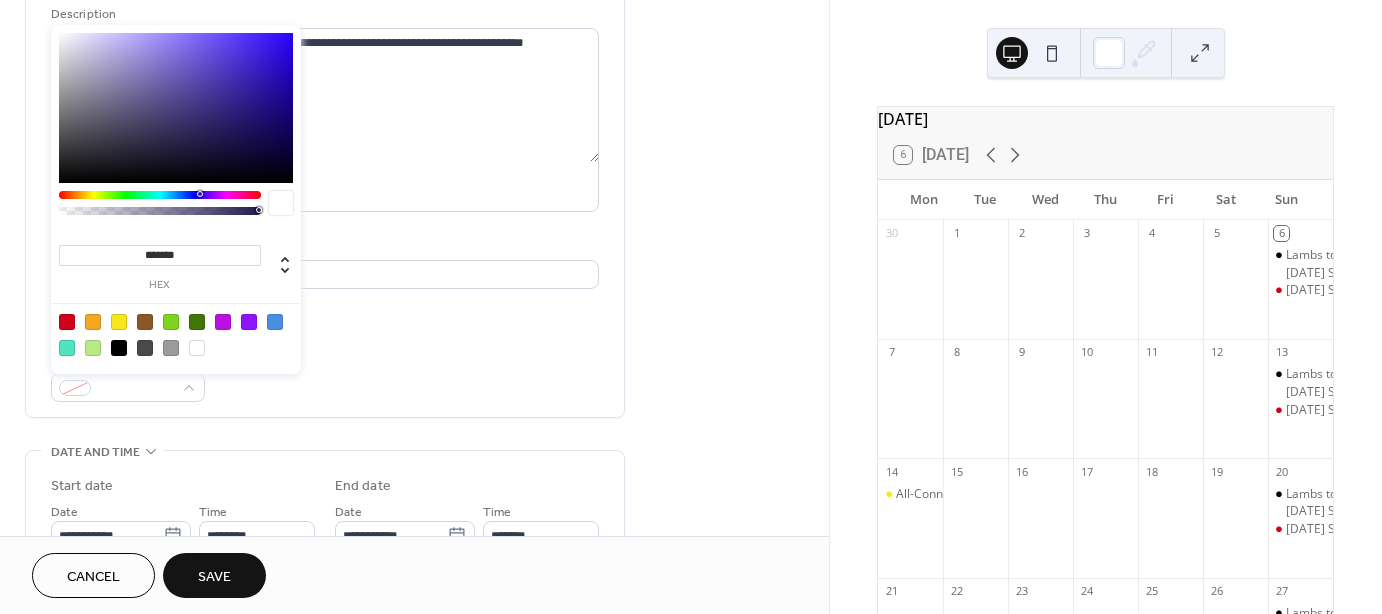 click at bounding box center [93, 322] 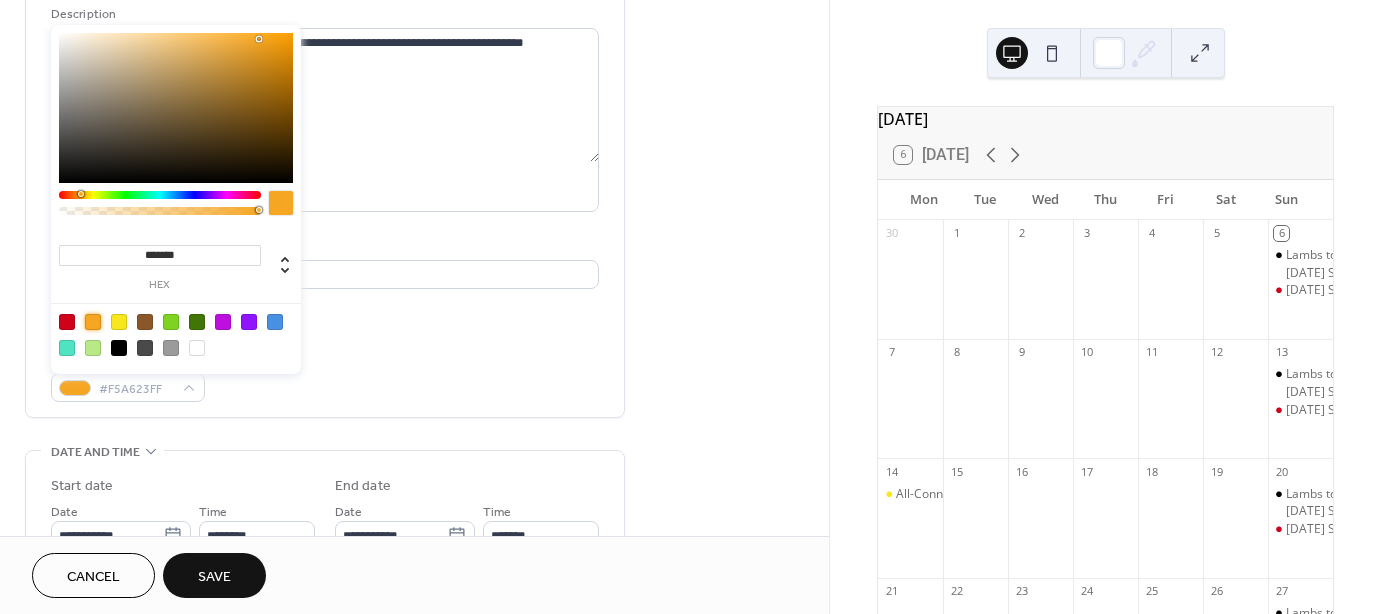 click on "Event Color #F5A623FF" at bounding box center [325, 375] 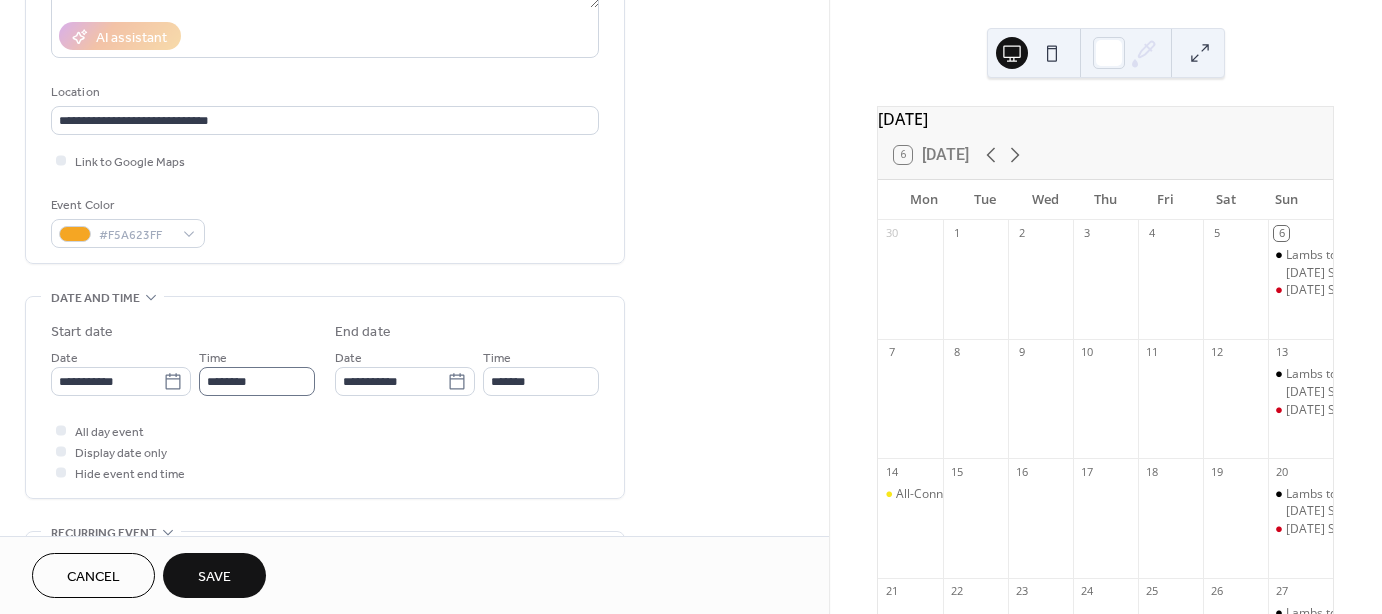 scroll, scrollTop: 400, scrollLeft: 0, axis: vertical 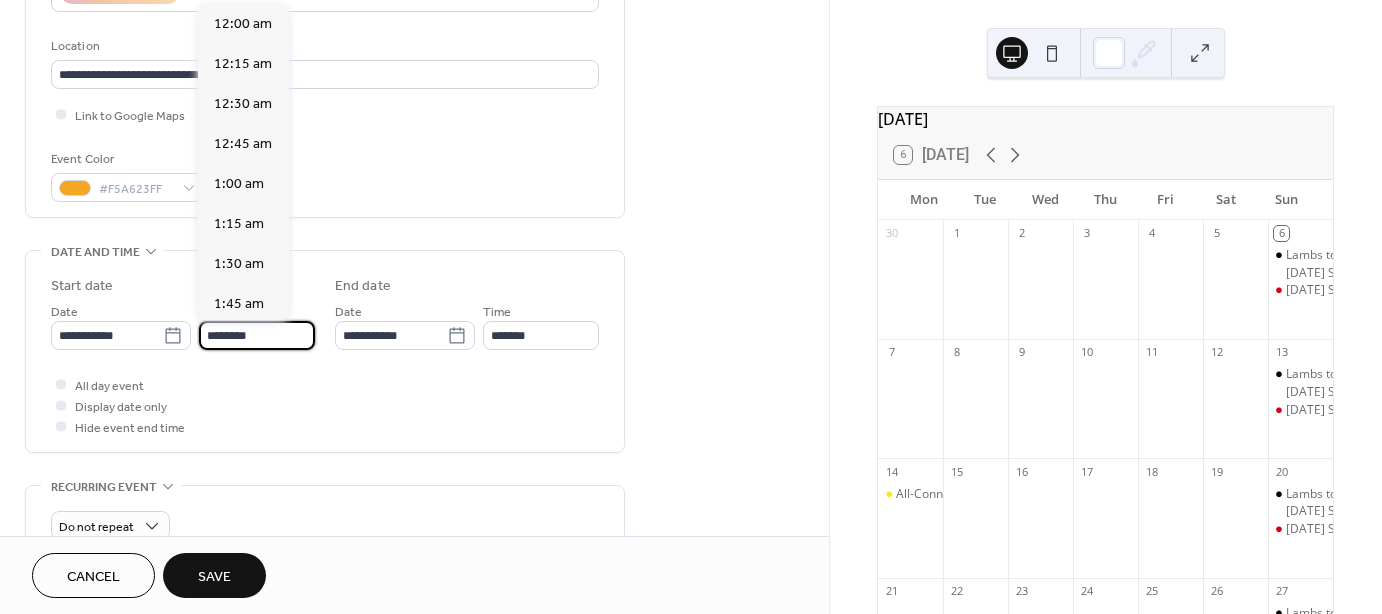 click on "********" at bounding box center (257, 335) 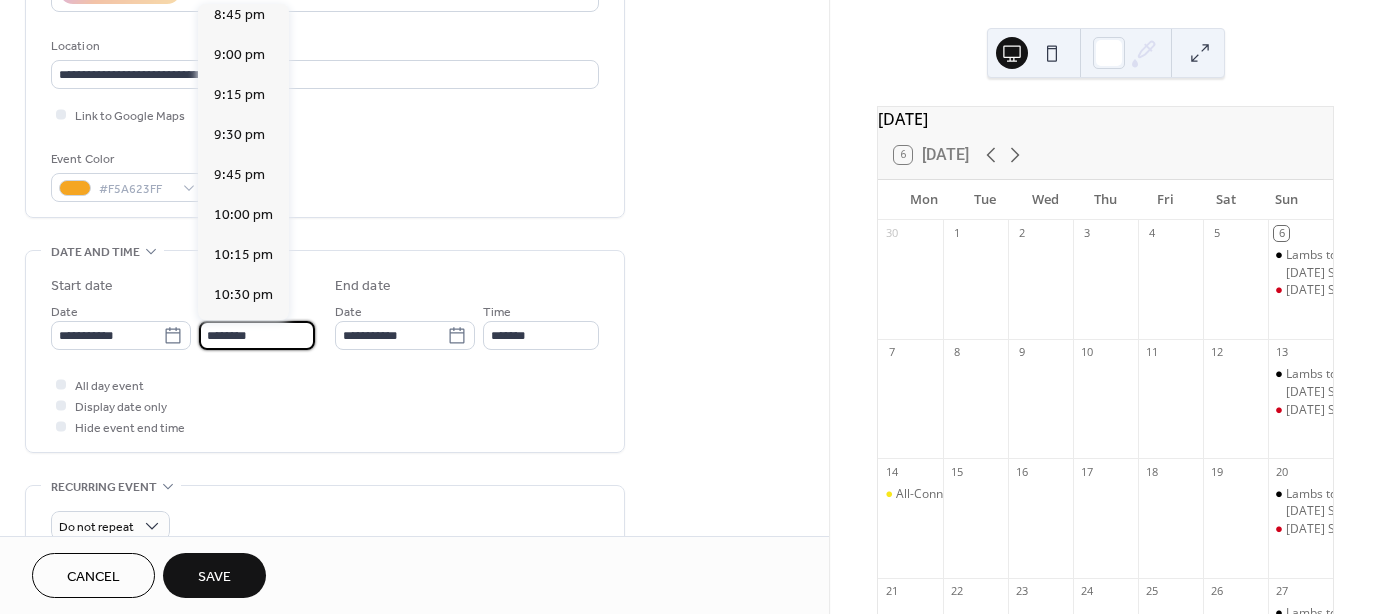 scroll, scrollTop: 3029, scrollLeft: 0, axis: vertical 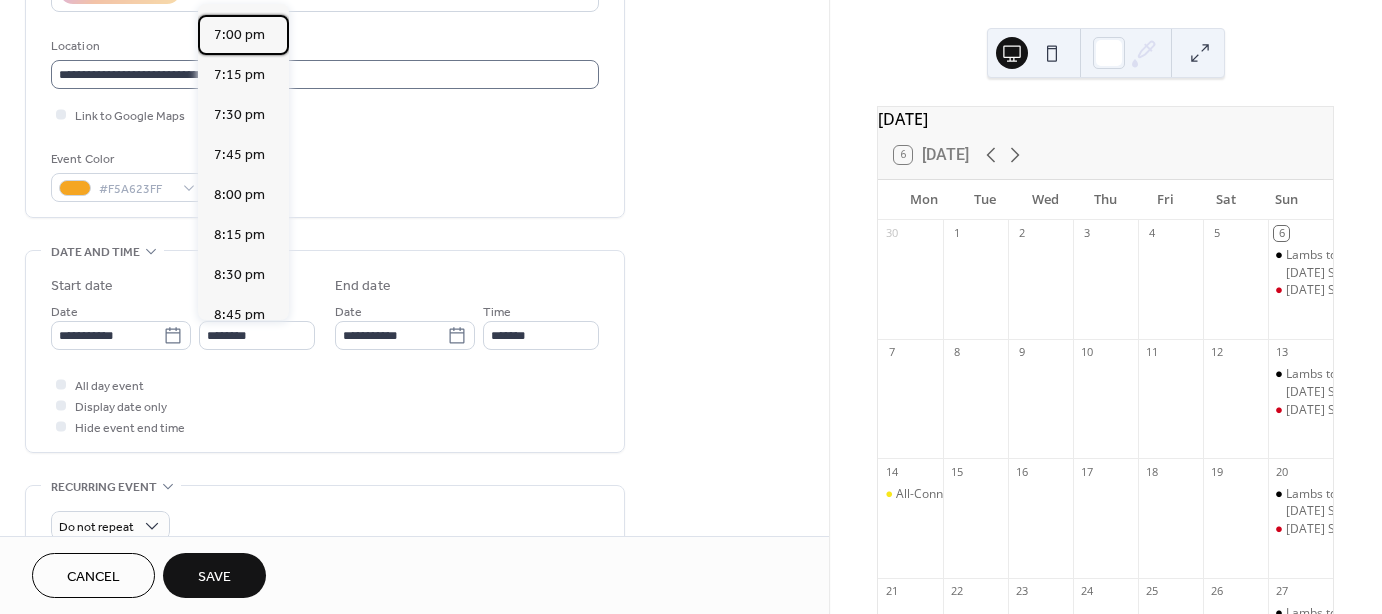 click on "7:00 pm" at bounding box center [239, 35] 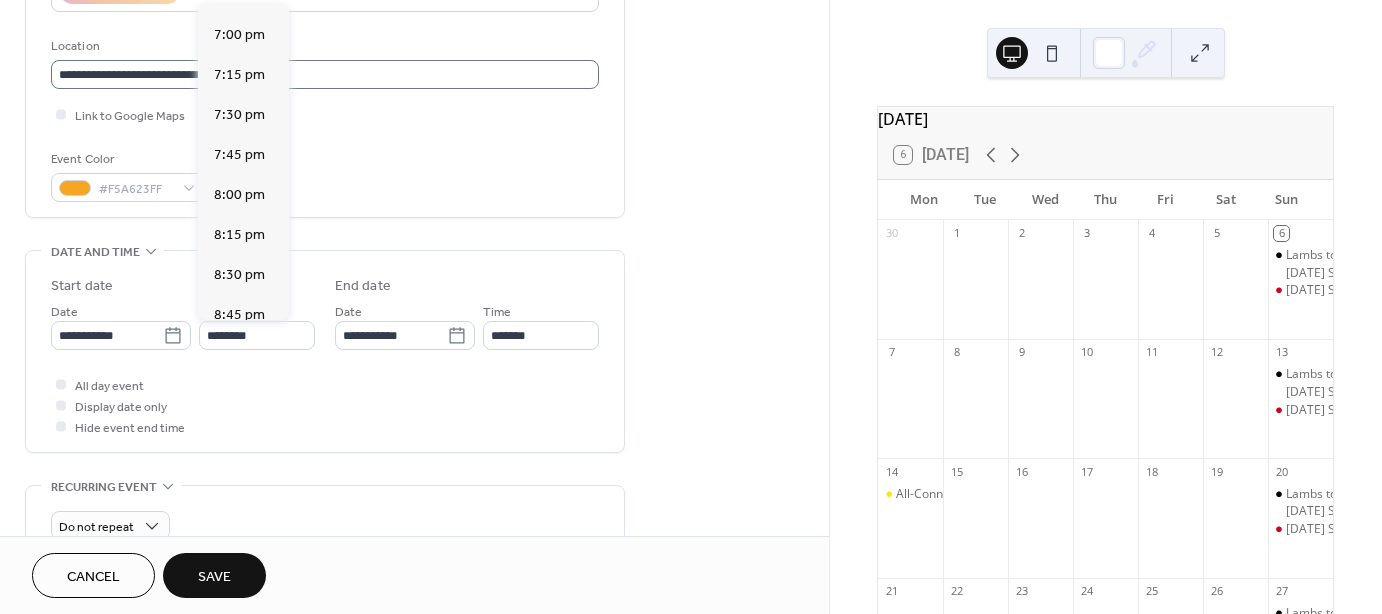 type on "*******" 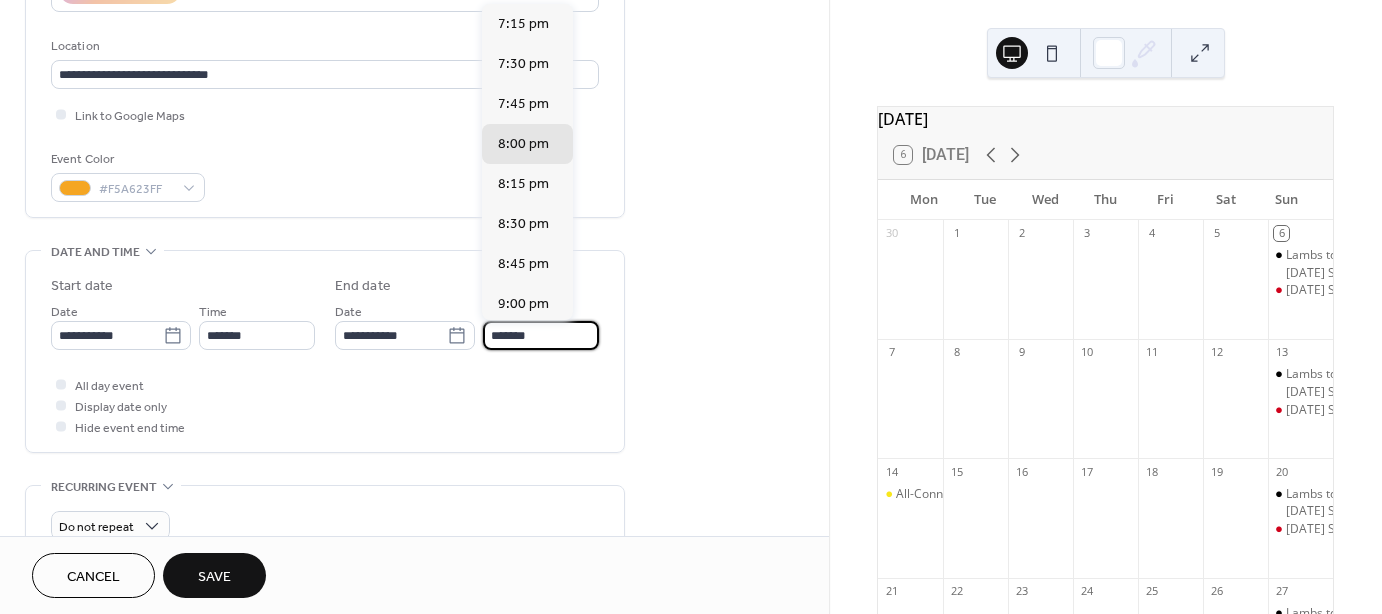 click on "*******" at bounding box center (541, 335) 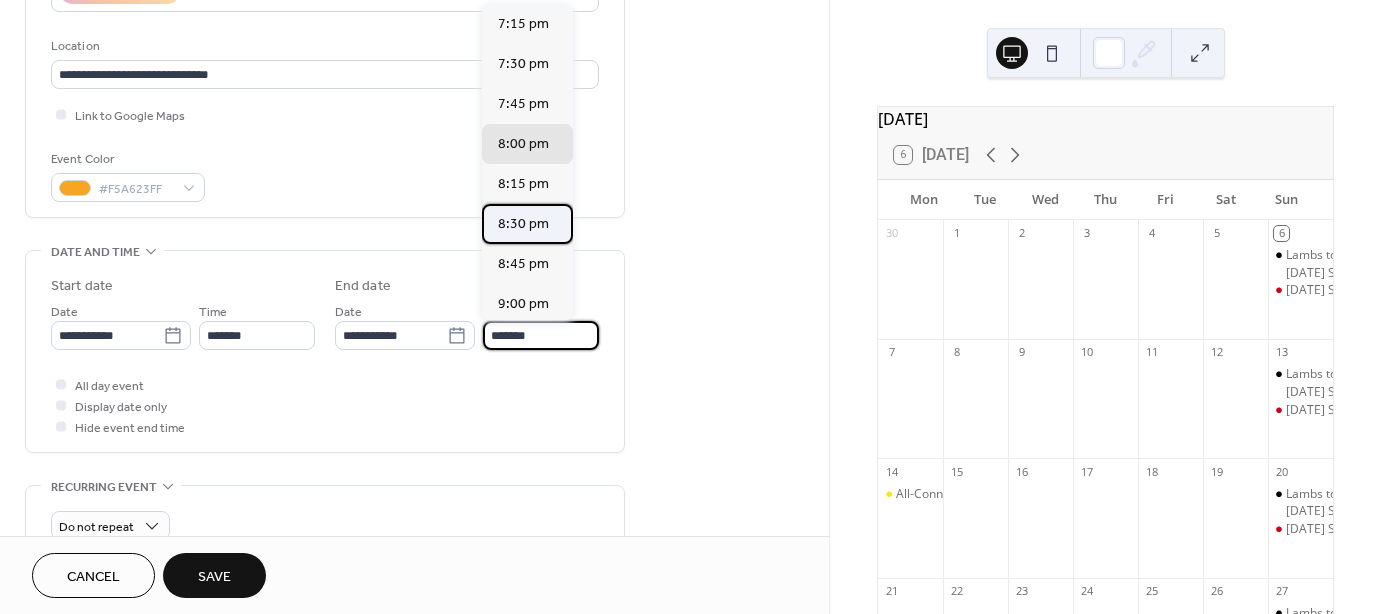 click on "8:30 pm" at bounding box center [523, 224] 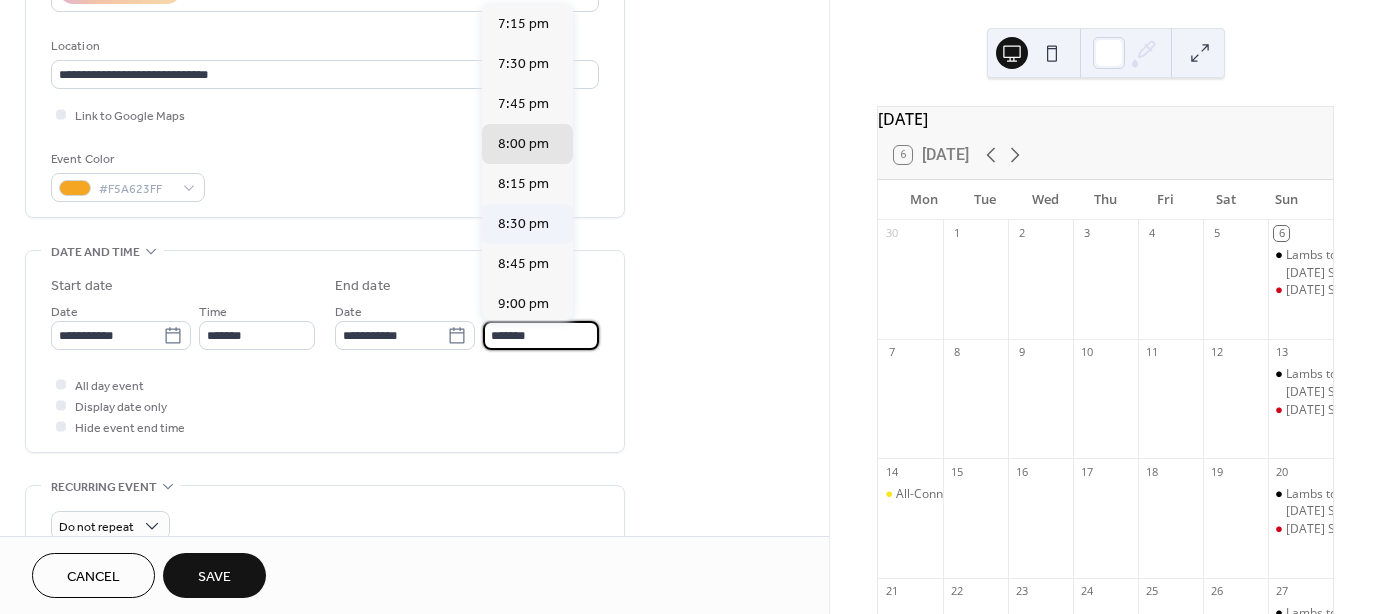type on "*******" 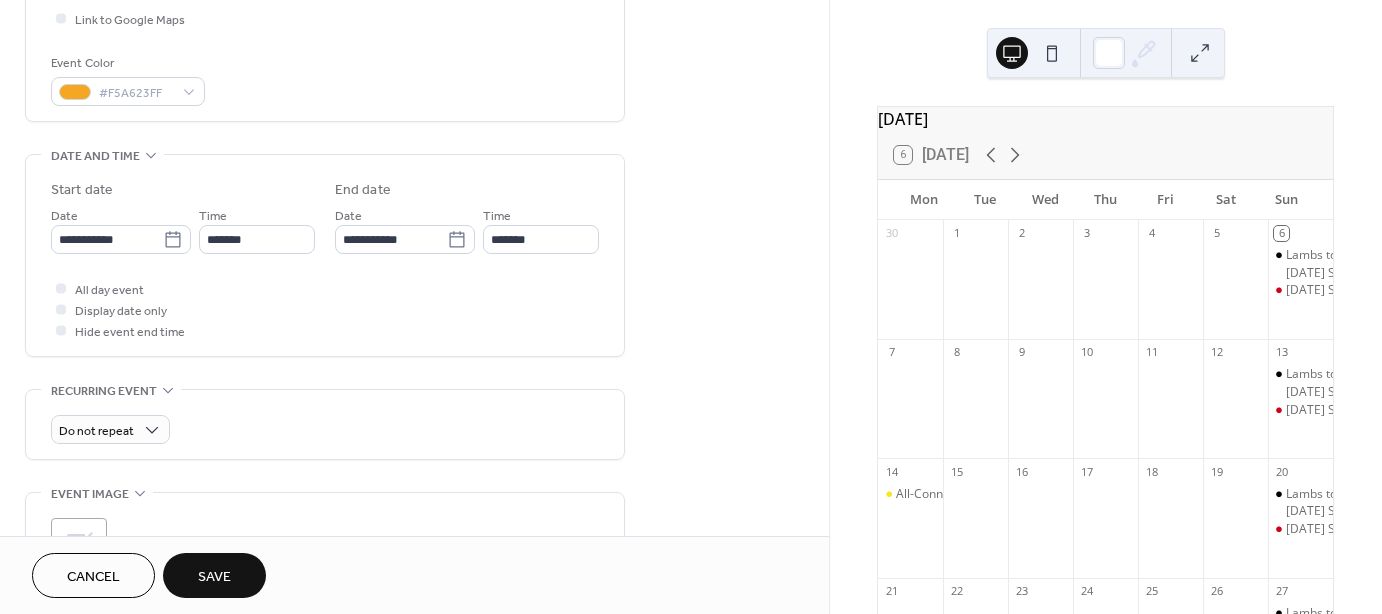 scroll, scrollTop: 500, scrollLeft: 0, axis: vertical 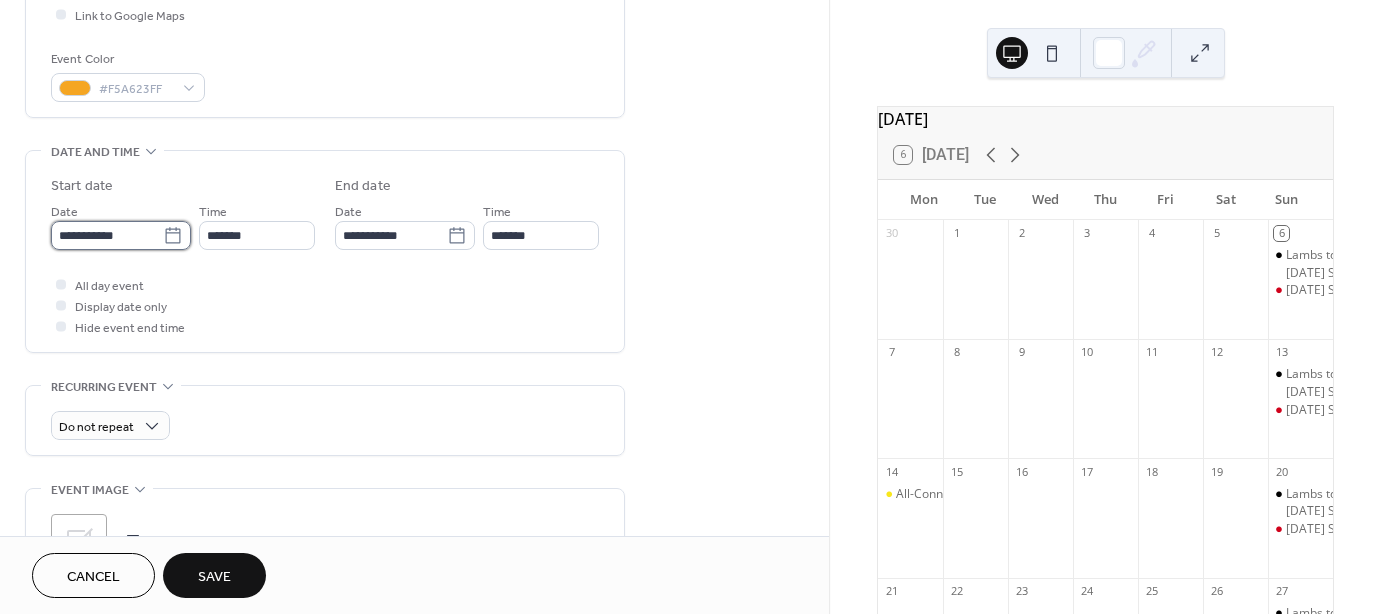 click on "**********" at bounding box center (107, 235) 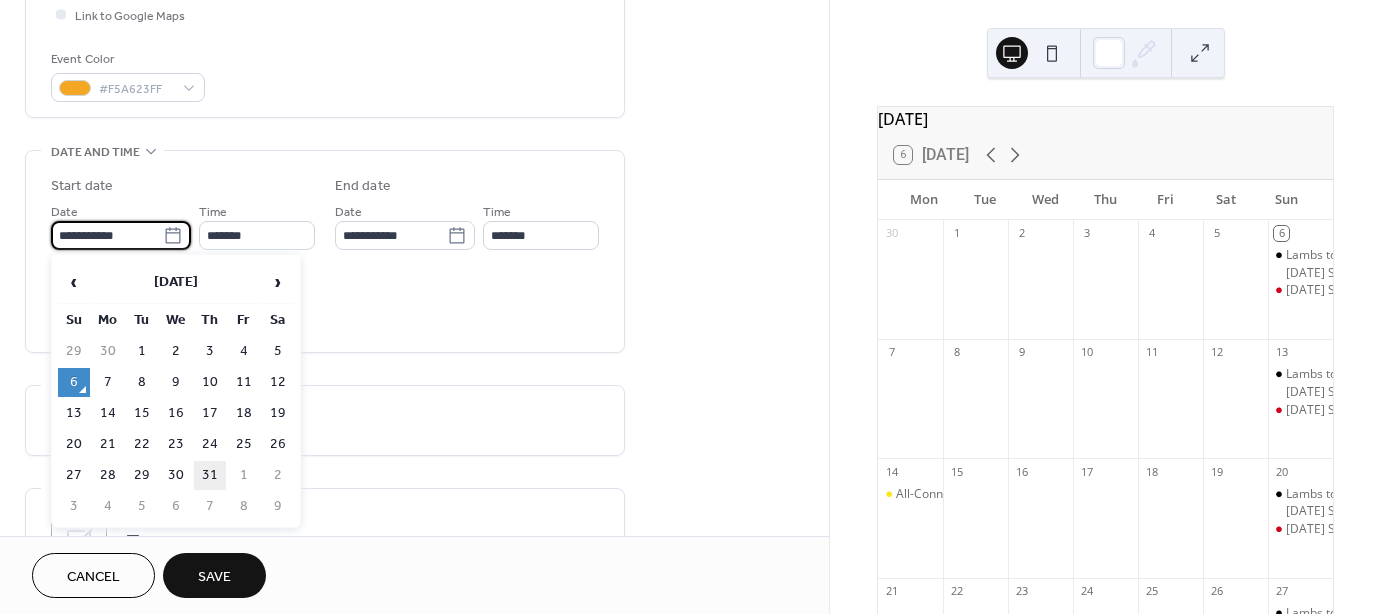 click on "31" at bounding box center (210, 475) 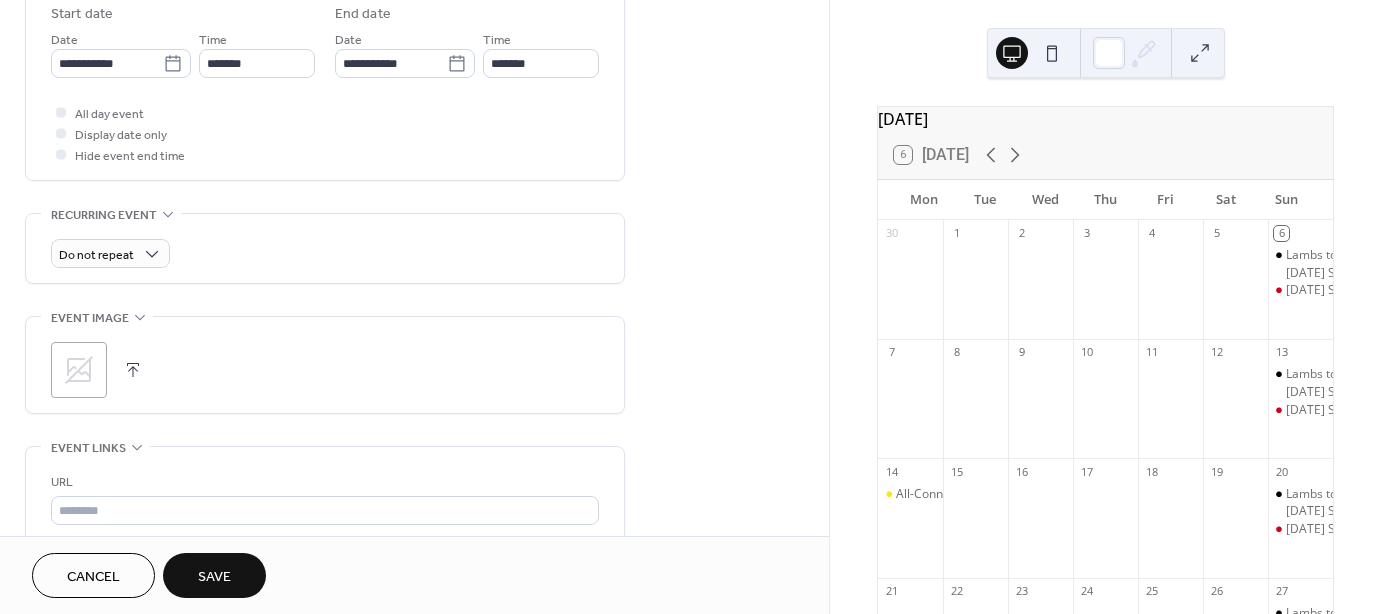 scroll, scrollTop: 700, scrollLeft: 0, axis: vertical 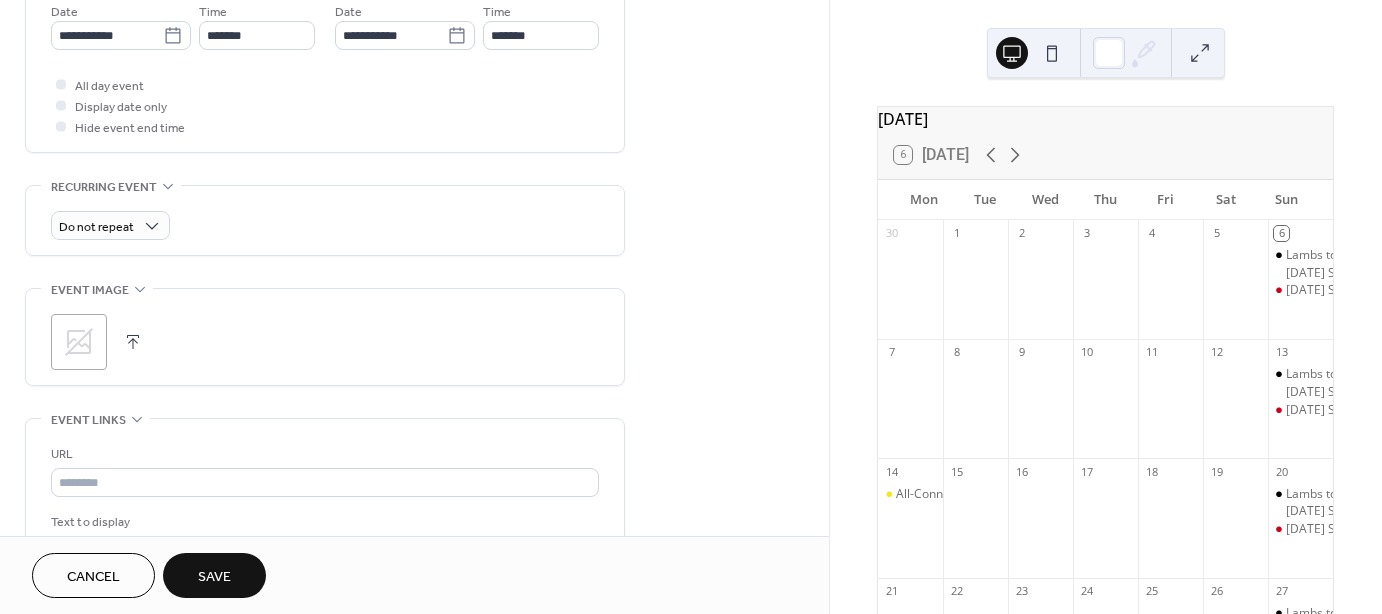 click at bounding box center (133, 342) 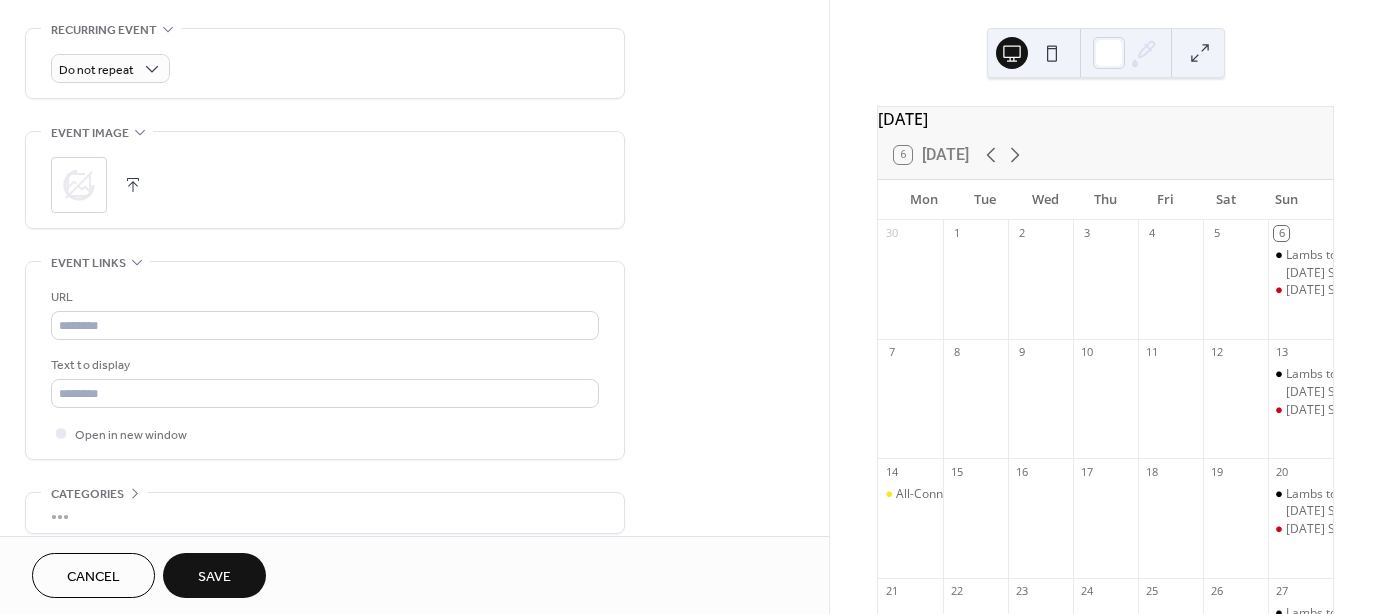scroll, scrollTop: 900, scrollLeft: 0, axis: vertical 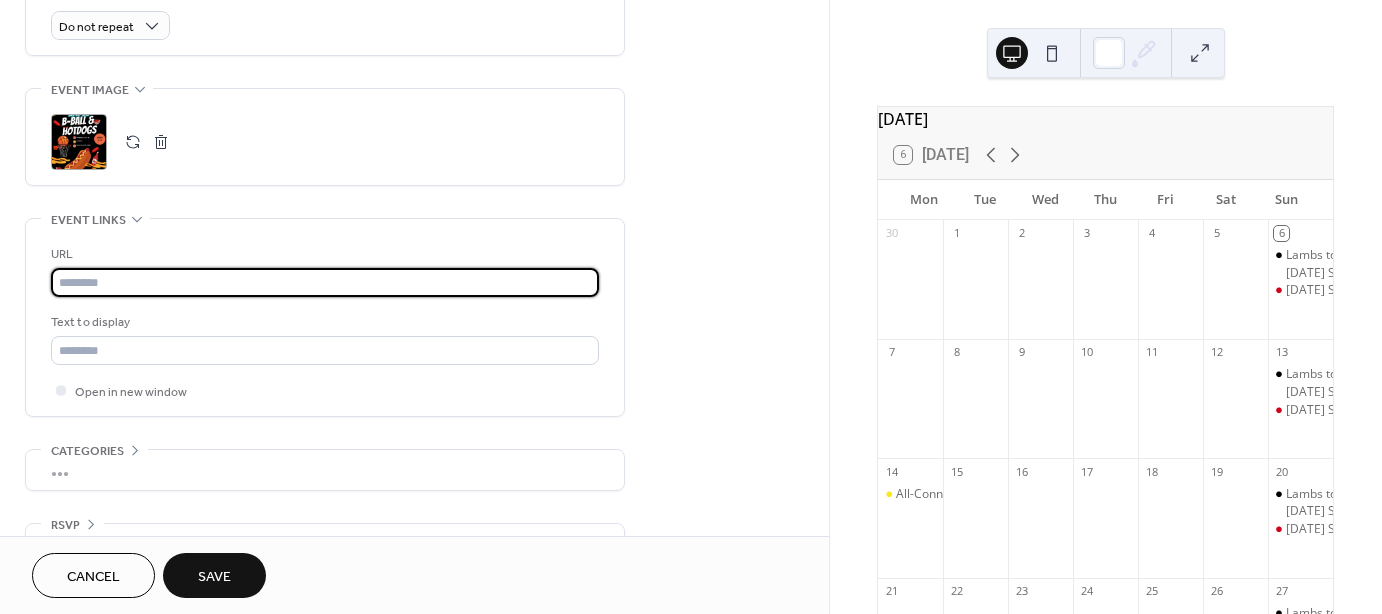 click at bounding box center [325, 282] 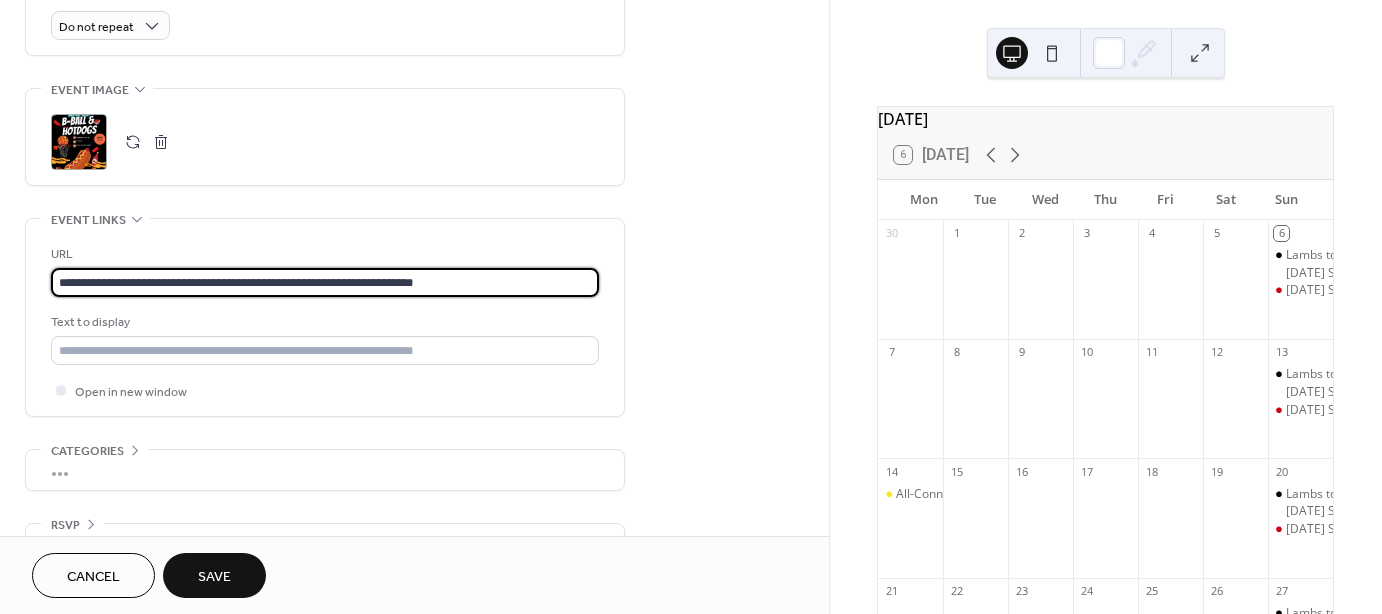 drag, startPoint x: 488, startPoint y: 278, endPoint x: 304, endPoint y: 276, distance: 184.01086 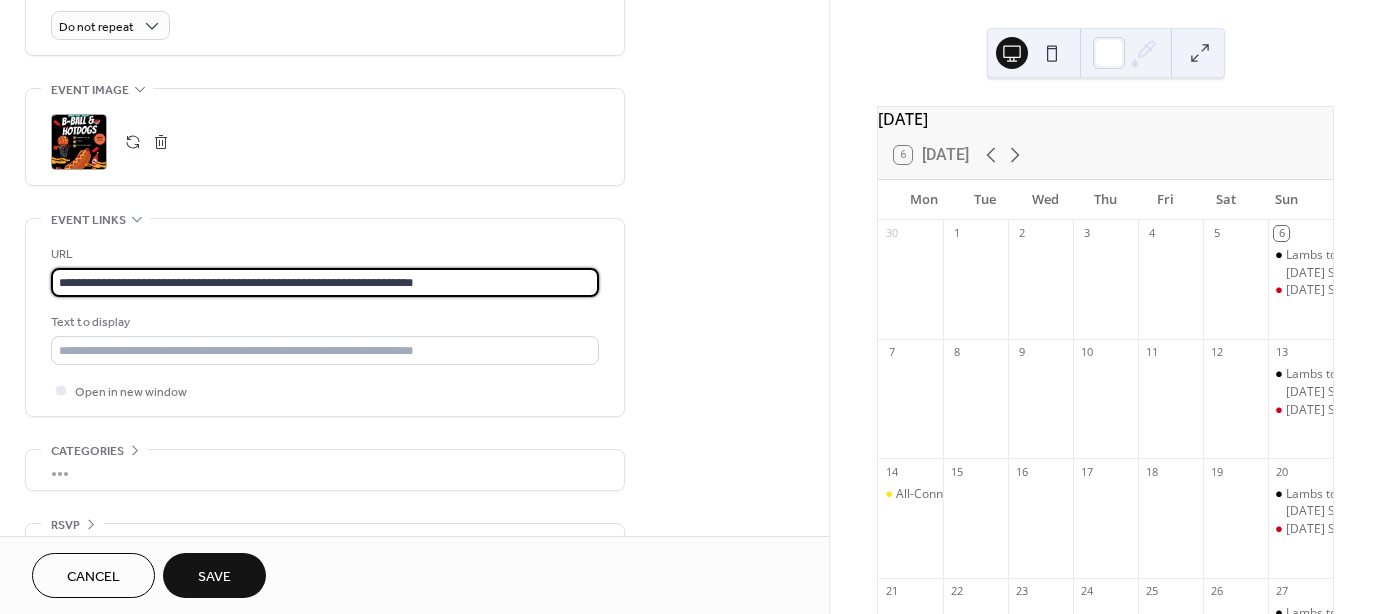 click on "**********" at bounding box center [325, 282] 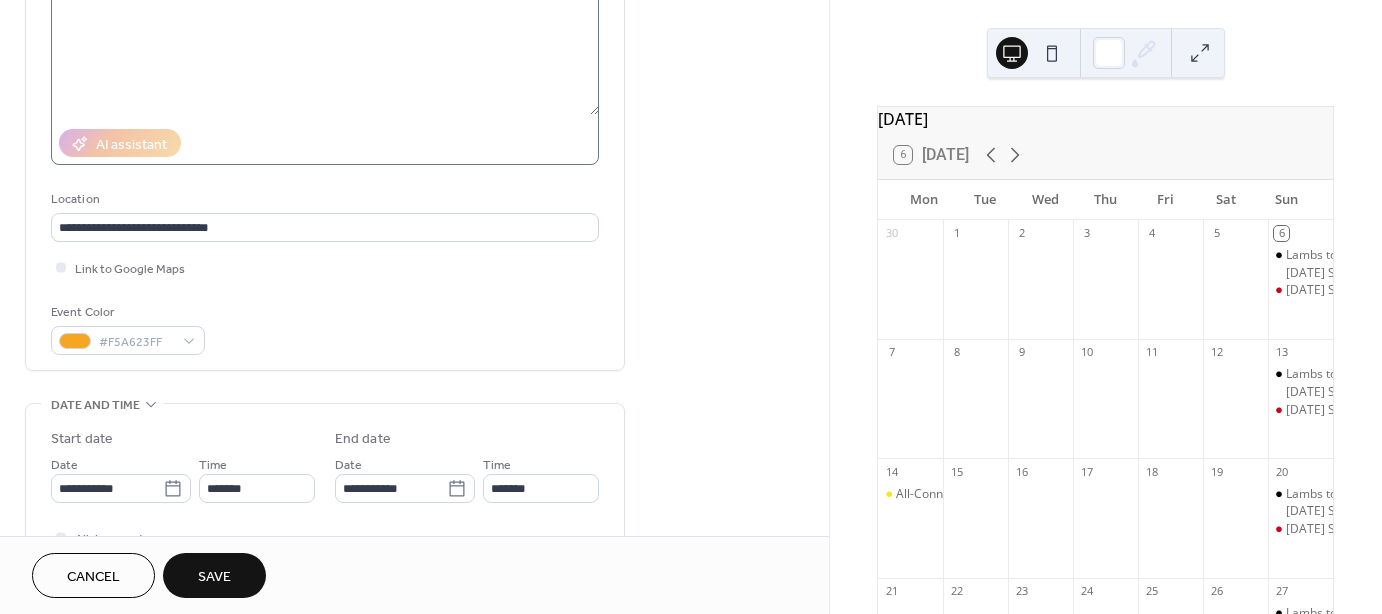scroll, scrollTop: 200, scrollLeft: 0, axis: vertical 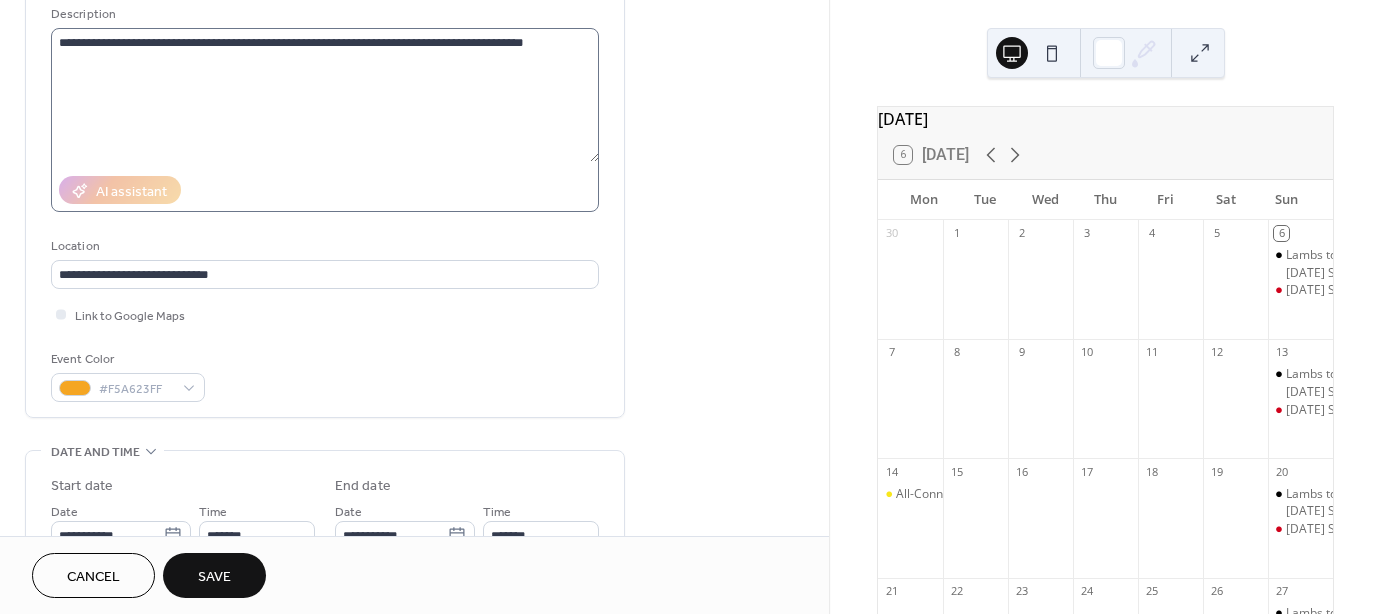 type on "**********" 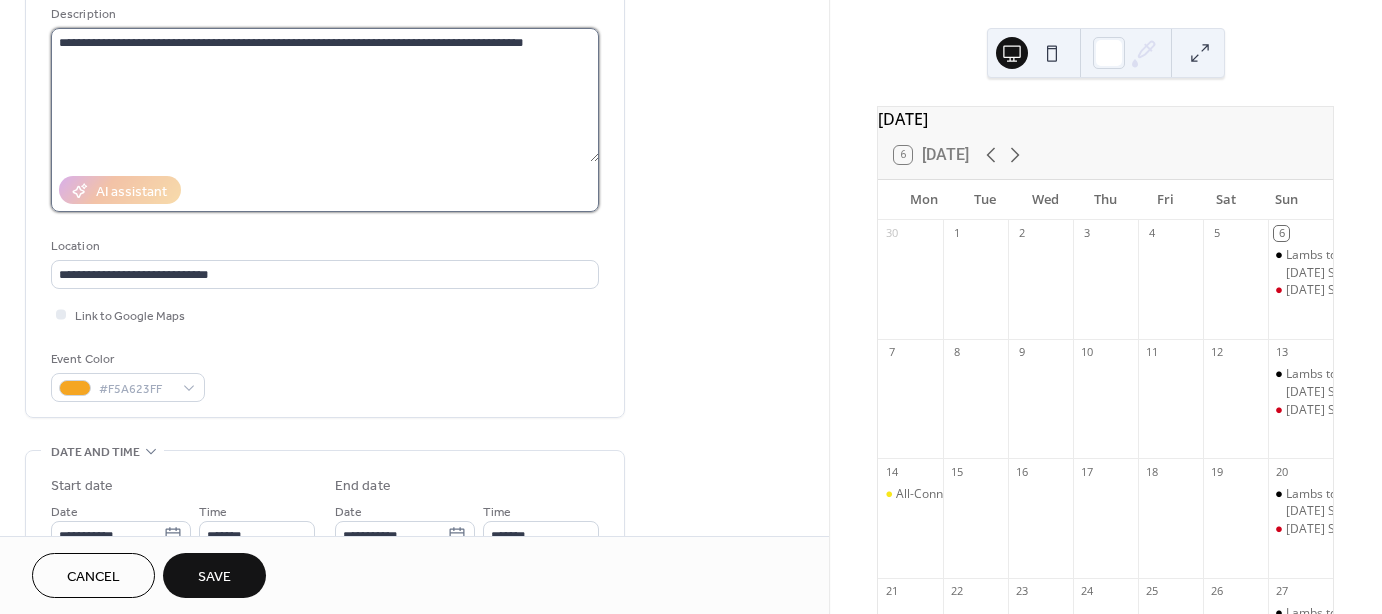 click on "**********" at bounding box center (325, 95) 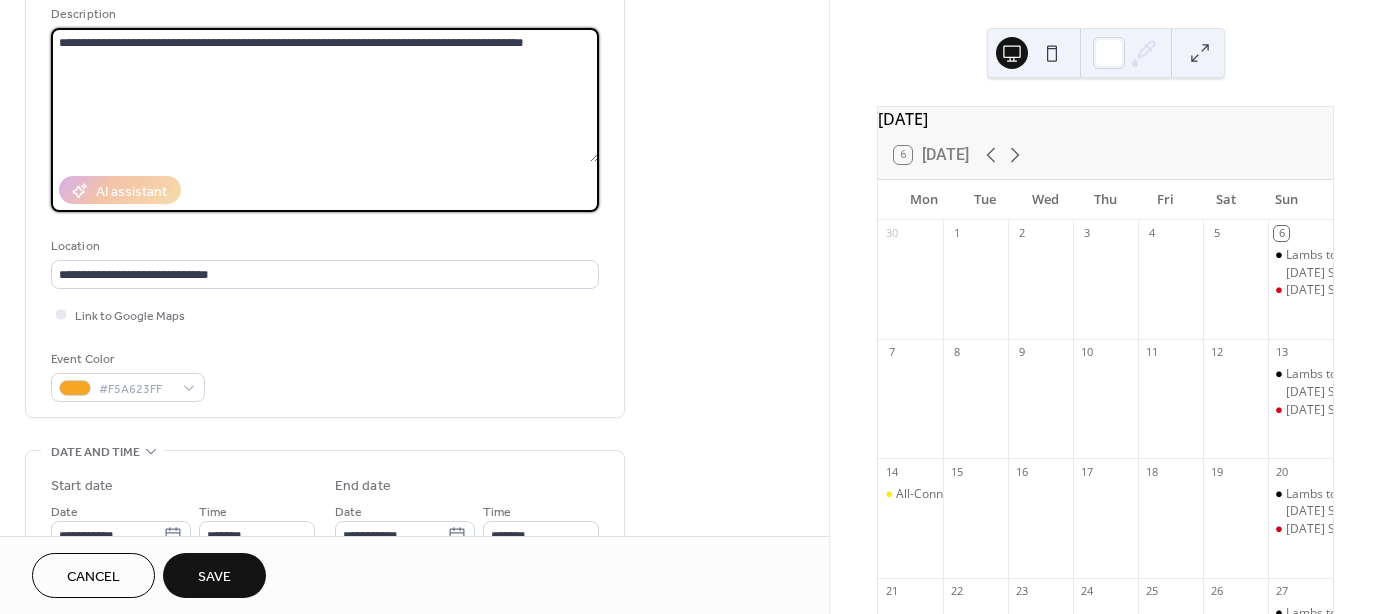 click on "**********" at bounding box center [325, 95] 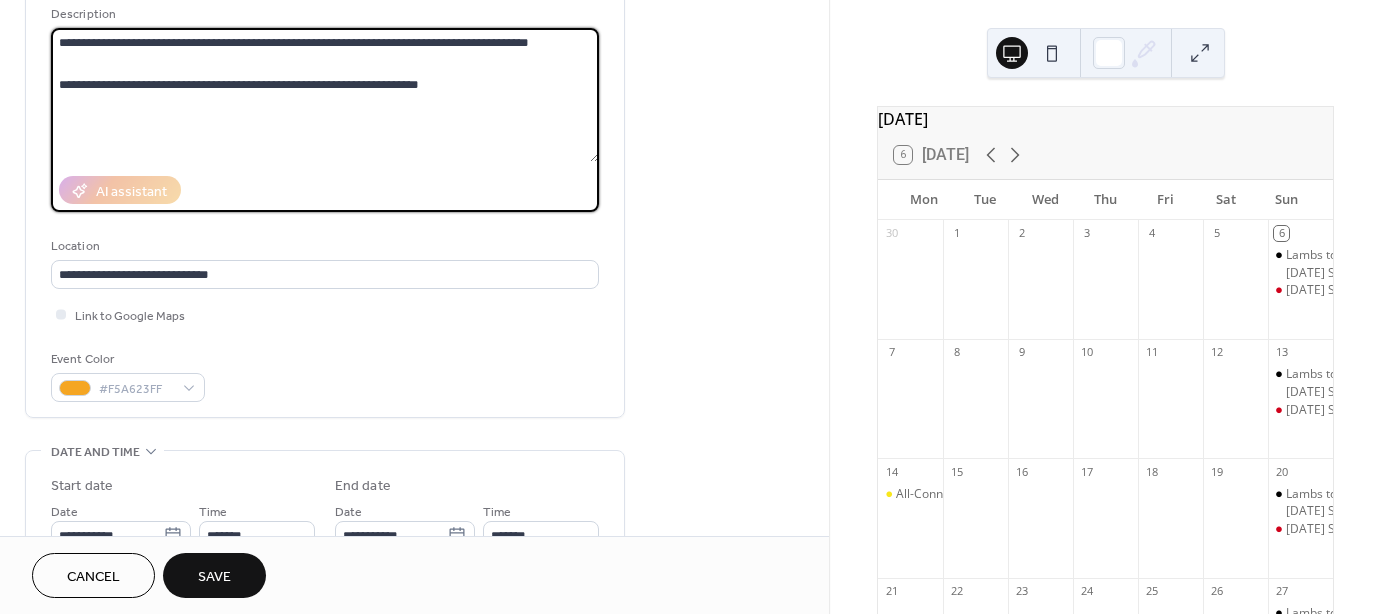 click on "**********" at bounding box center (325, 95) 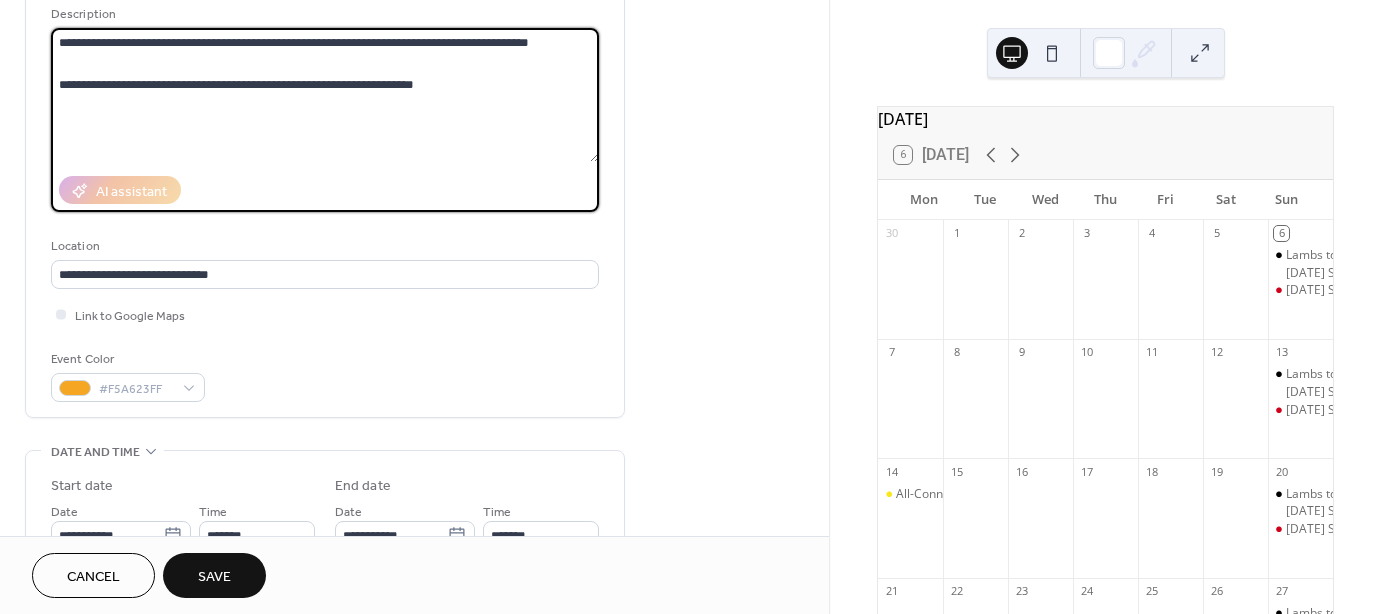 click on "**********" at bounding box center (325, 95) 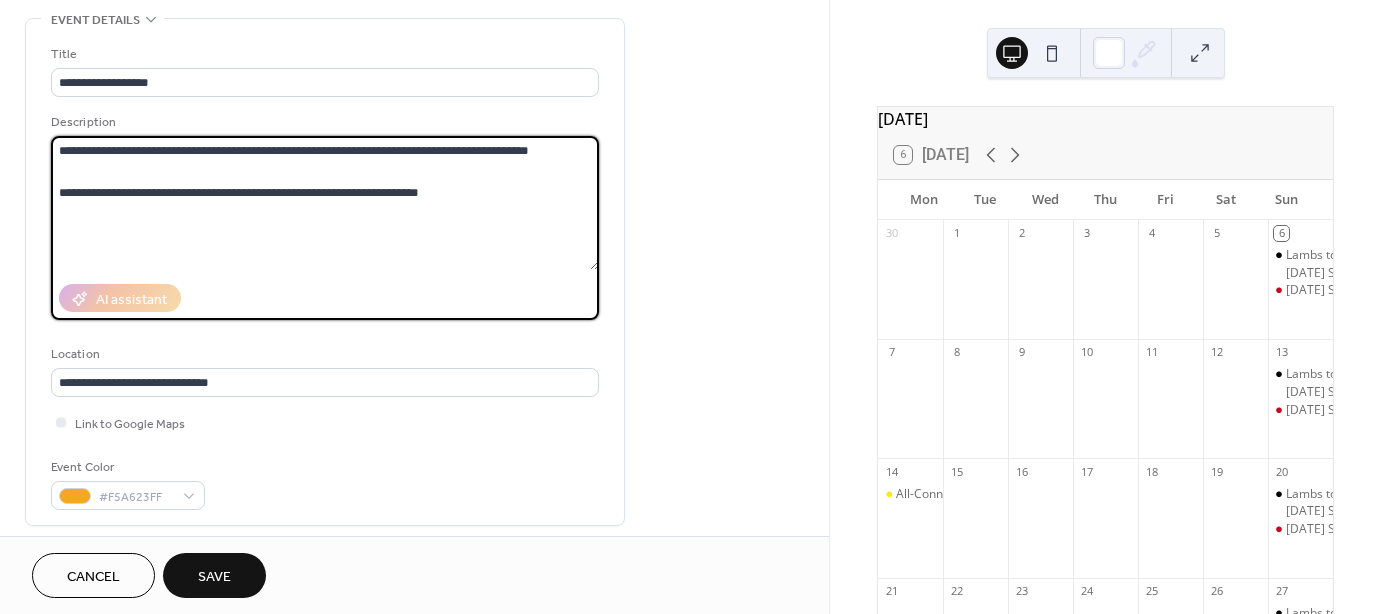 scroll, scrollTop: 0, scrollLeft: 0, axis: both 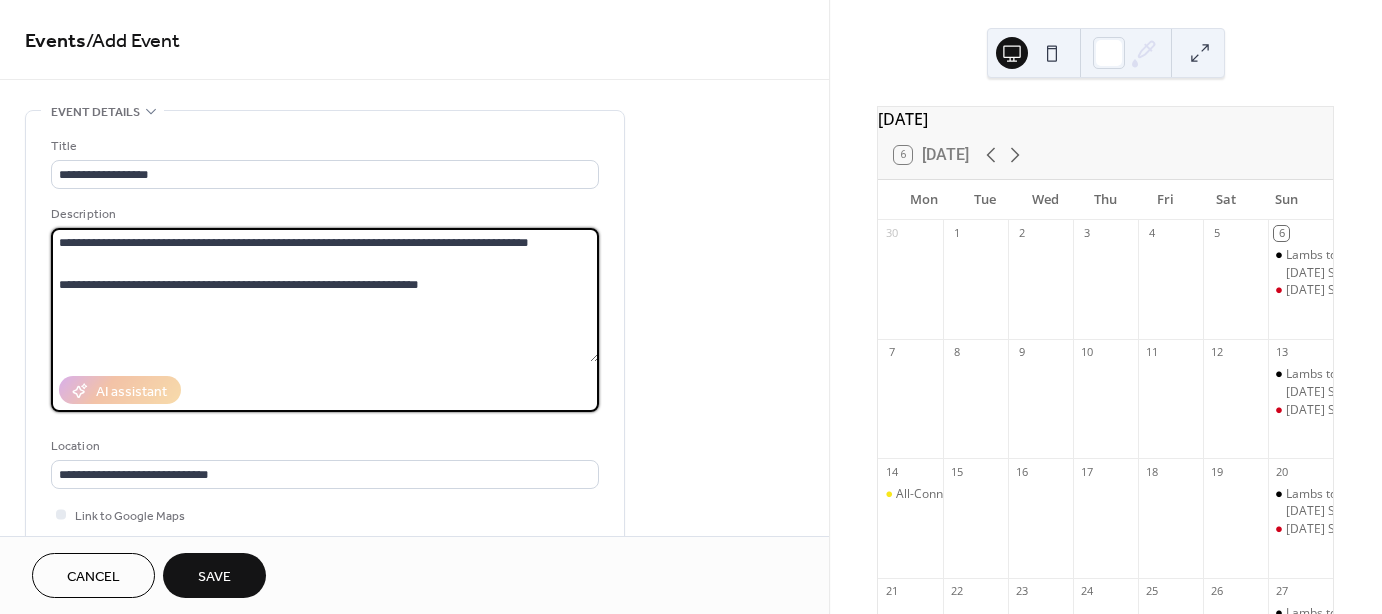 drag, startPoint x: 476, startPoint y: 103, endPoint x: -4, endPoint y: 62, distance: 481.74786 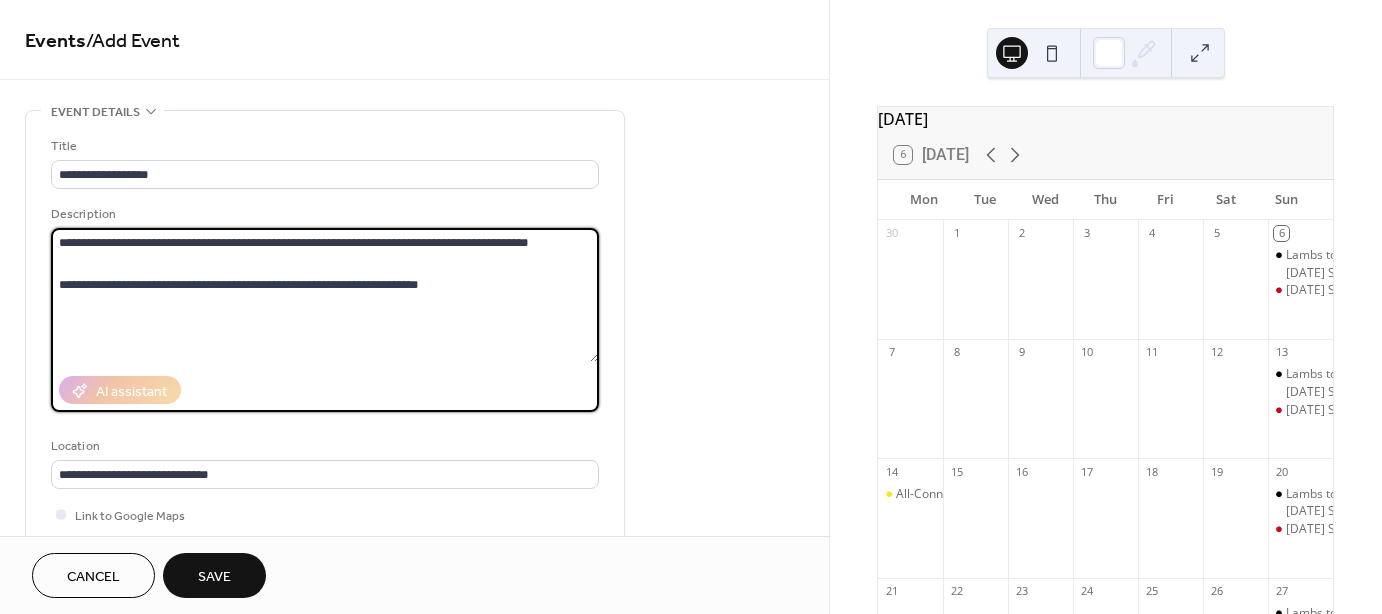click on "**********" at bounding box center [691, 307] 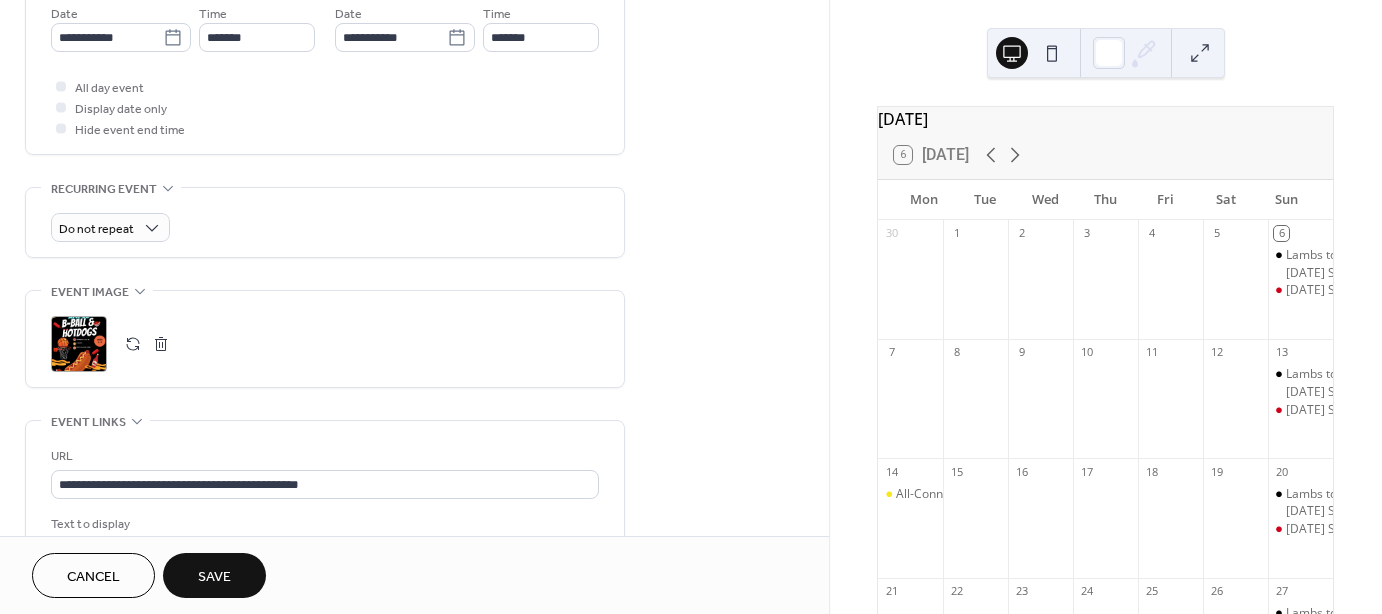 scroll, scrollTop: 700, scrollLeft: 0, axis: vertical 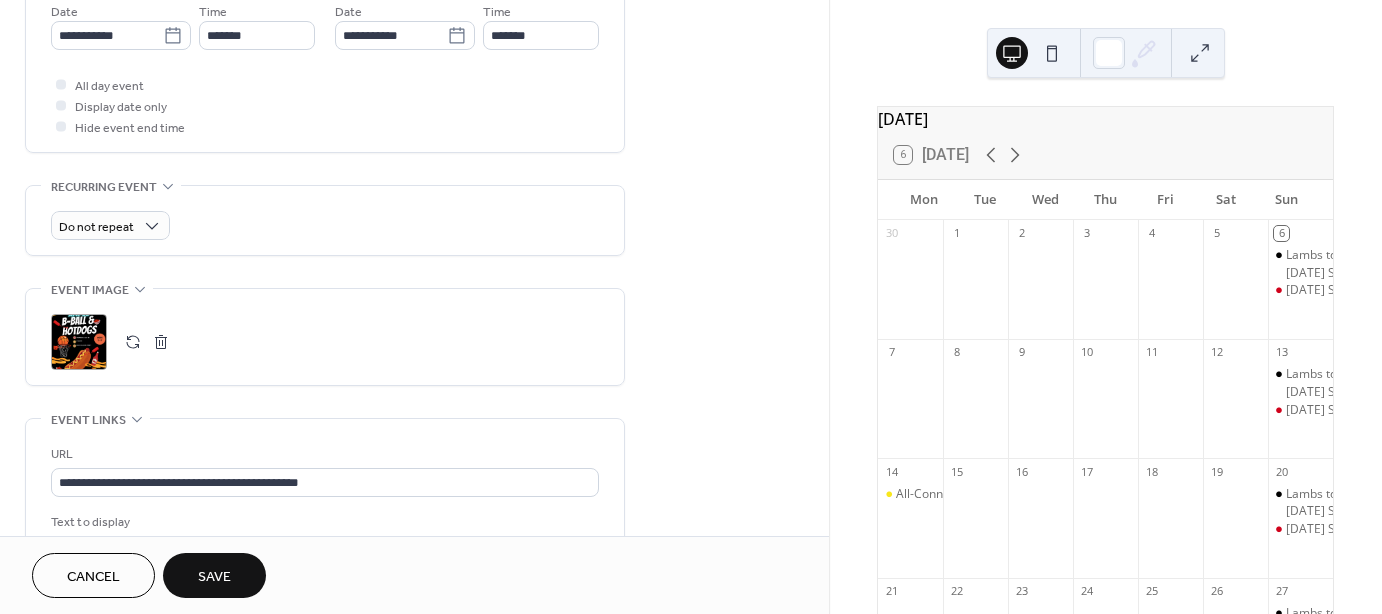 type on "**********" 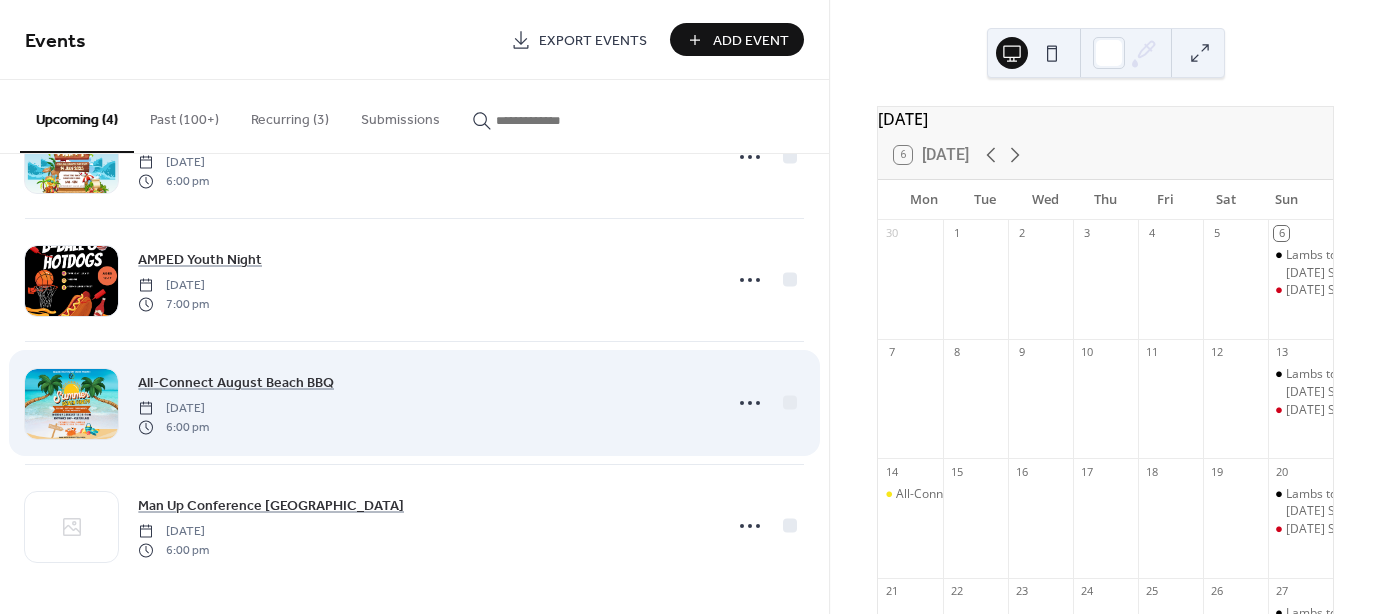 scroll, scrollTop: 89, scrollLeft: 0, axis: vertical 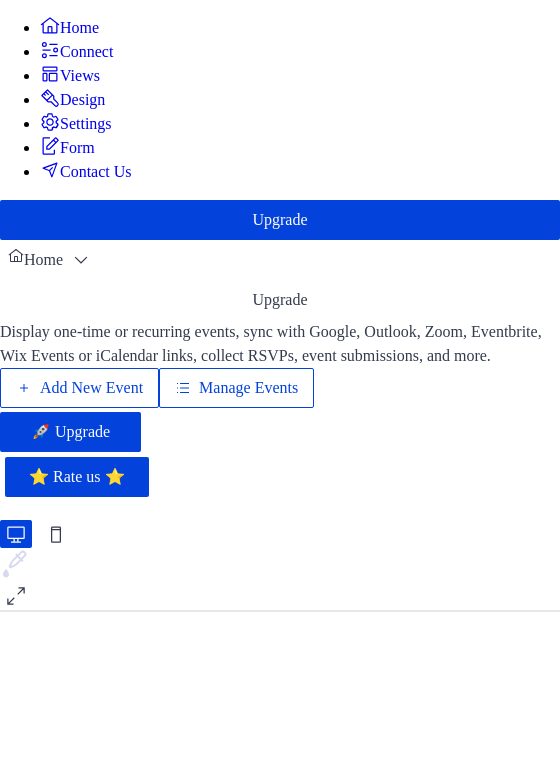 click on "Manage Events" at bounding box center [248, 388] 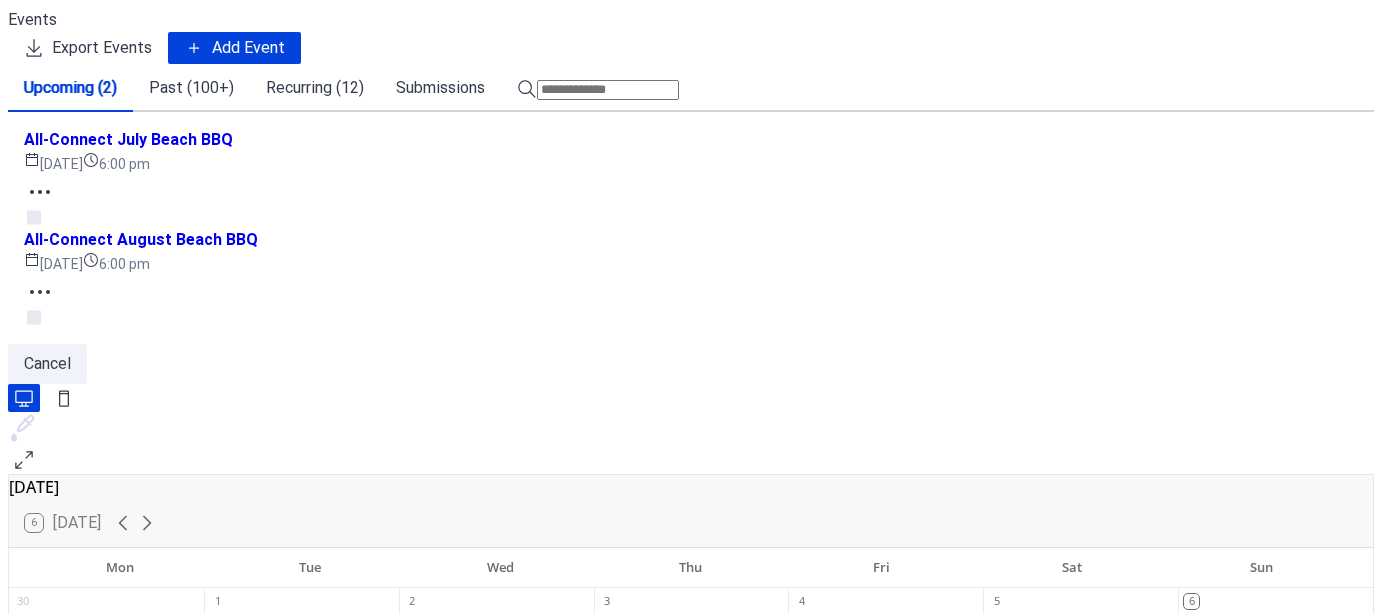 scroll, scrollTop: 0, scrollLeft: 0, axis: both 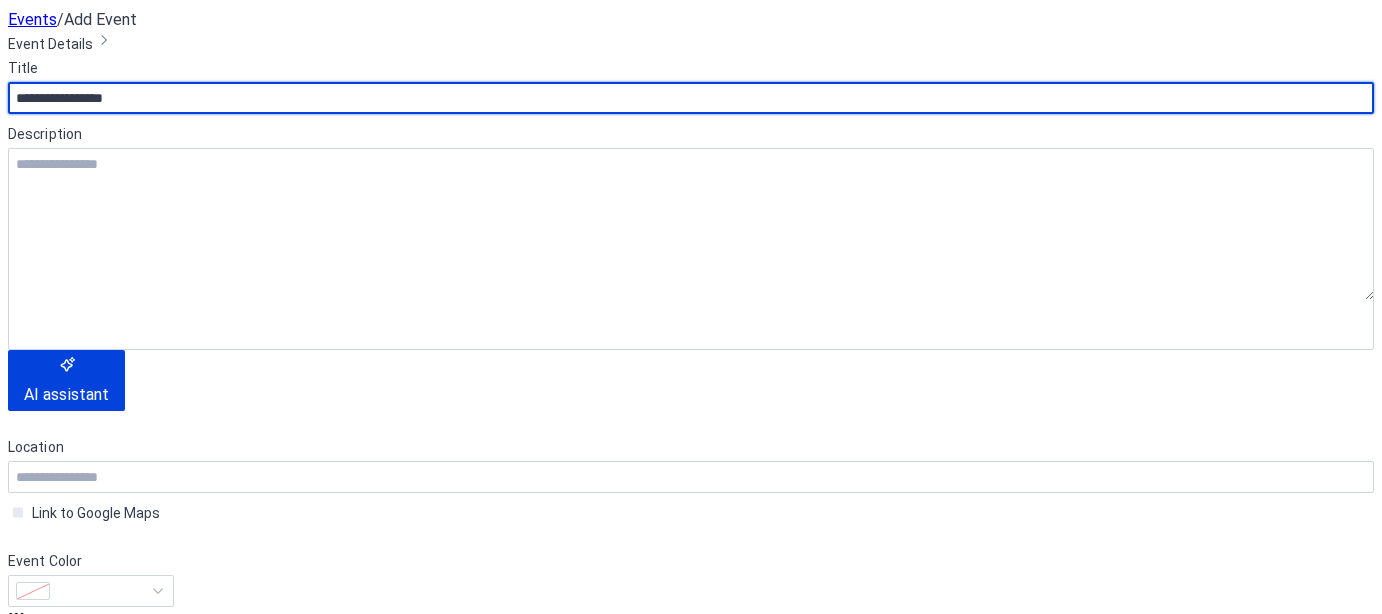 type on "**********" 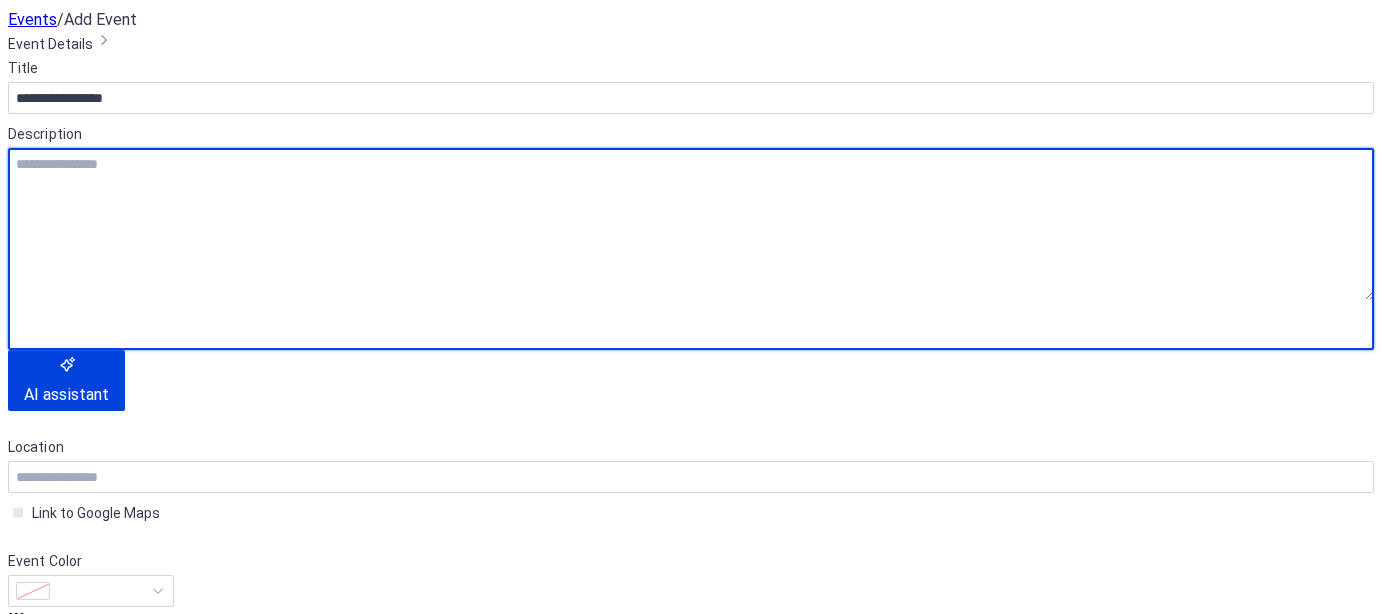 paste on "**********" 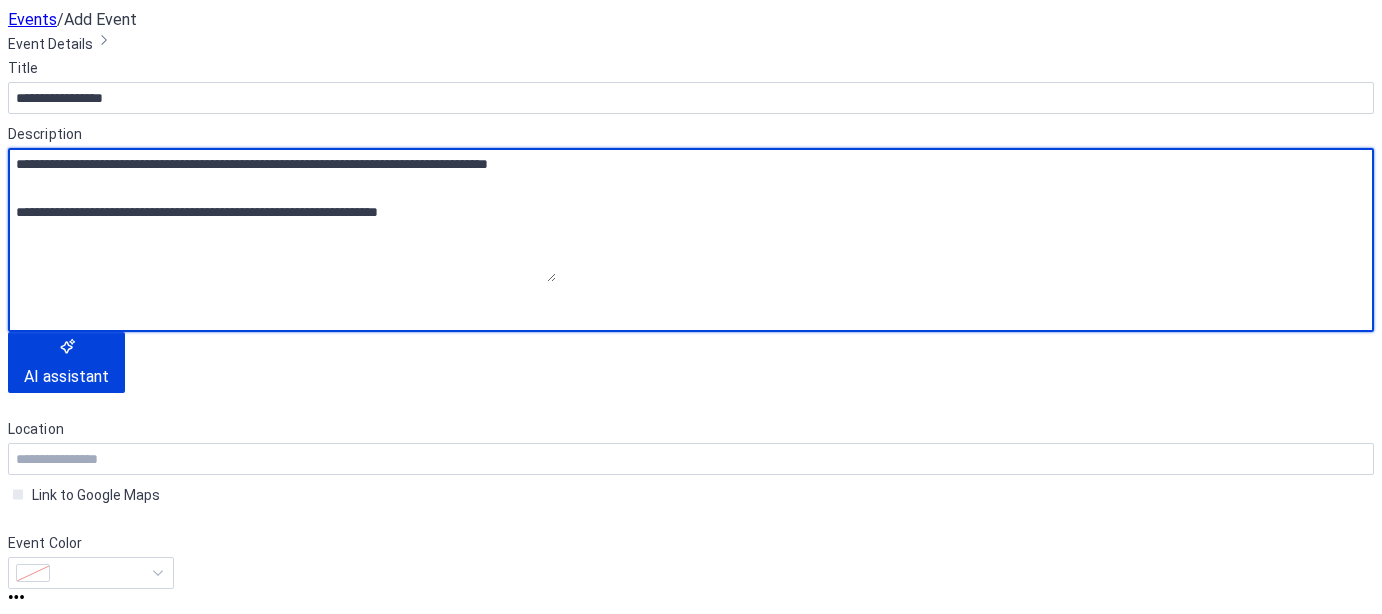 scroll, scrollTop: 300, scrollLeft: 0, axis: vertical 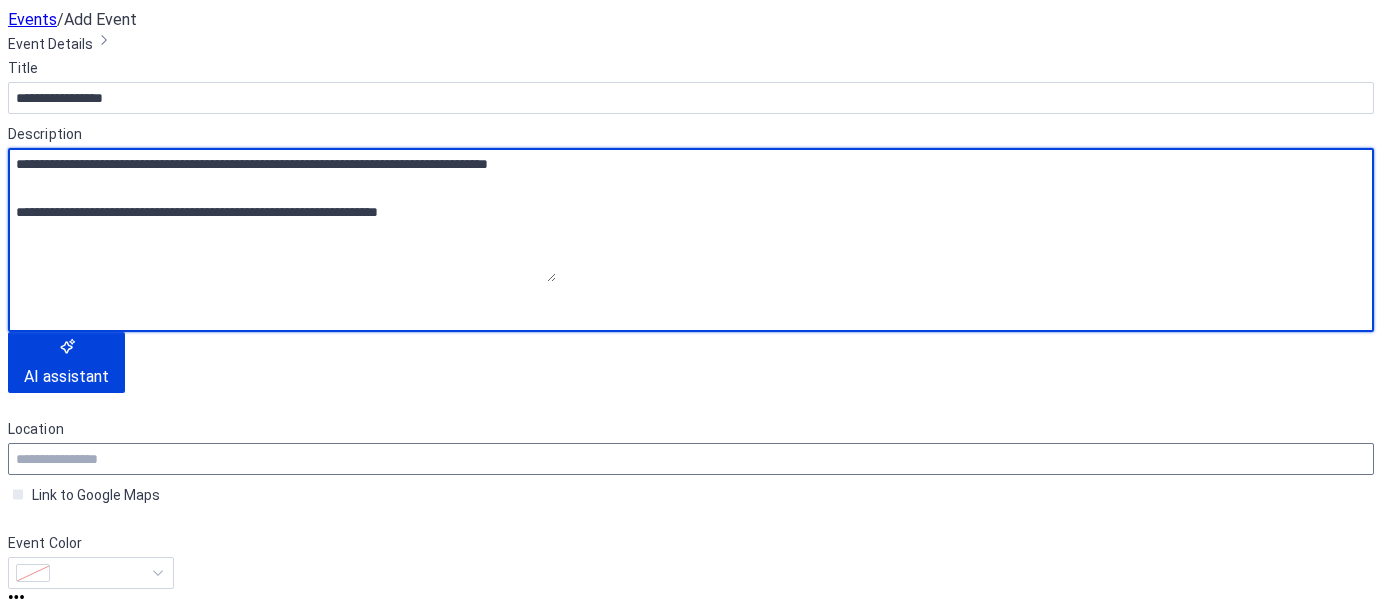 type on "**********" 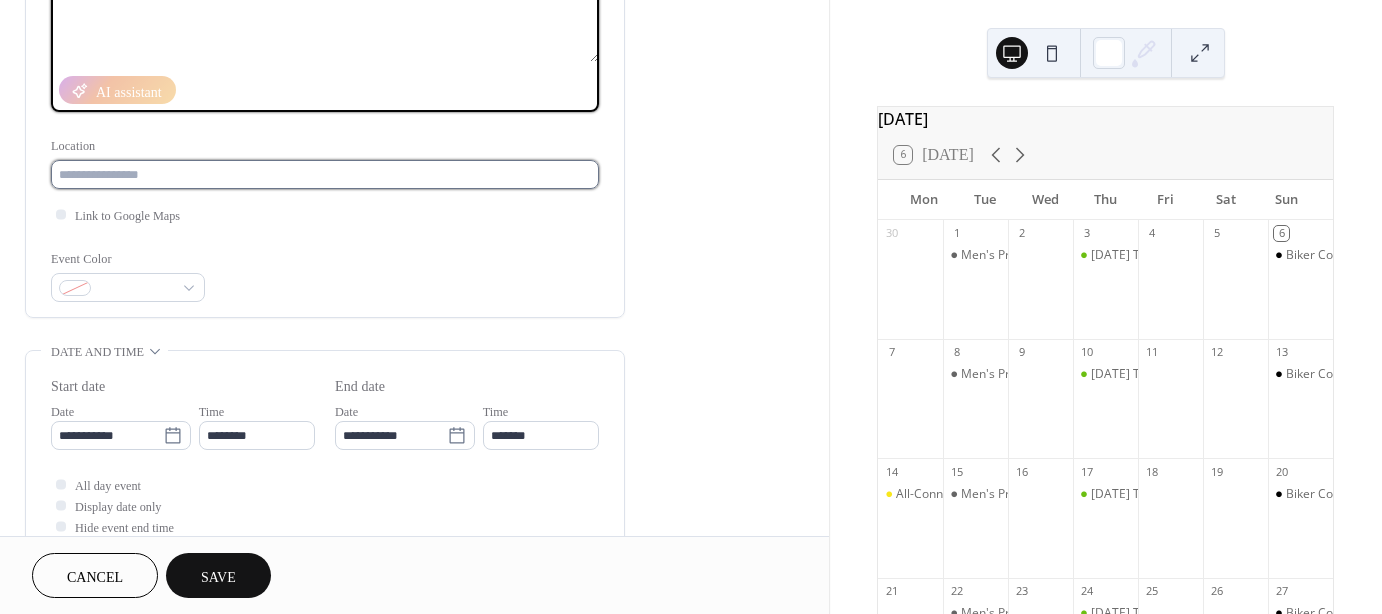 click at bounding box center (325, 174) 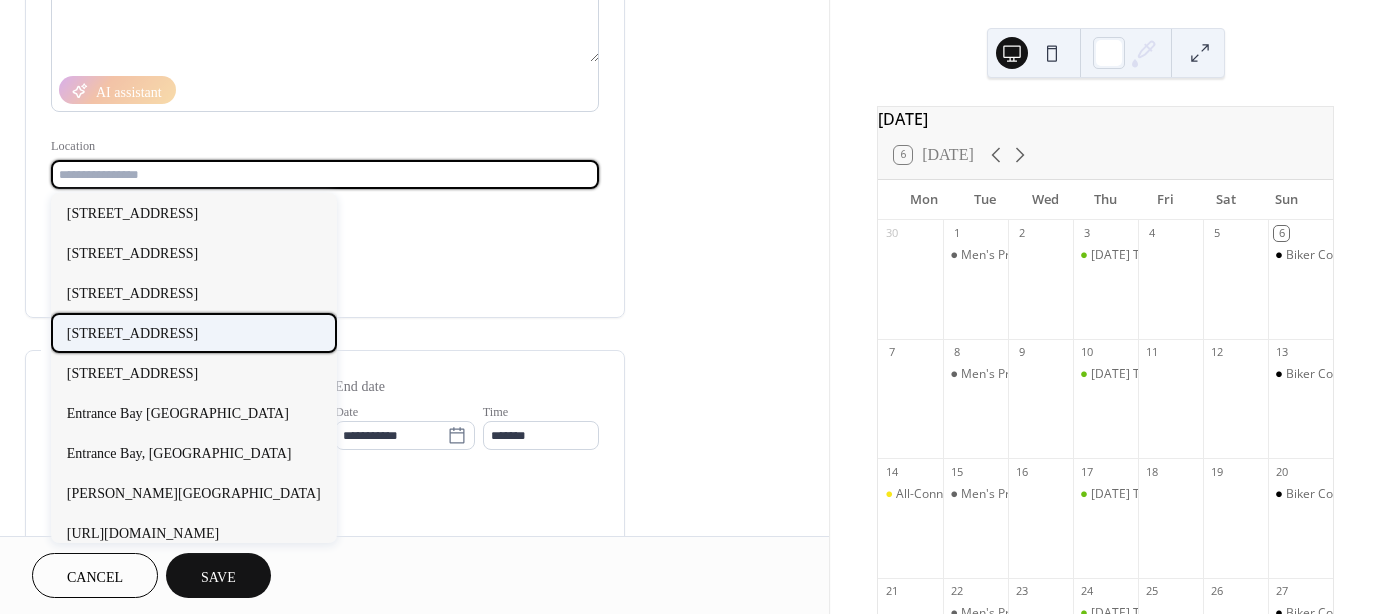 click on "[STREET_ADDRESS]" at bounding box center (132, 332) 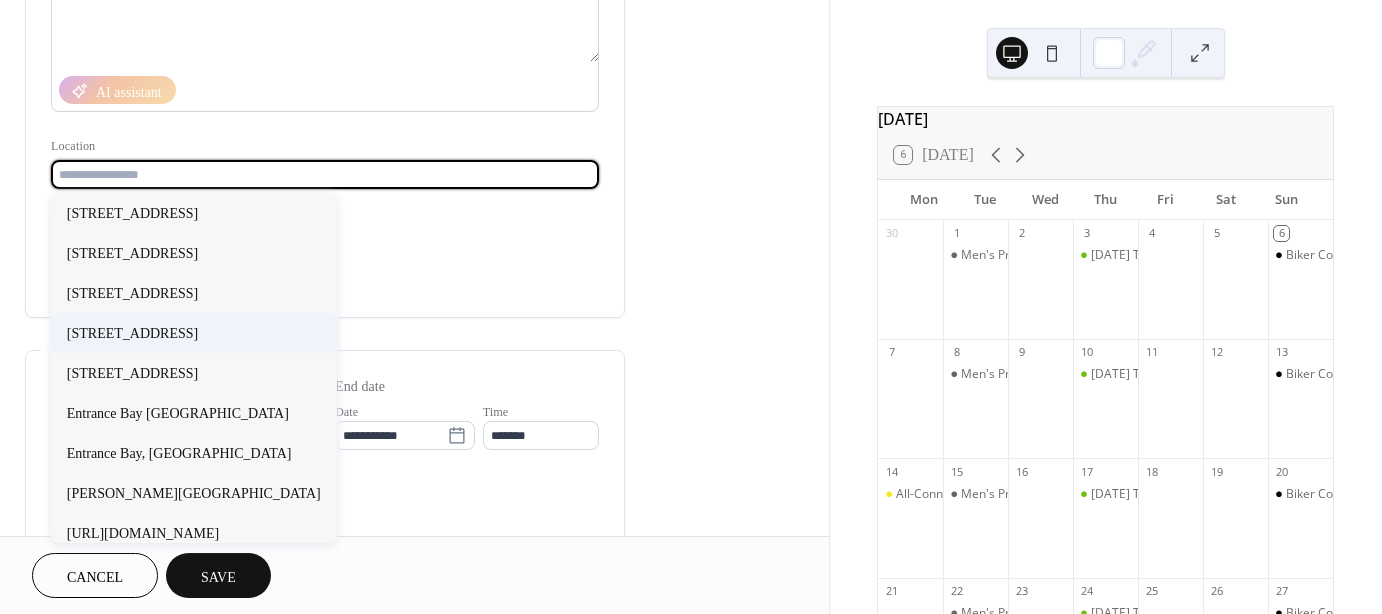 type on "**********" 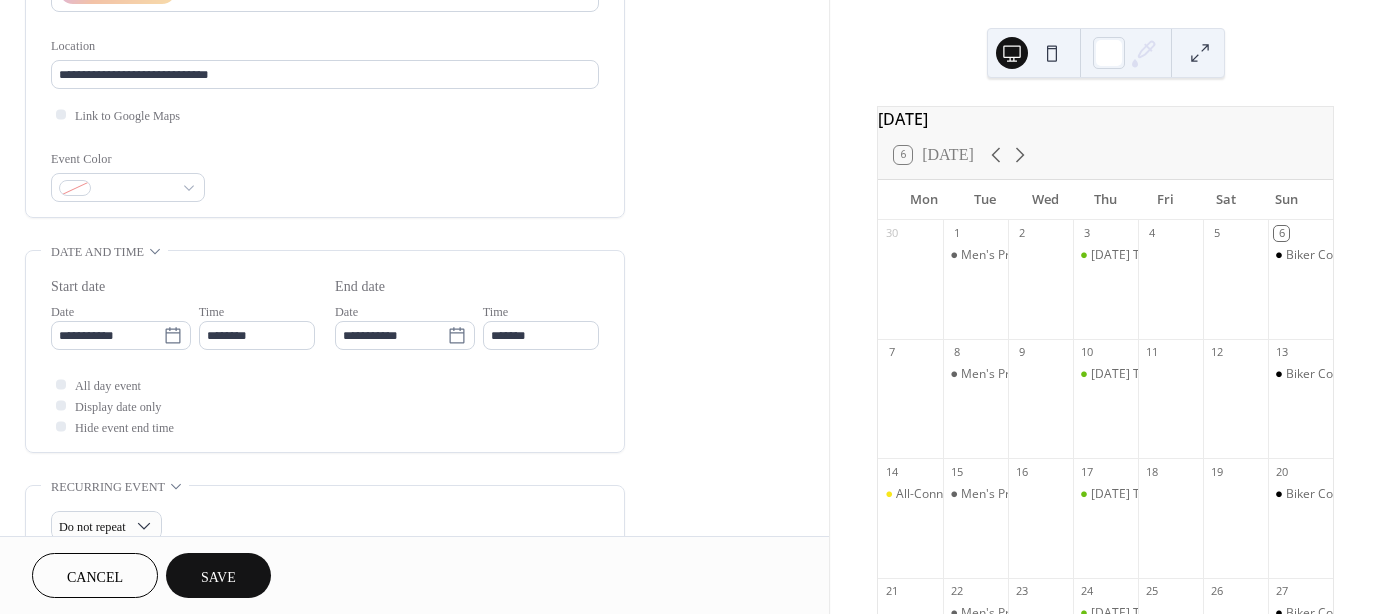 scroll, scrollTop: 500, scrollLeft: 0, axis: vertical 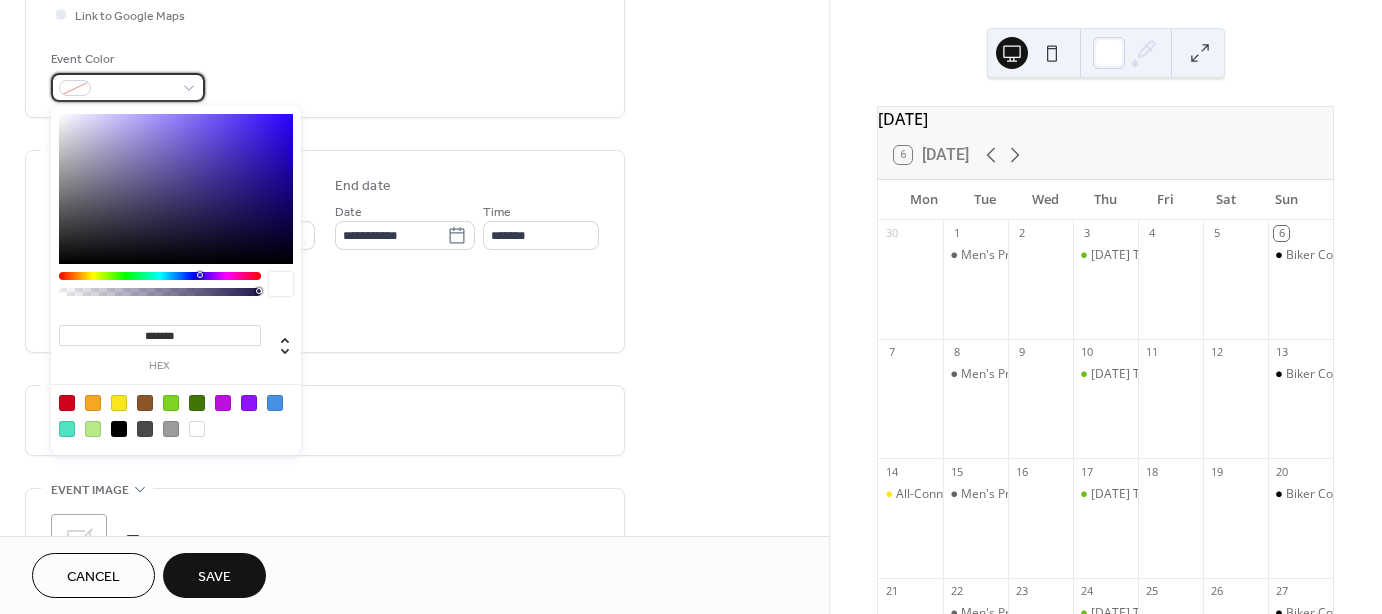 drag, startPoint x: 90, startPoint y: 89, endPoint x: 109, endPoint y: 130, distance: 45.188496 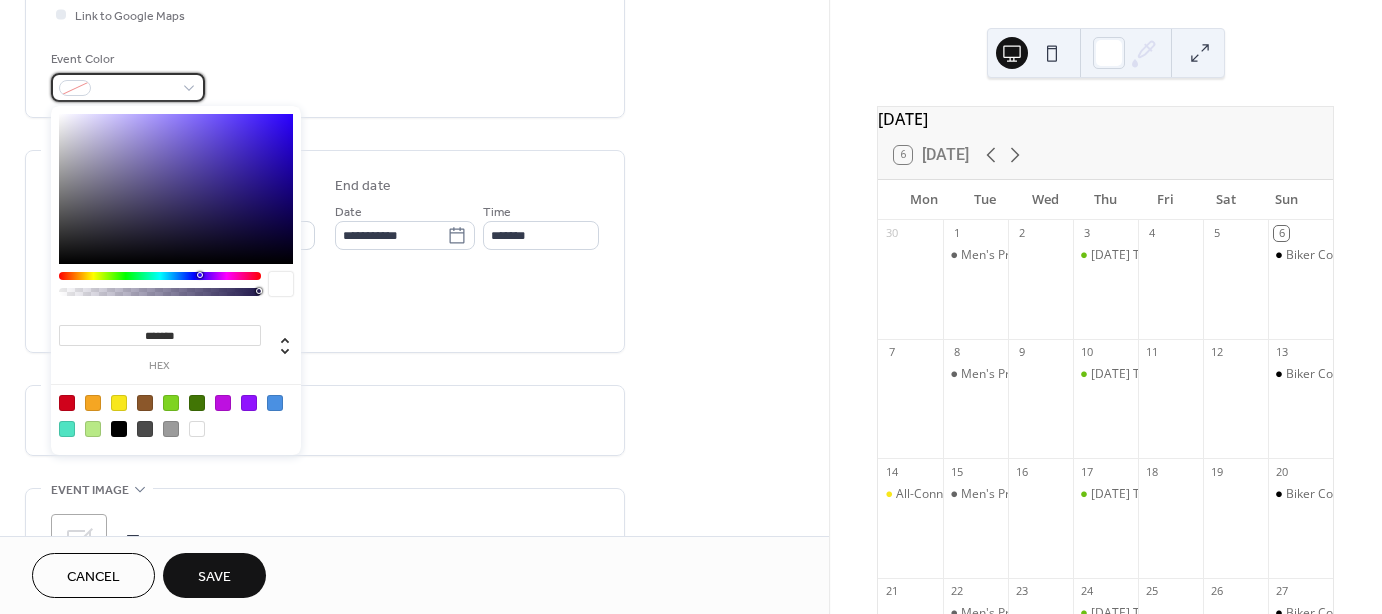 click at bounding box center [75, 88] 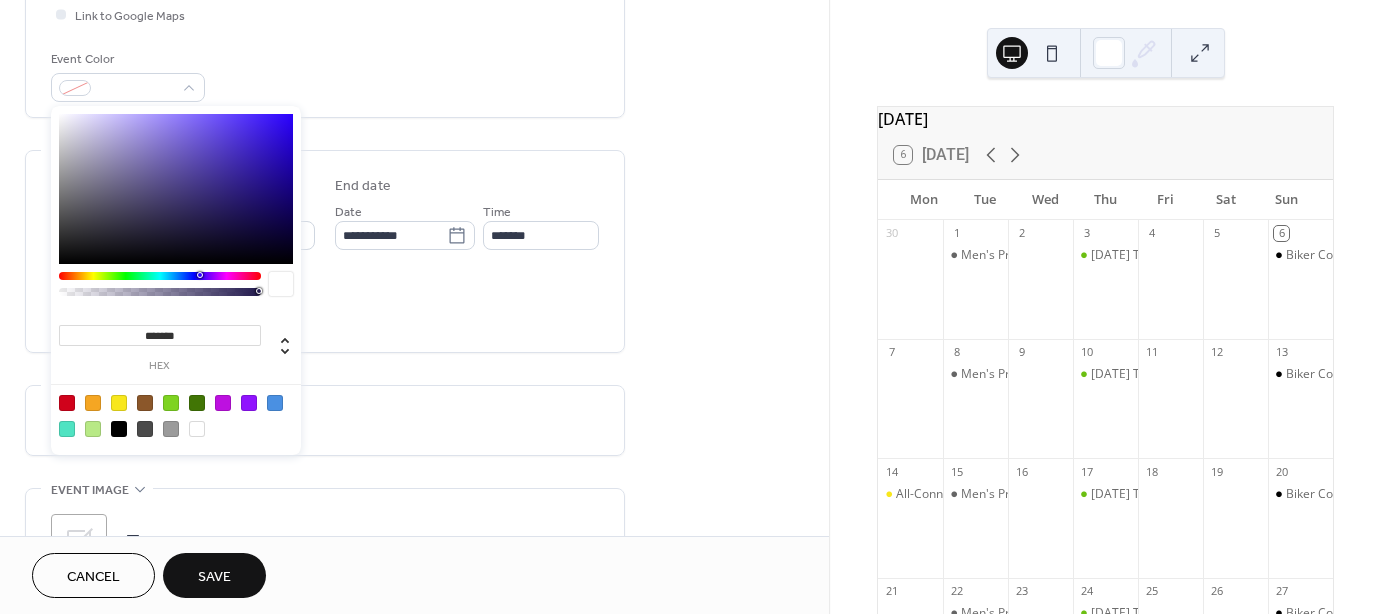 click at bounding box center (93, 403) 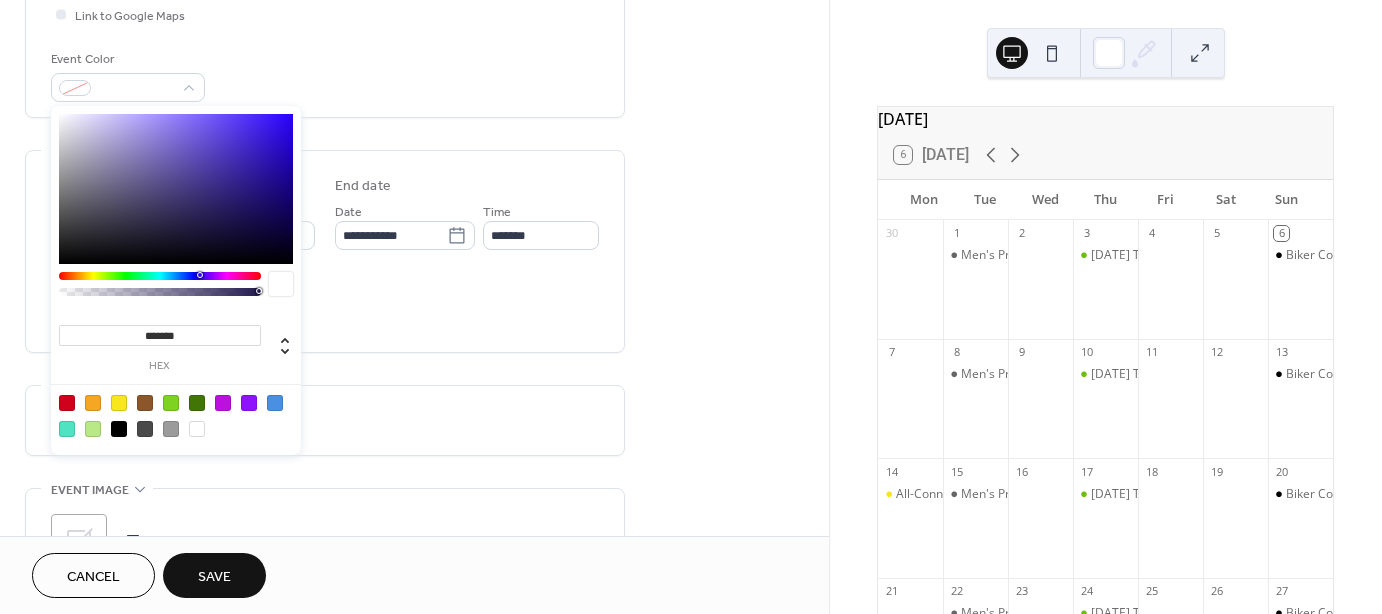 type on "*******" 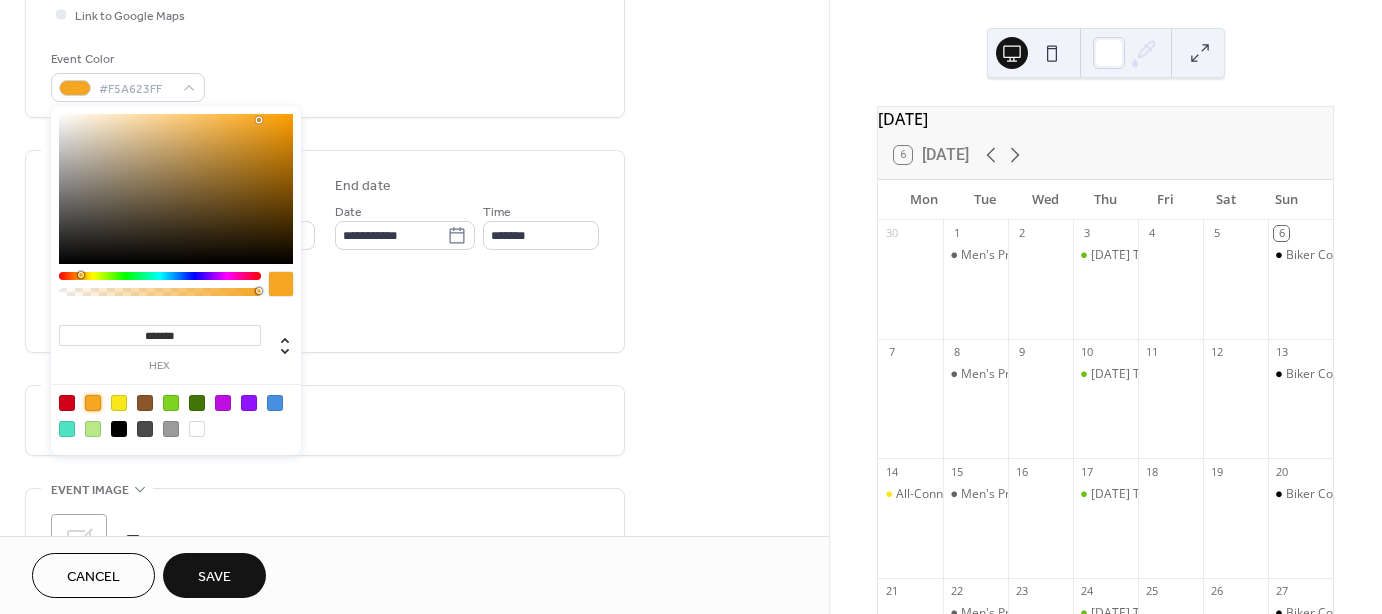 click on "**********" at bounding box center [325, 251] 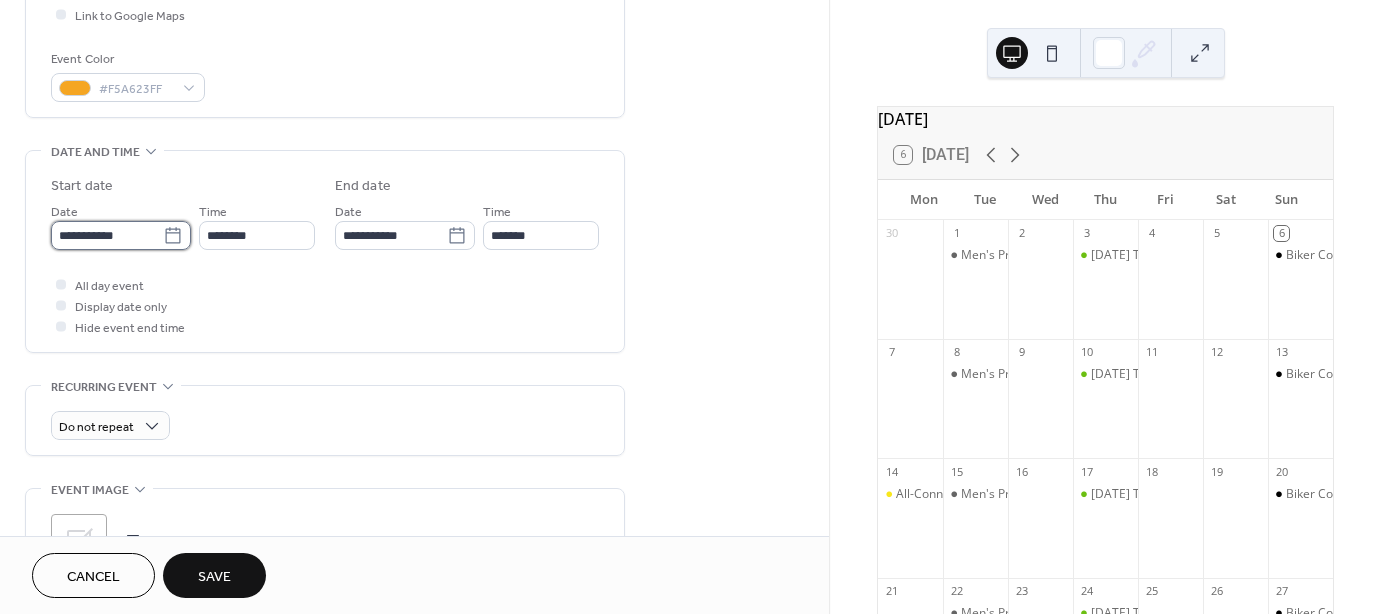 click on "**********" at bounding box center [107, 235] 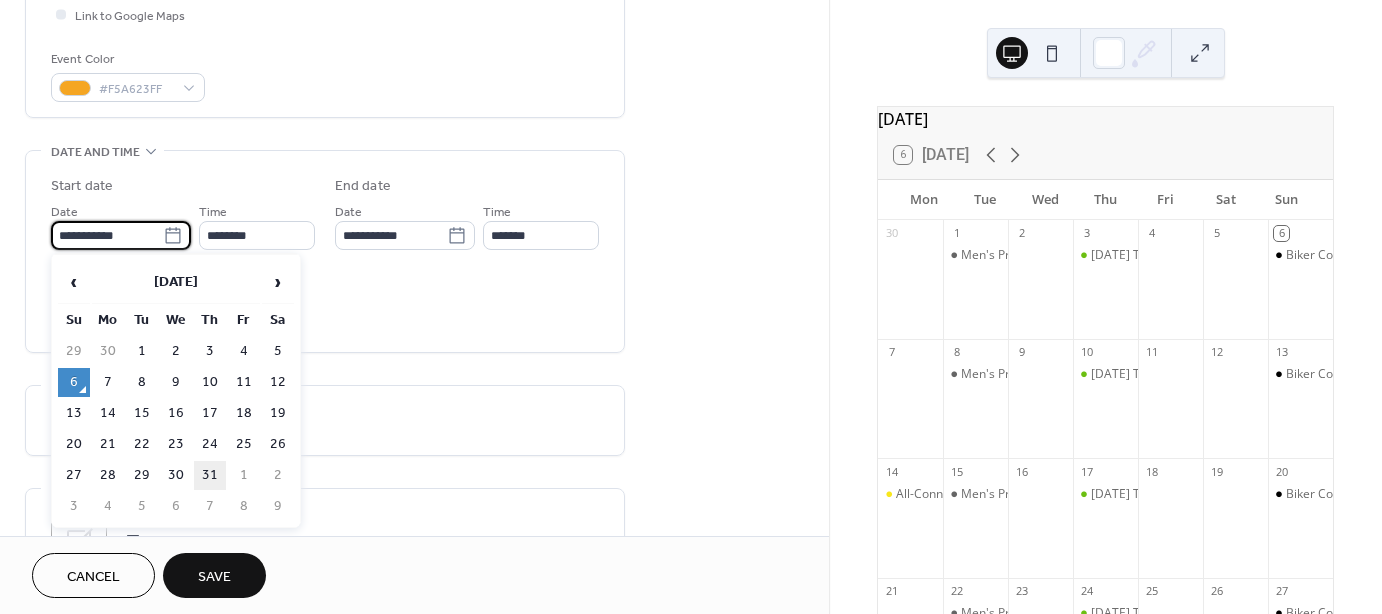 click on "31" at bounding box center (210, 475) 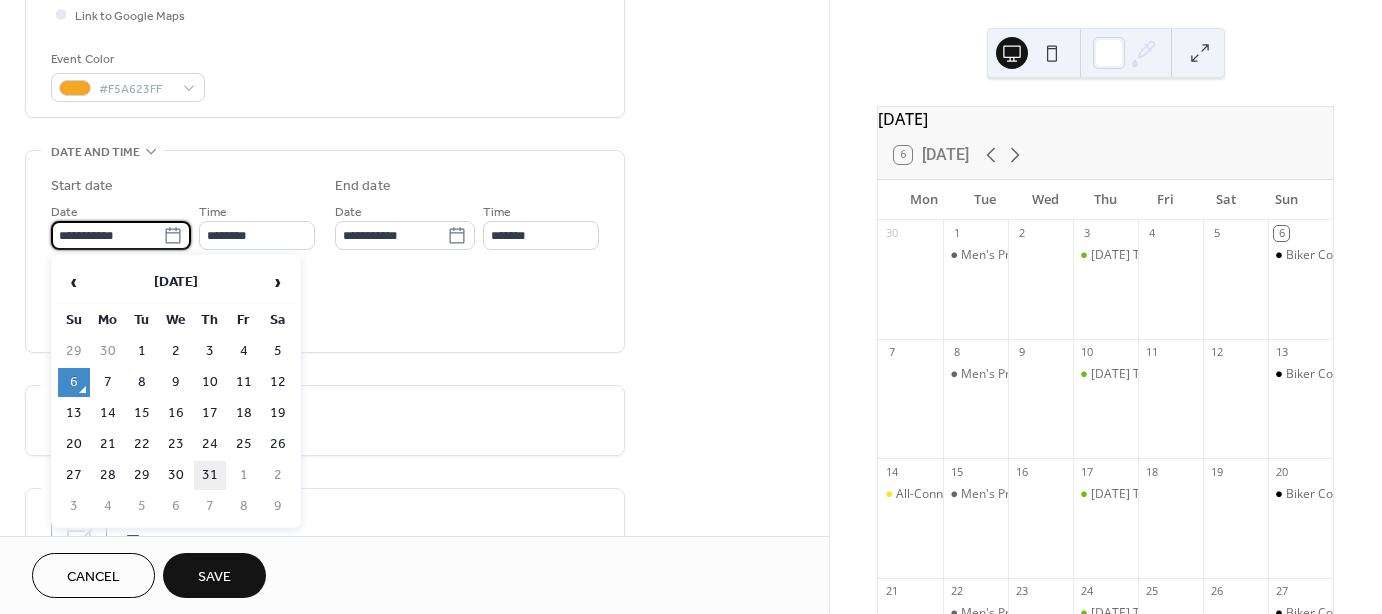 type on "**********" 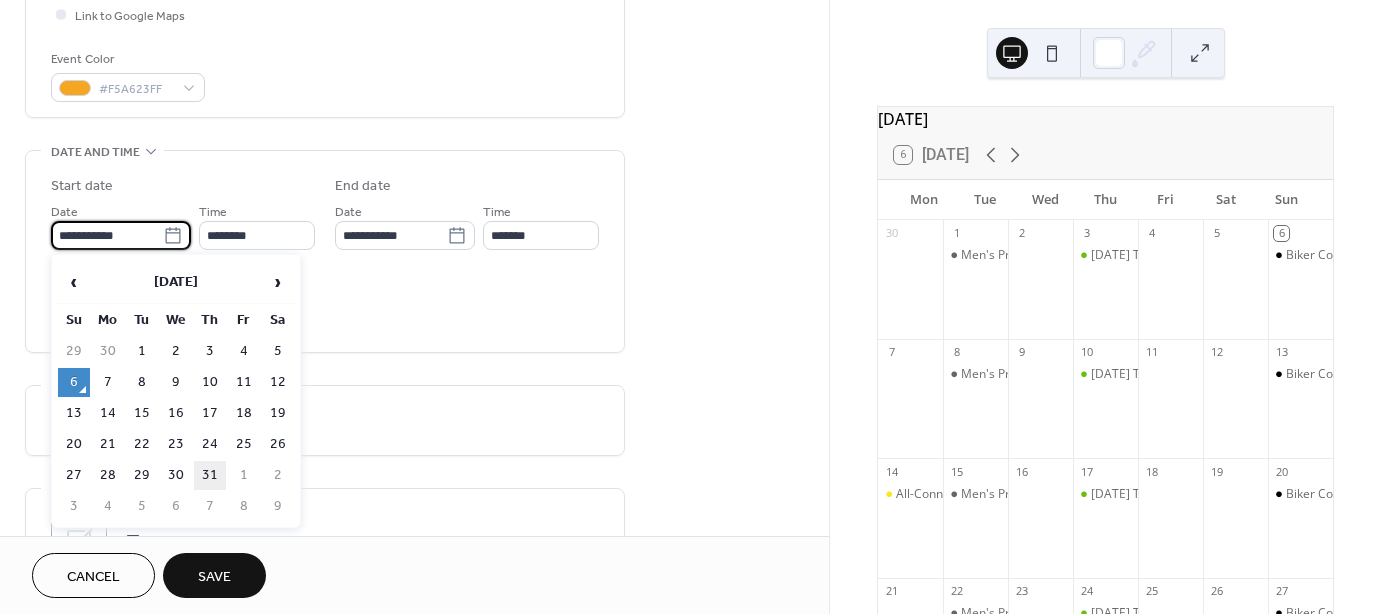 type on "**********" 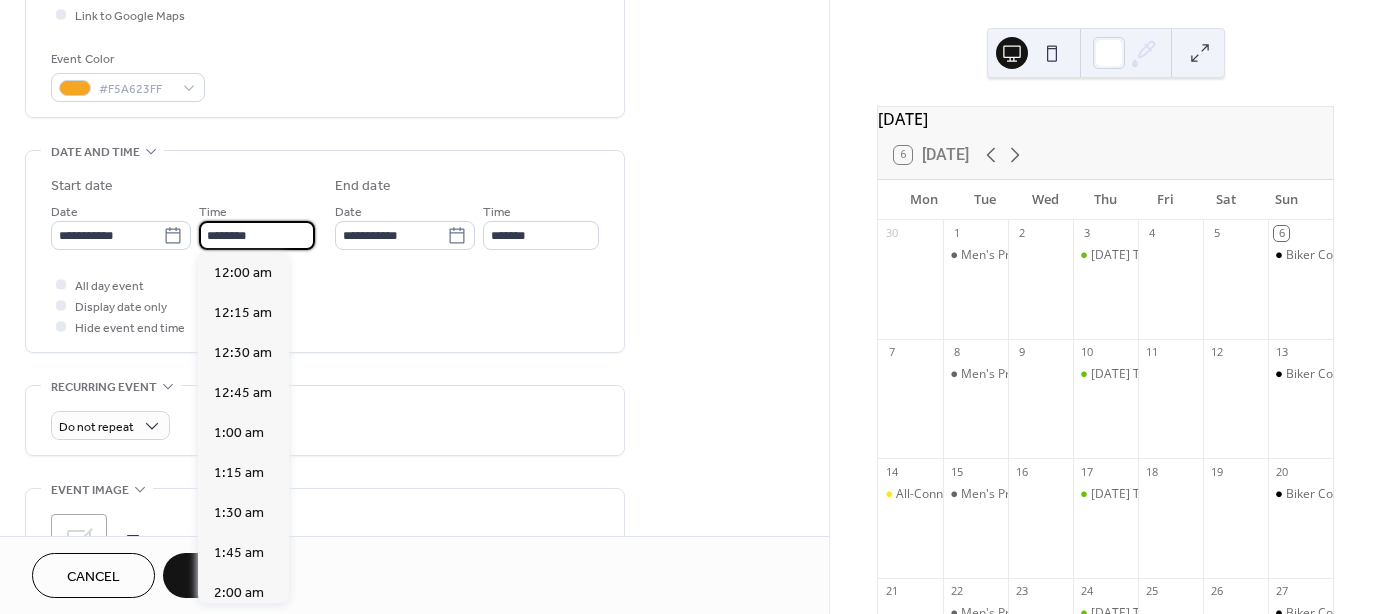 click on "********" at bounding box center [257, 235] 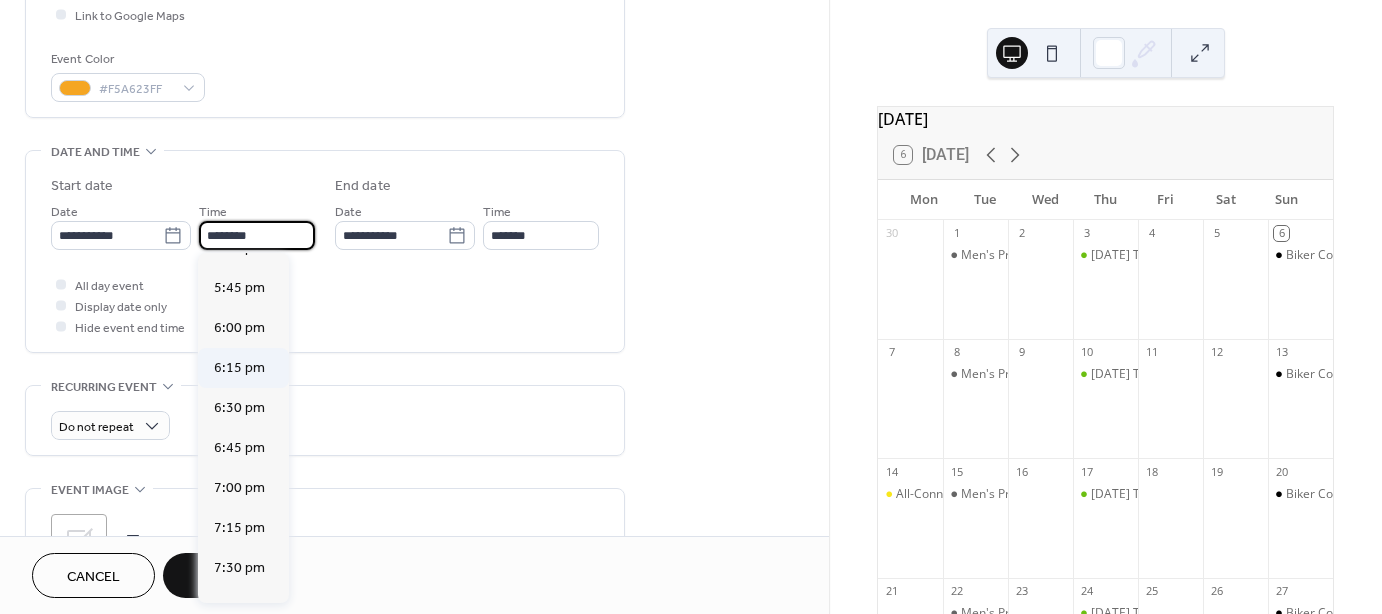 scroll, scrollTop: 2829, scrollLeft: 0, axis: vertical 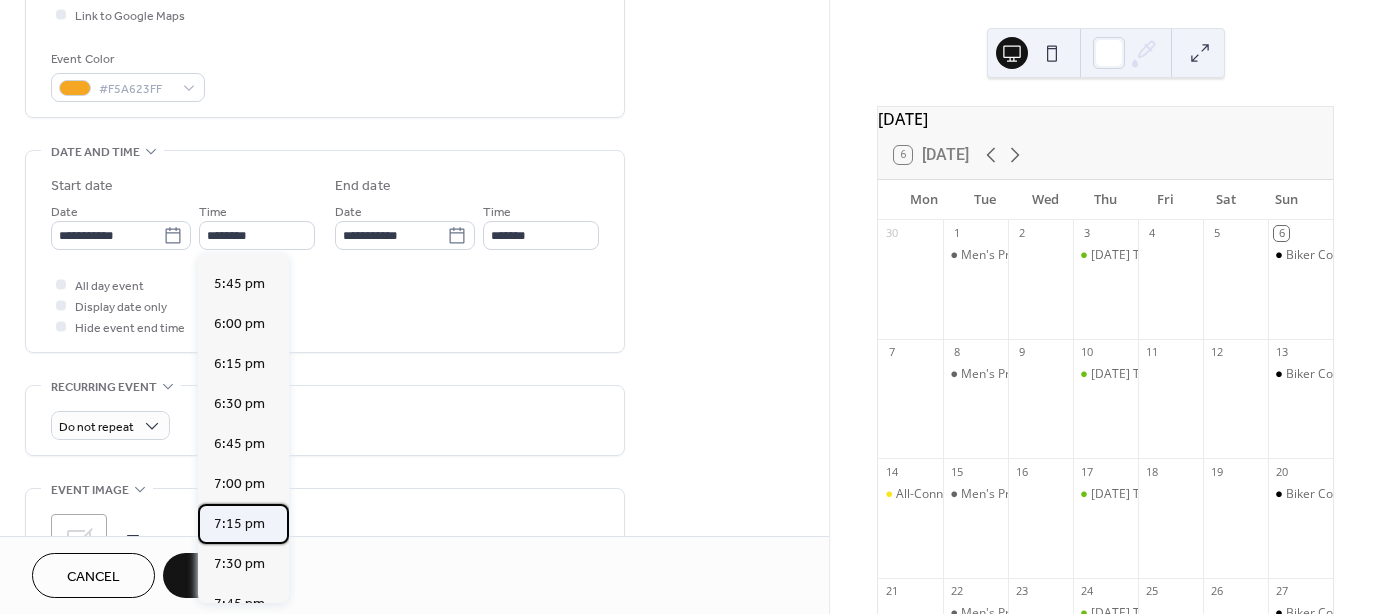 drag, startPoint x: 268, startPoint y: 519, endPoint x: 250, endPoint y: 507, distance: 21.633308 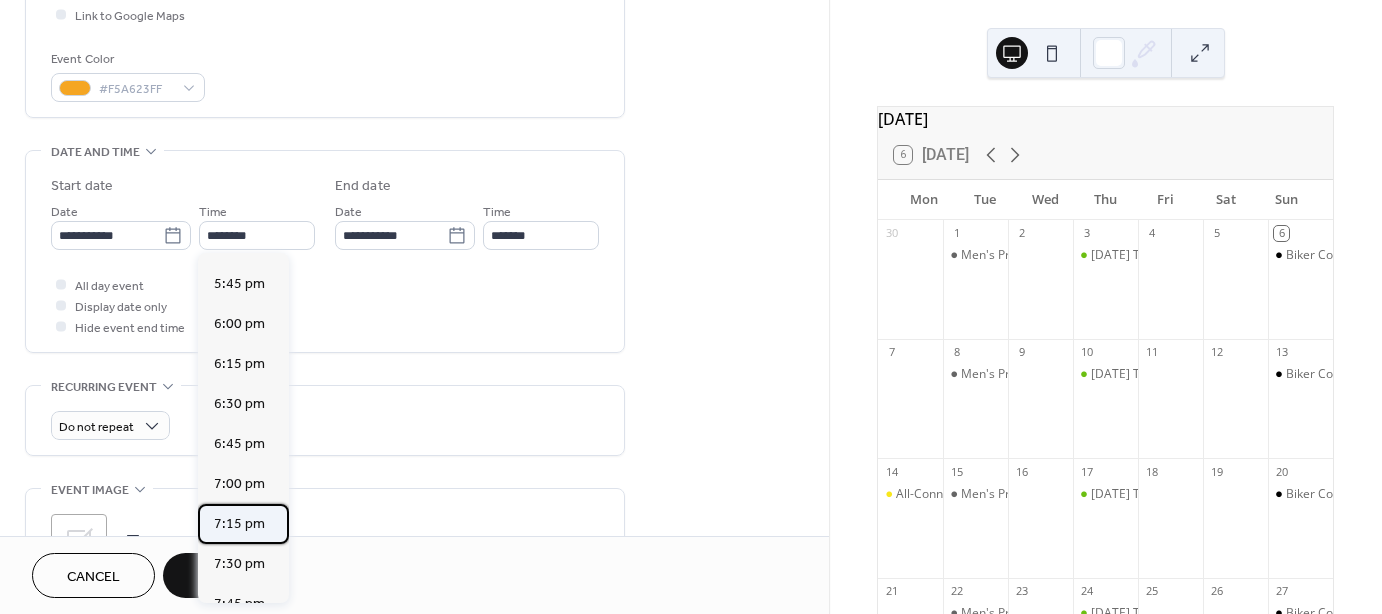 click on "7:15 pm" at bounding box center [243, 524] 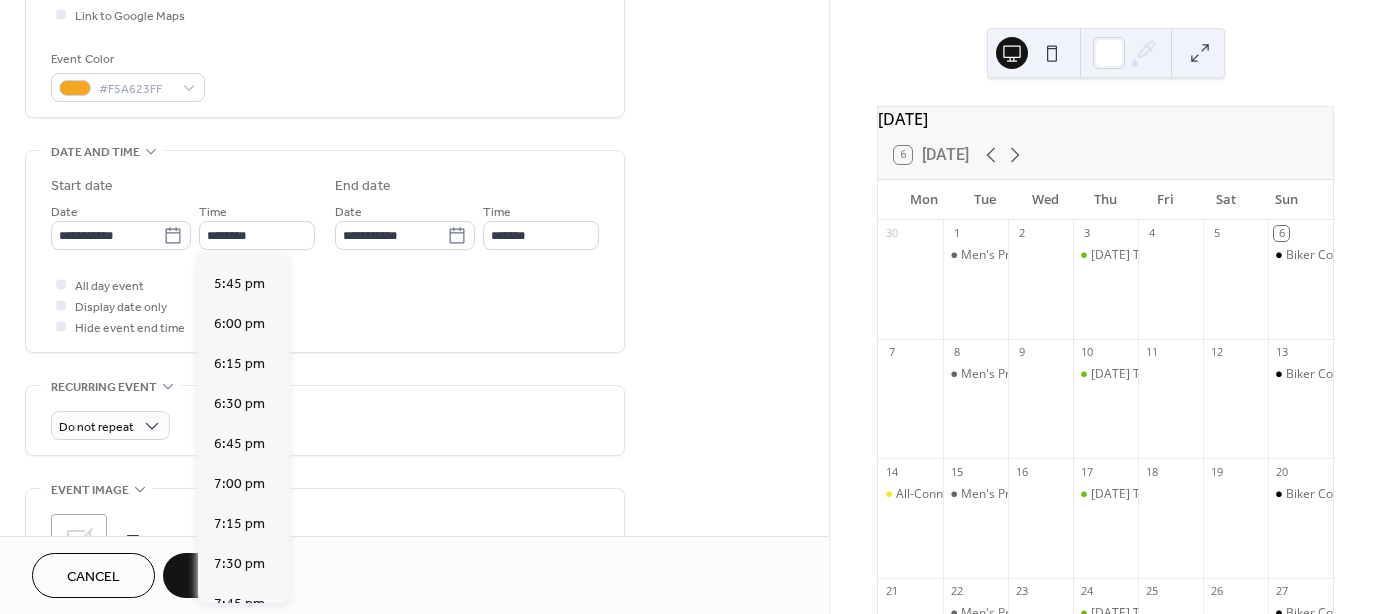 type on "*******" 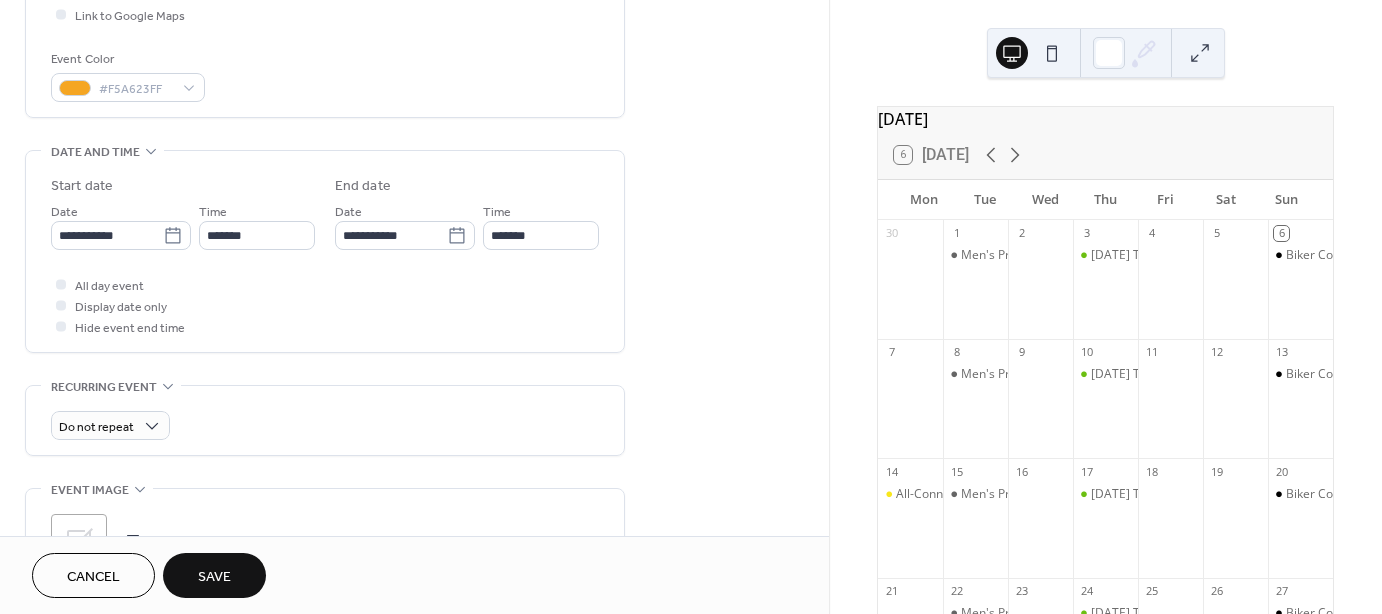 click on ";" at bounding box center [325, 537] 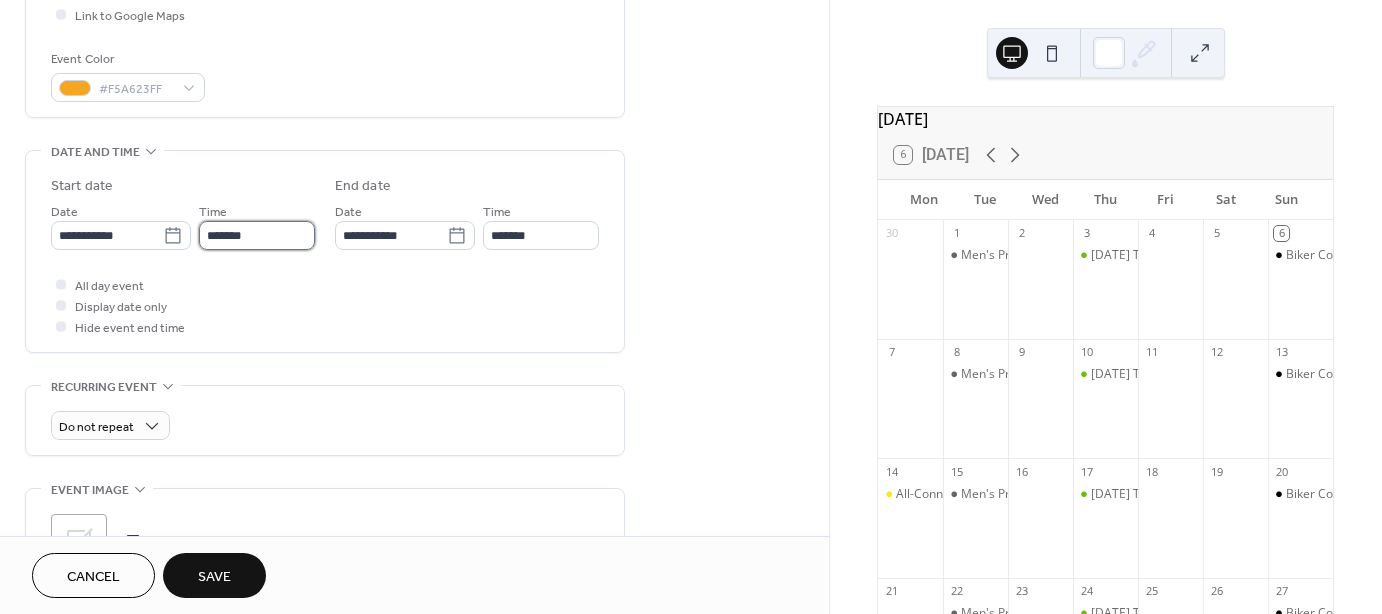 click on "*******" at bounding box center [257, 235] 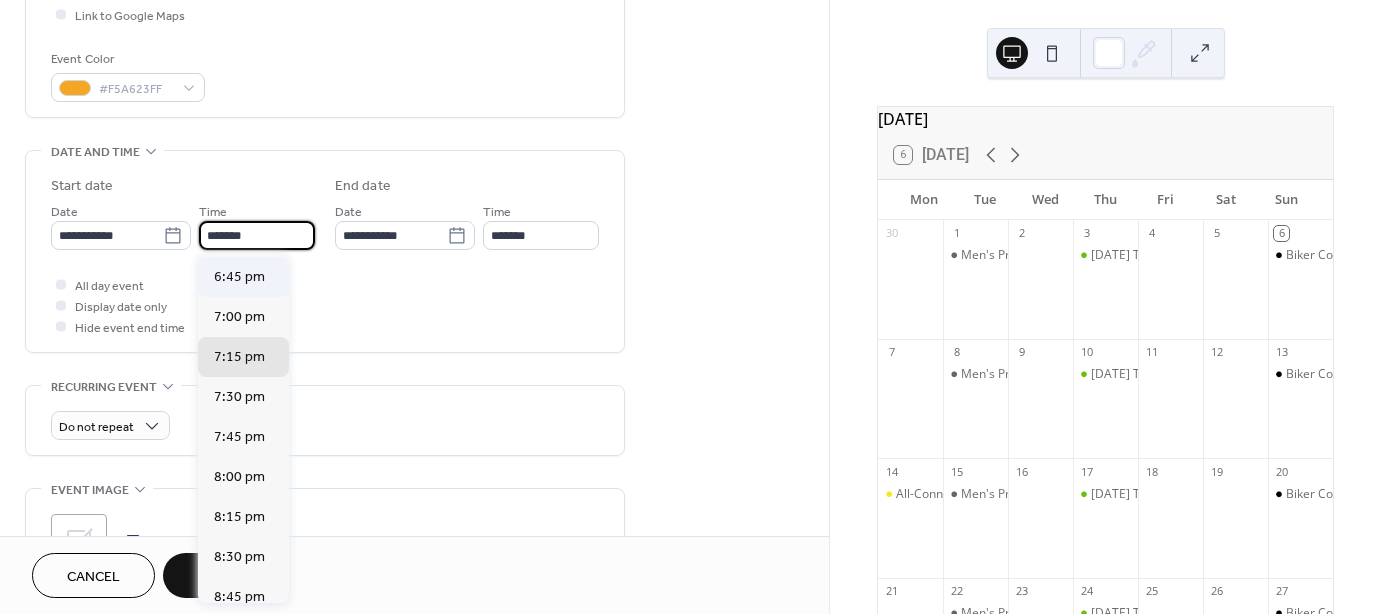 scroll, scrollTop: 2995, scrollLeft: 0, axis: vertical 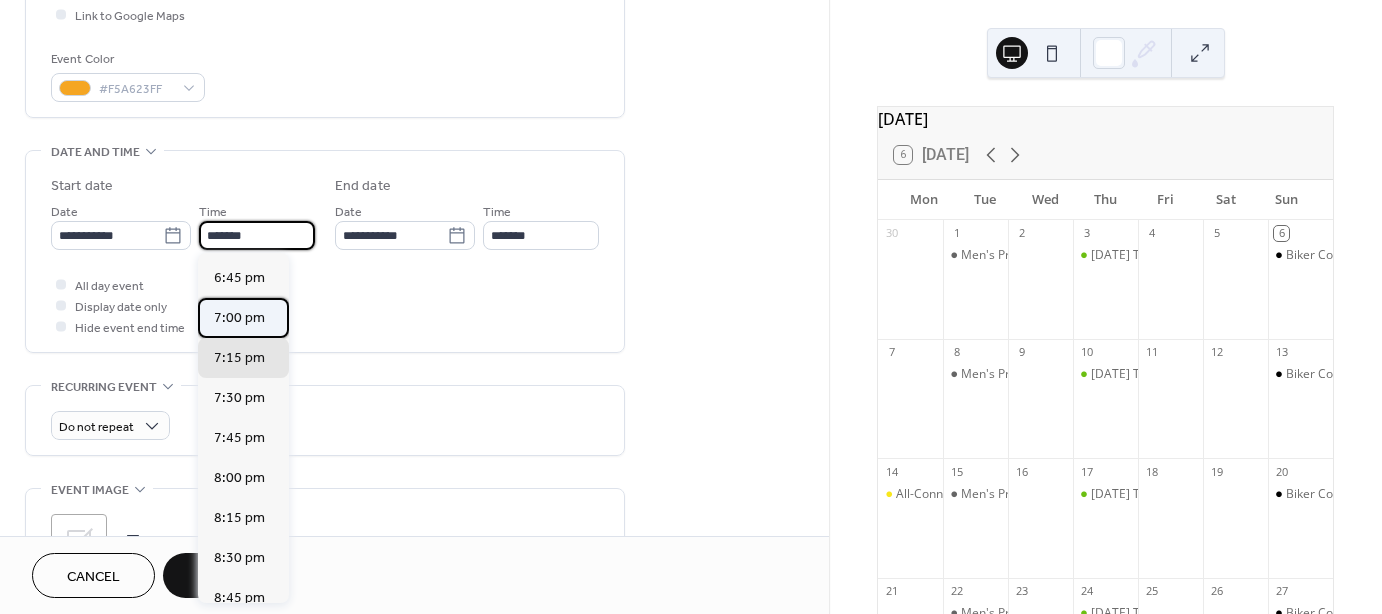 click on "7:00 pm" at bounding box center (239, 318) 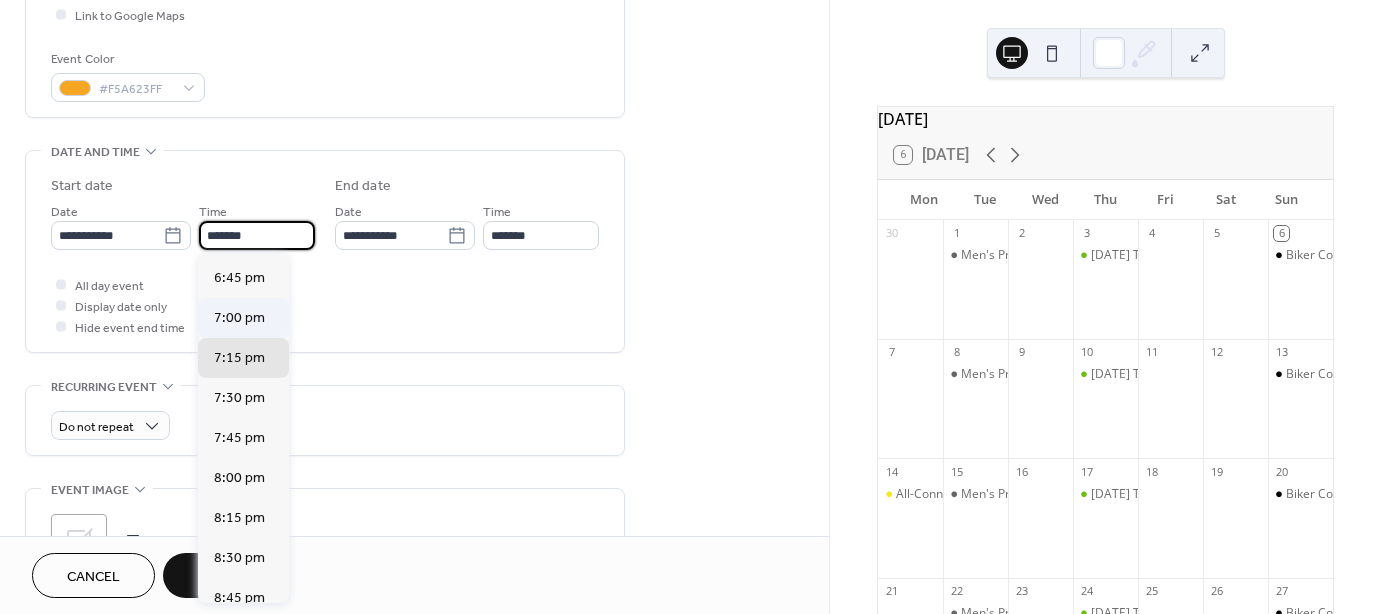 type on "*******" 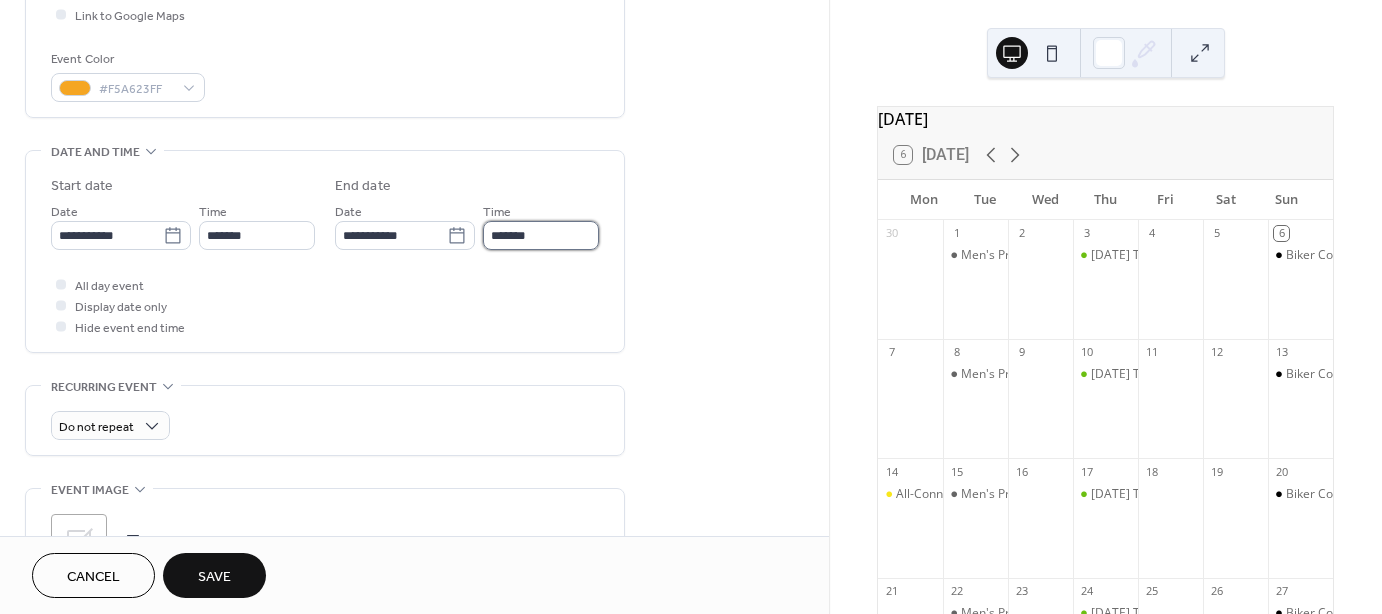 click on "*******" at bounding box center [541, 235] 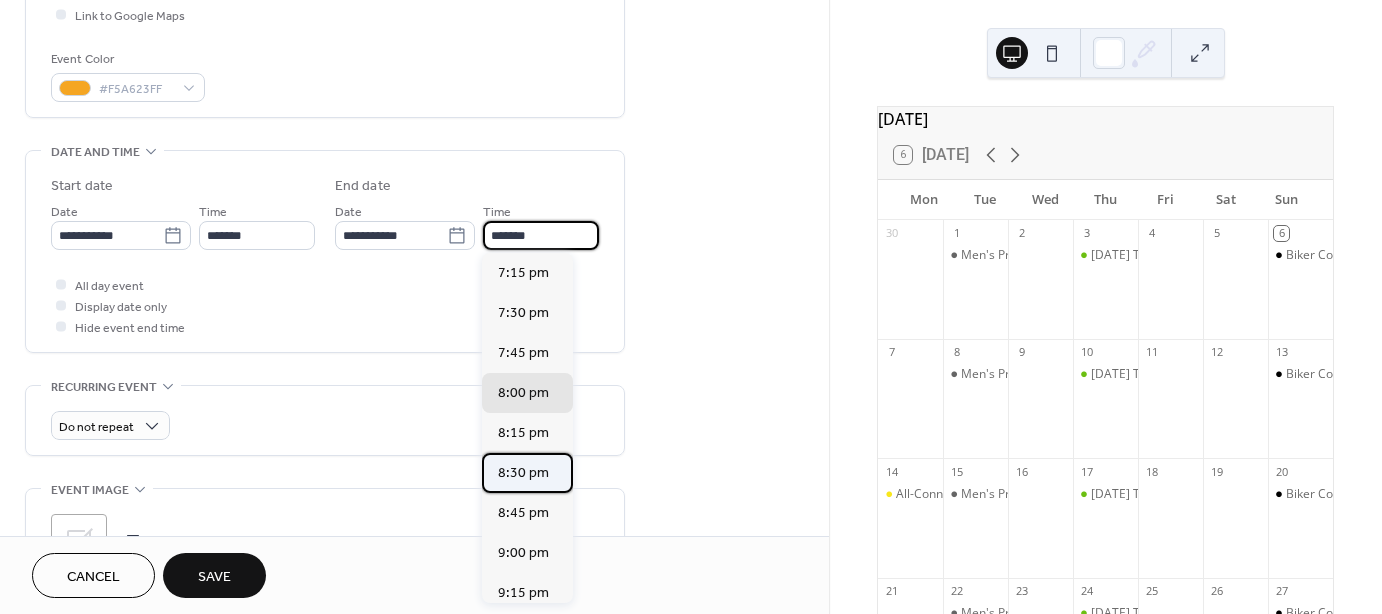 click on "8:30 pm" at bounding box center (523, 473) 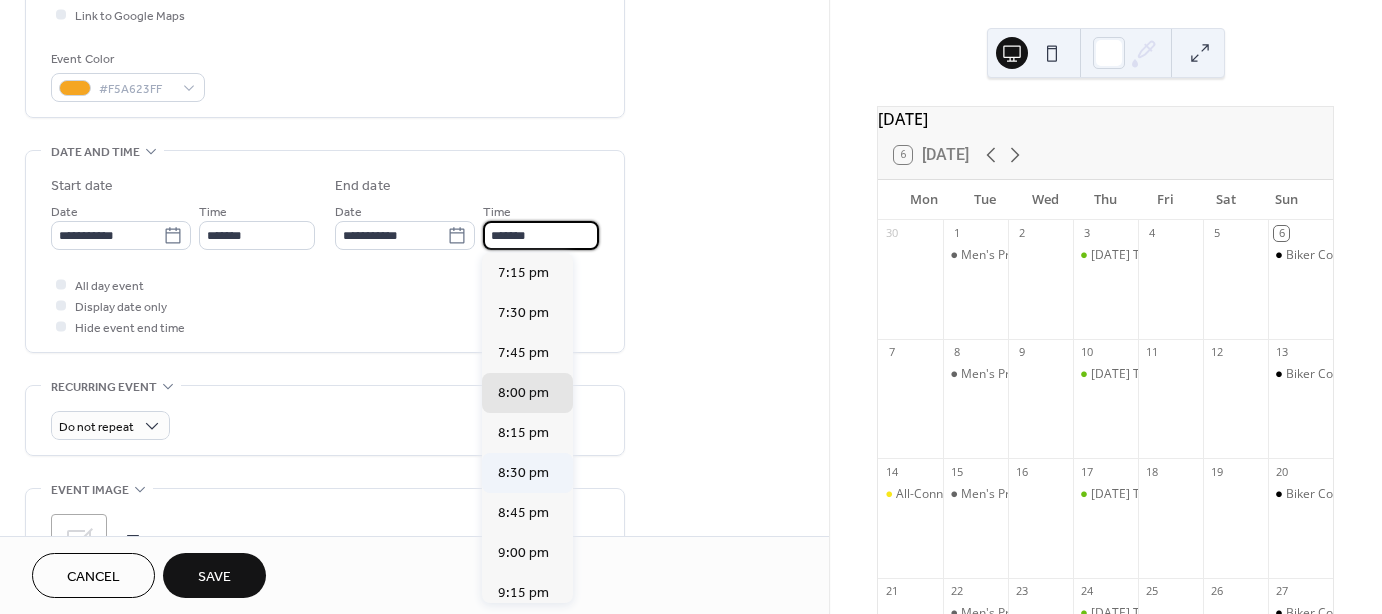 type on "*******" 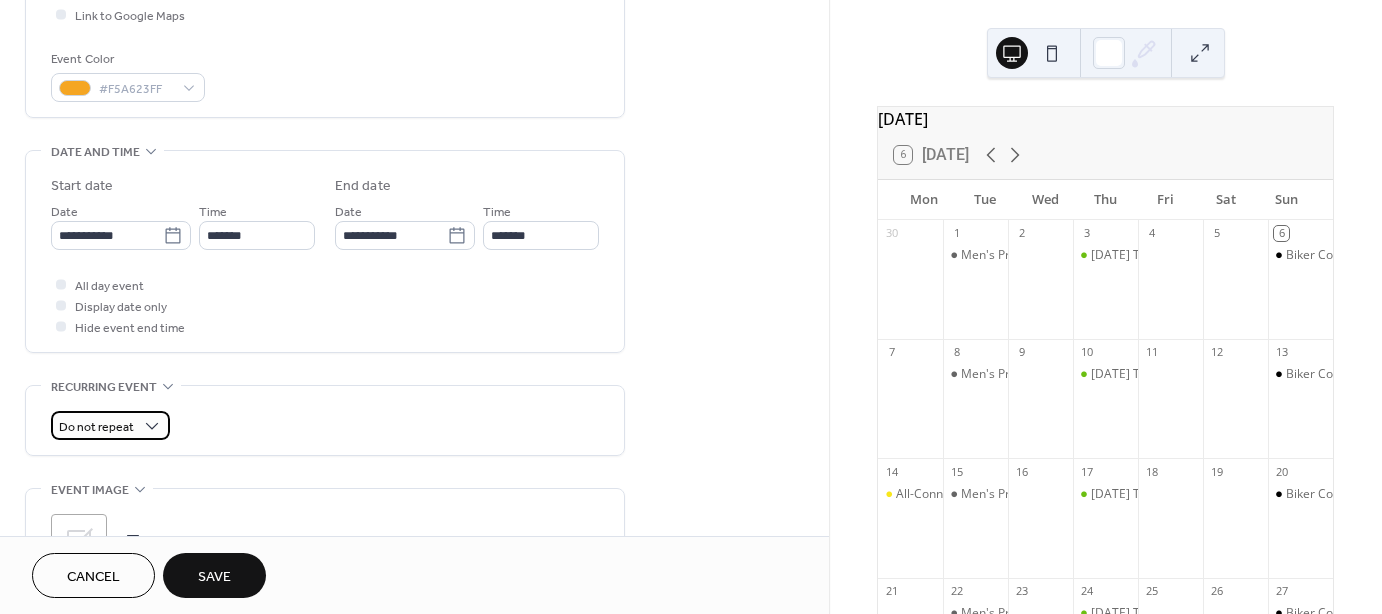 click on "Do not repeat" at bounding box center [96, 427] 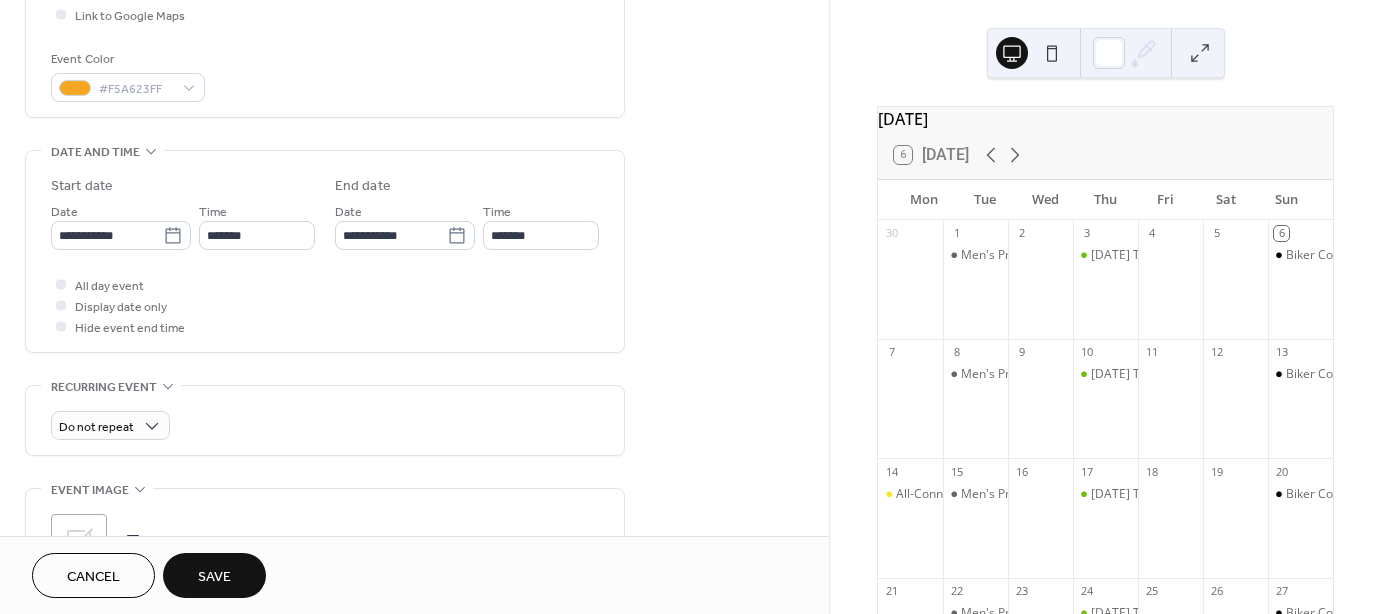 click on "Do not repeat" at bounding box center [325, 425] 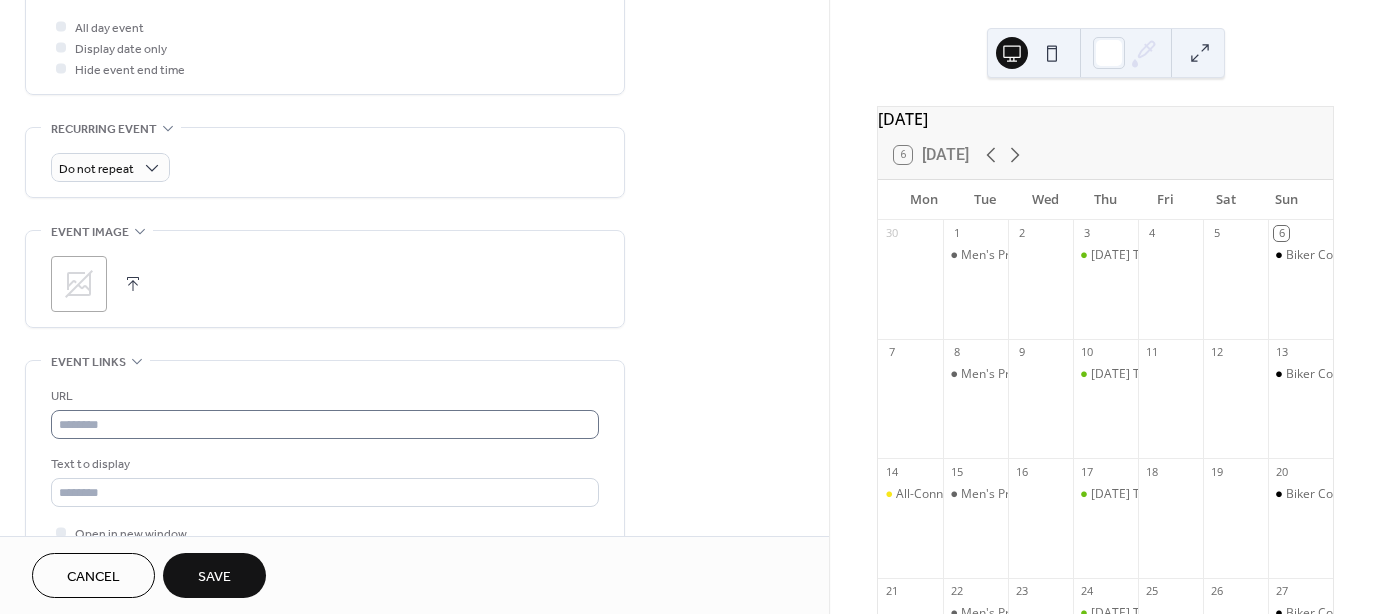 scroll, scrollTop: 800, scrollLeft: 0, axis: vertical 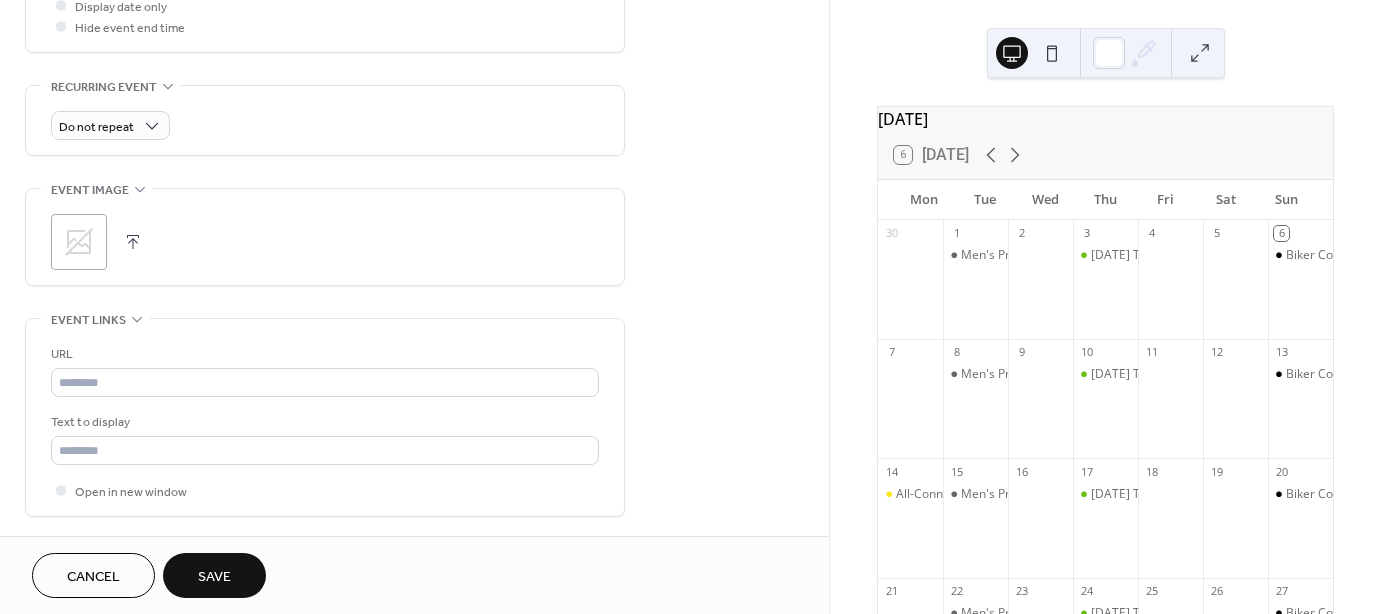 click on ";" at bounding box center (325, 242) 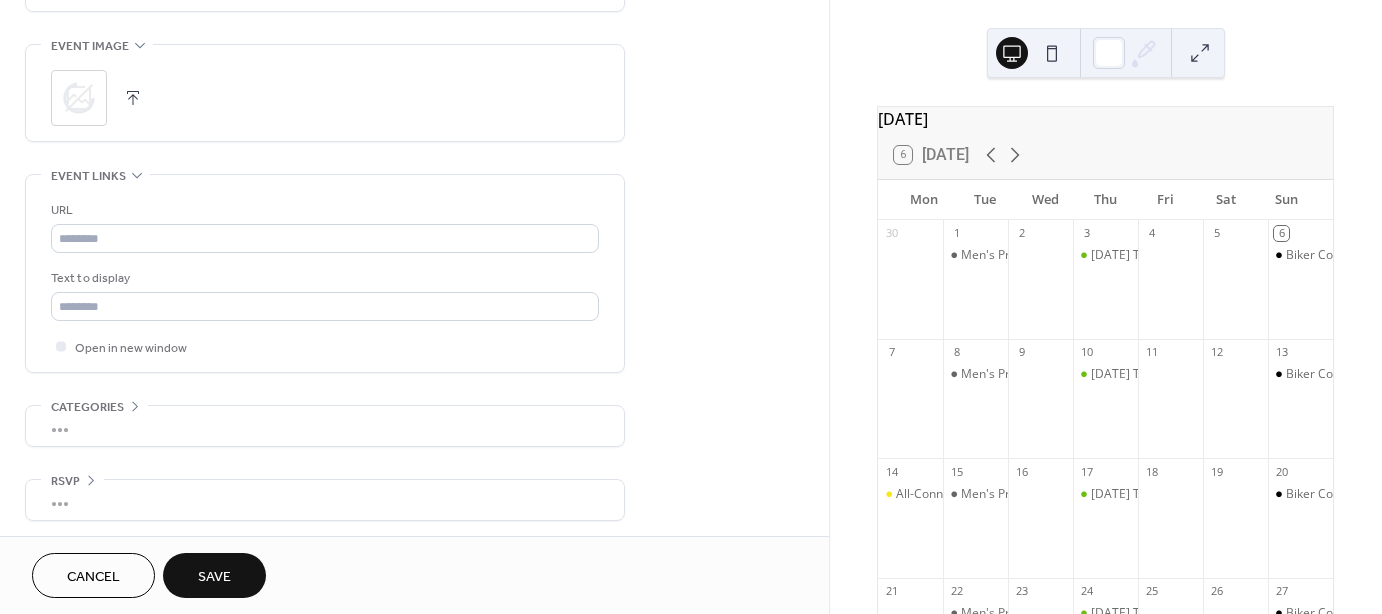 scroll, scrollTop: 946, scrollLeft: 0, axis: vertical 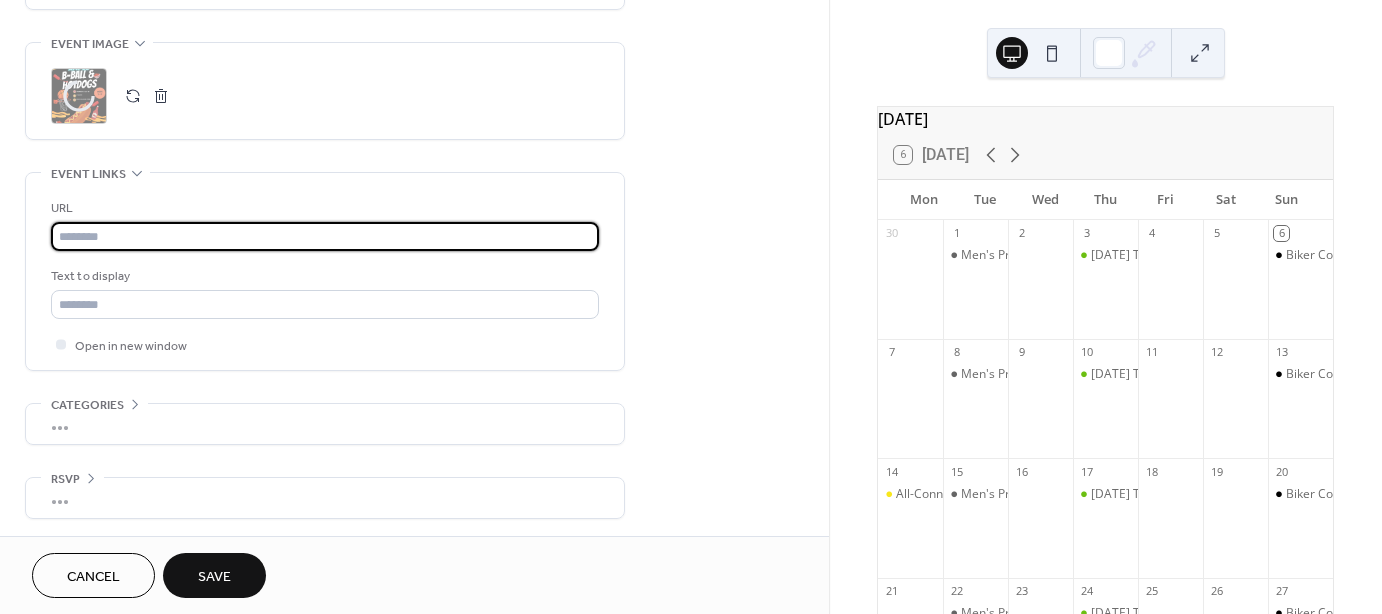 click at bounding box center (325, 236) 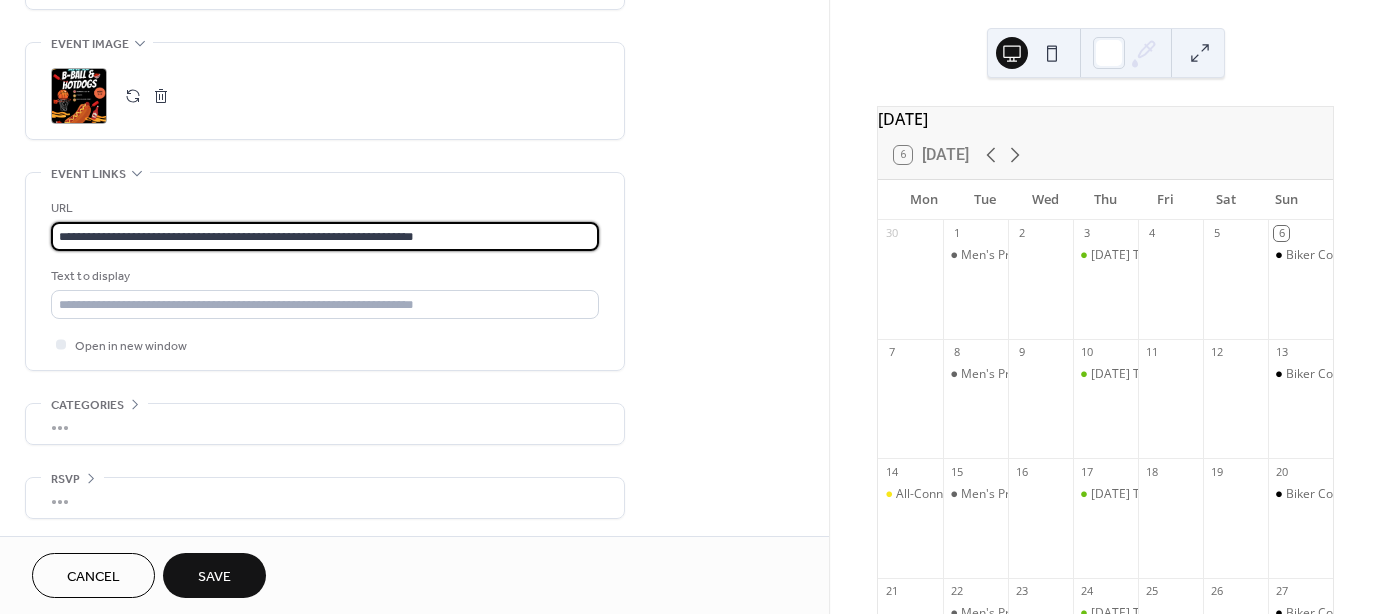 drag, startPoint x: 487, startPoint y: 228, endPoint x: 307, endPoint y: 222, distance: 180.09998 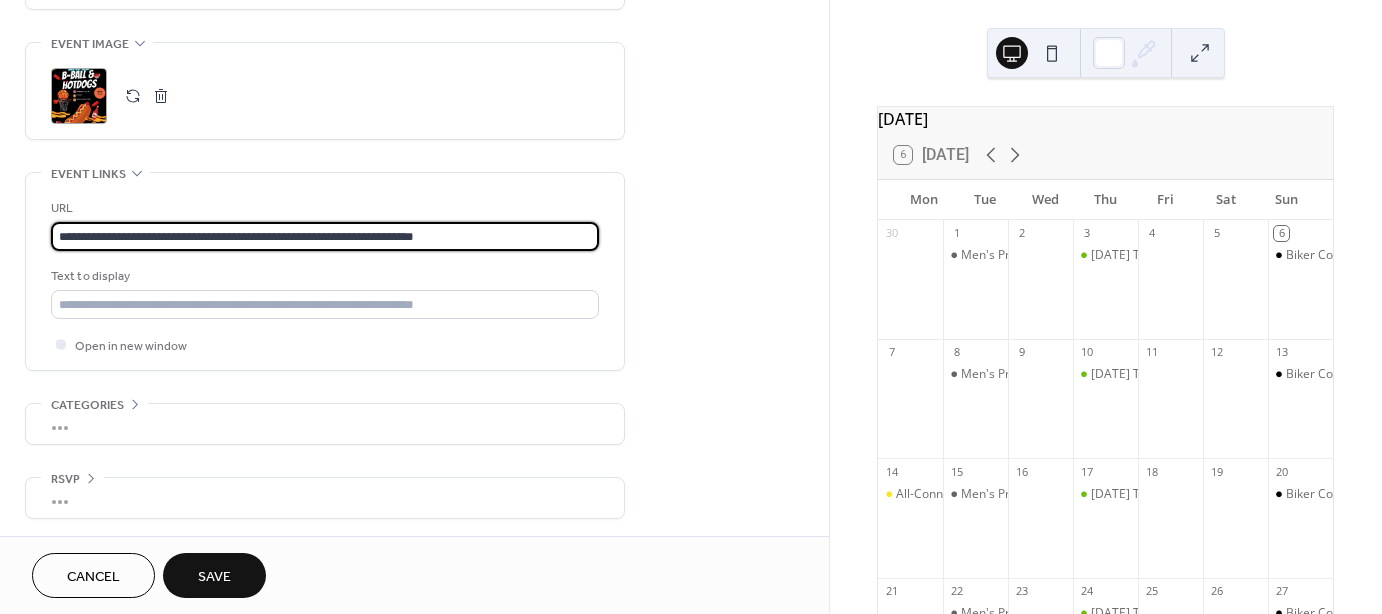 click on "**********" at bounding box center (325, 236) 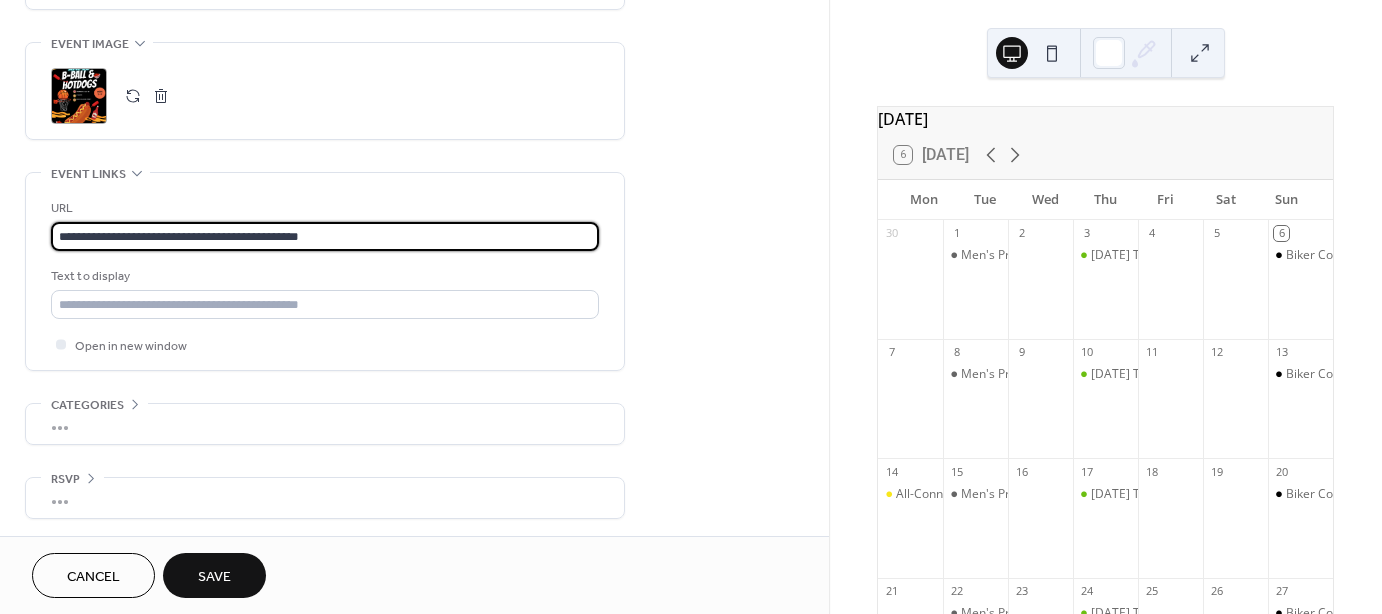 type on "**********" 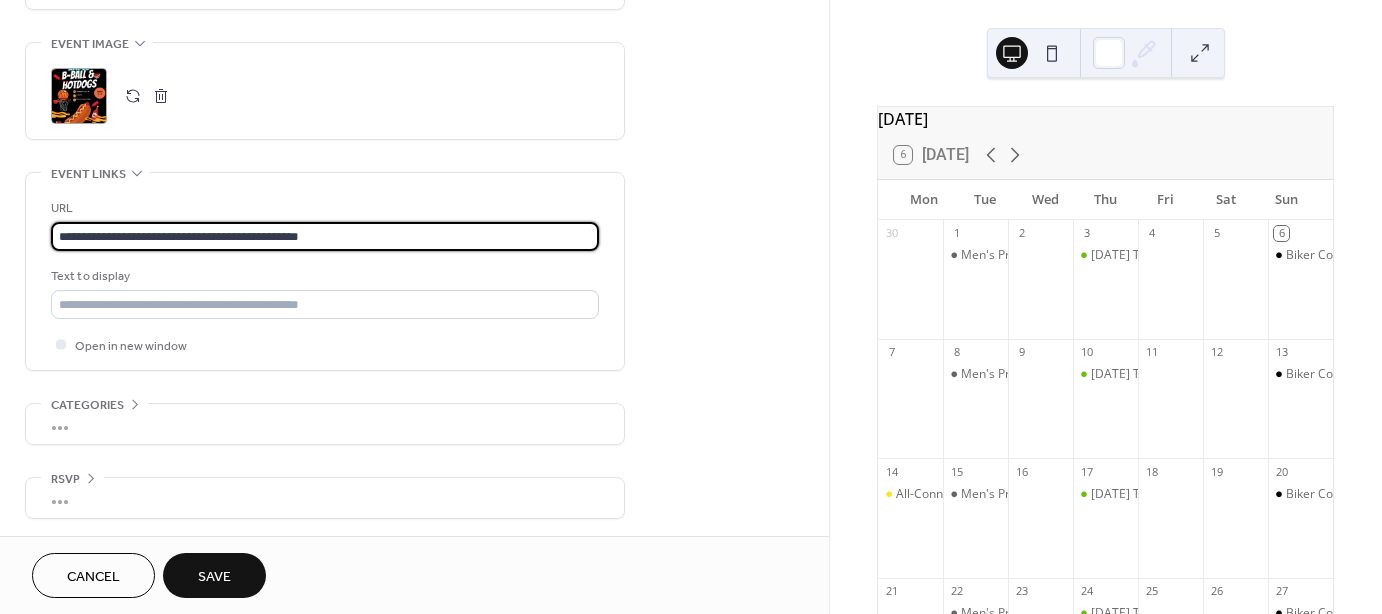 click on "Save" at bounding box center (214, 577) 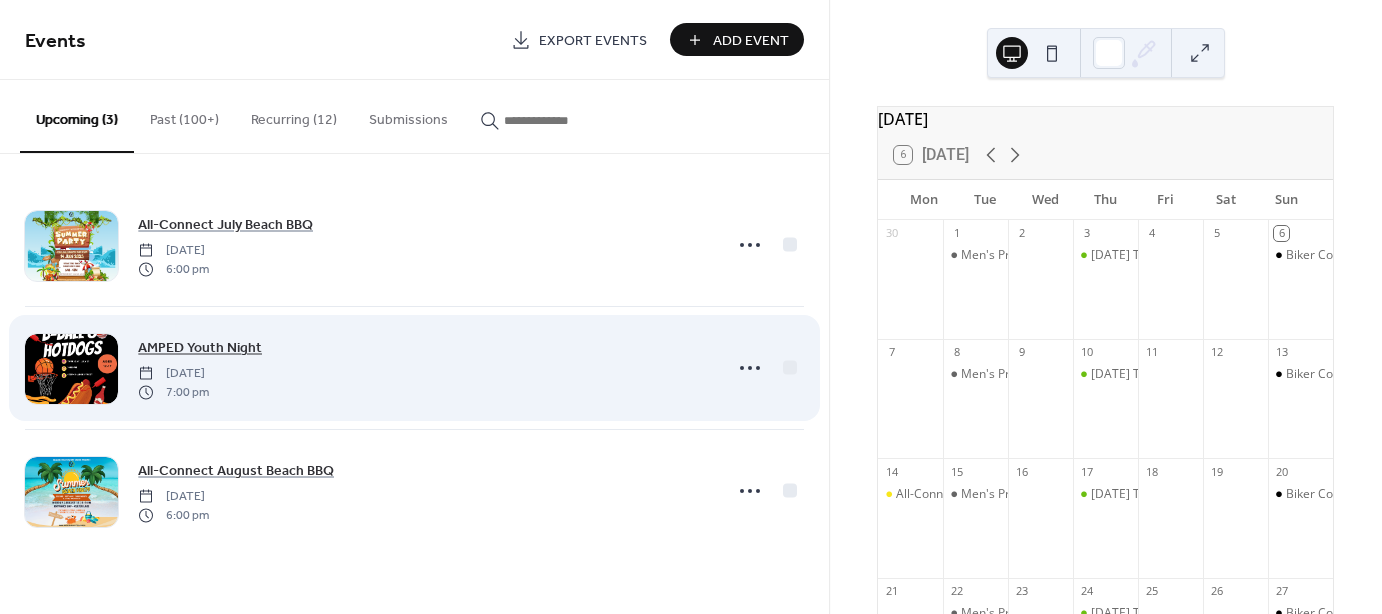 click on "AMPED Youth Night" at bounding box center (200, 348) 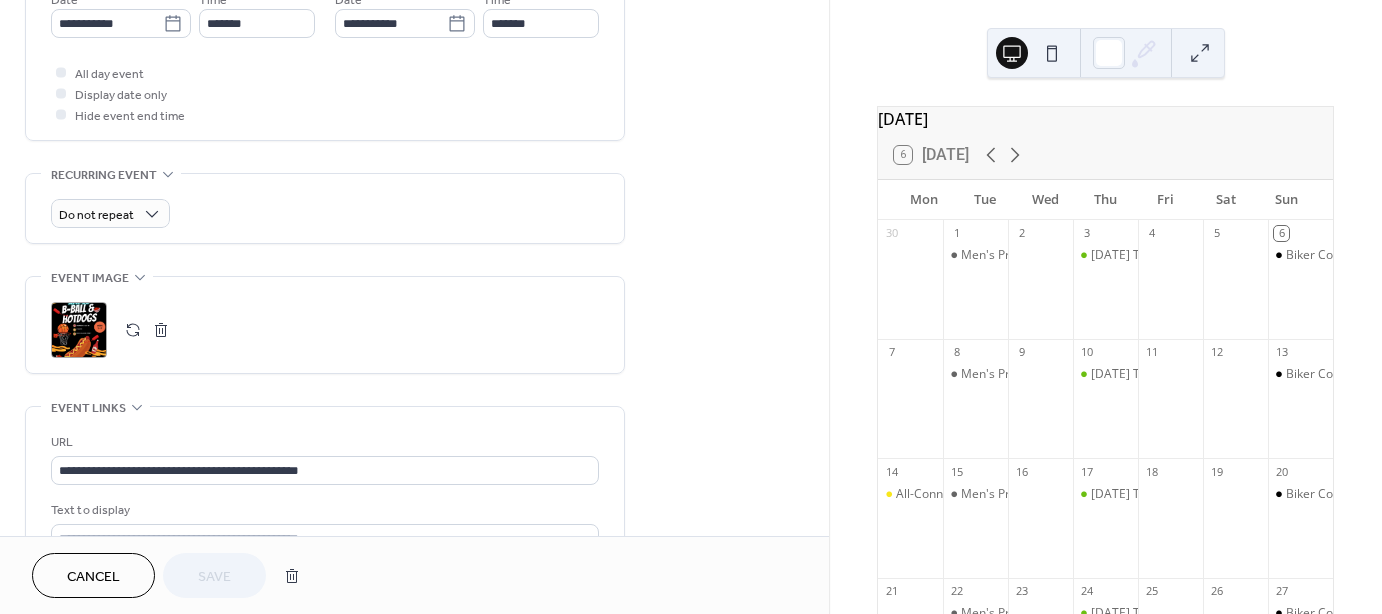 scroll, scrollTop: 800, scrollLeft: 0, axis: vertical 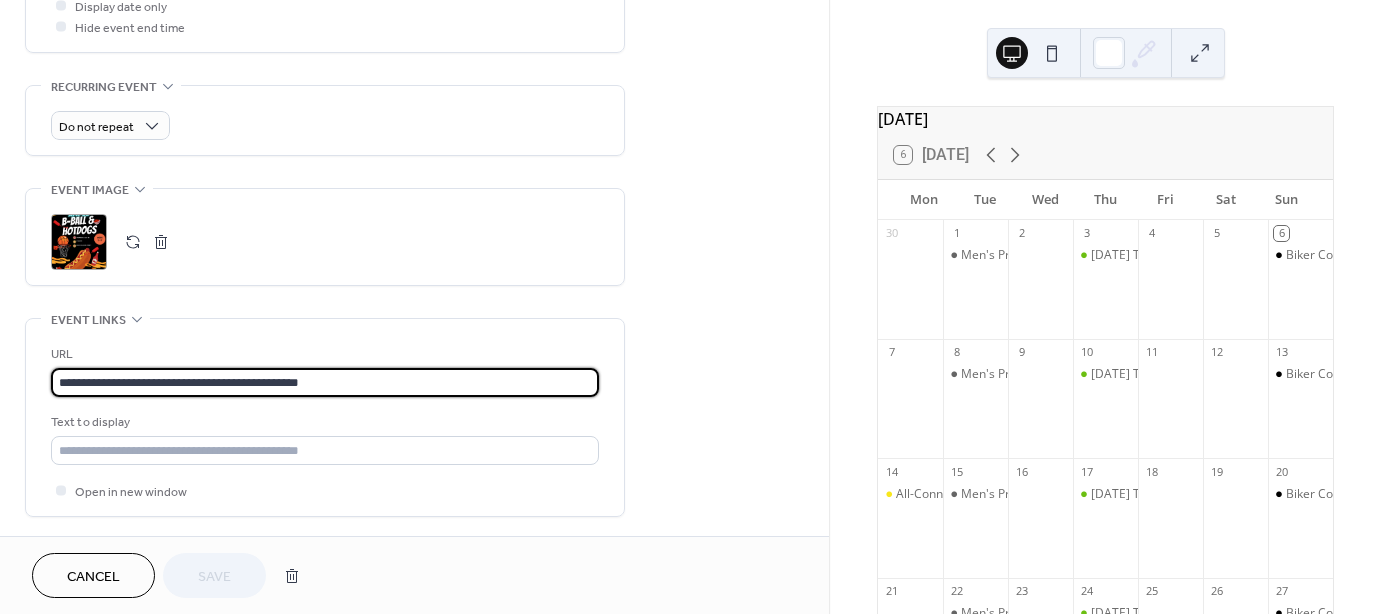 drag, startPoint x: 373, startPoint y: 390, endPoint x: 344, endPoint y: 401, distance: 31.016125 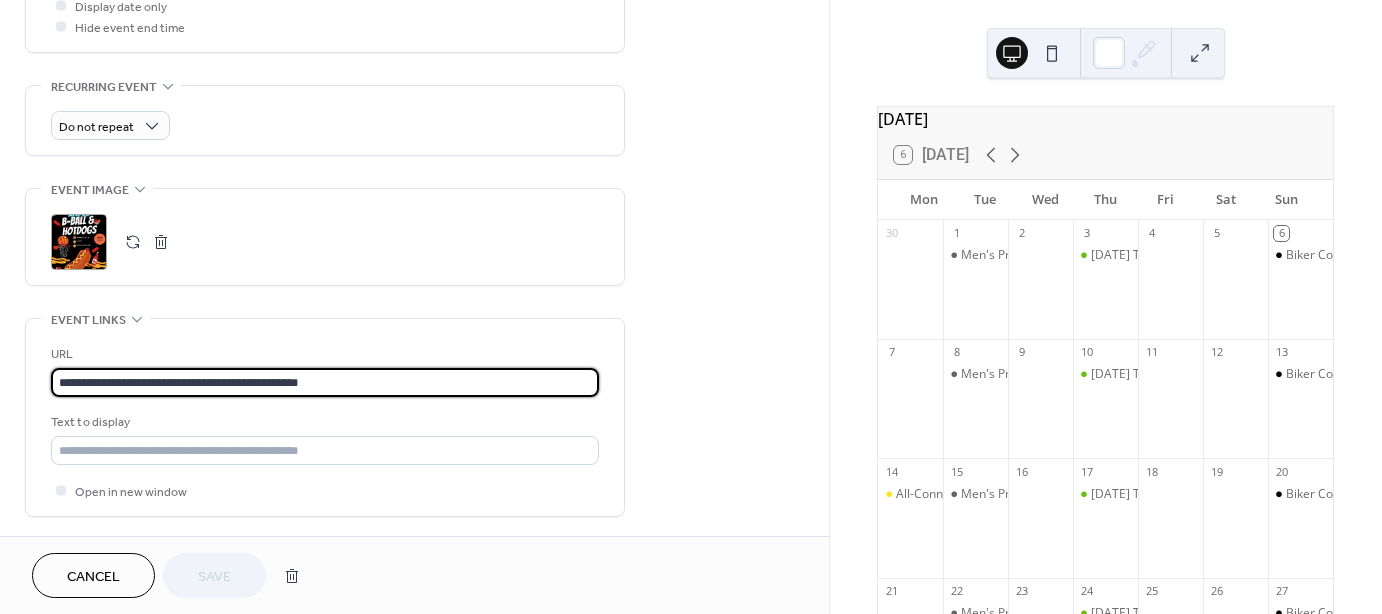 click on "**********" at bounding box center [325, 422] 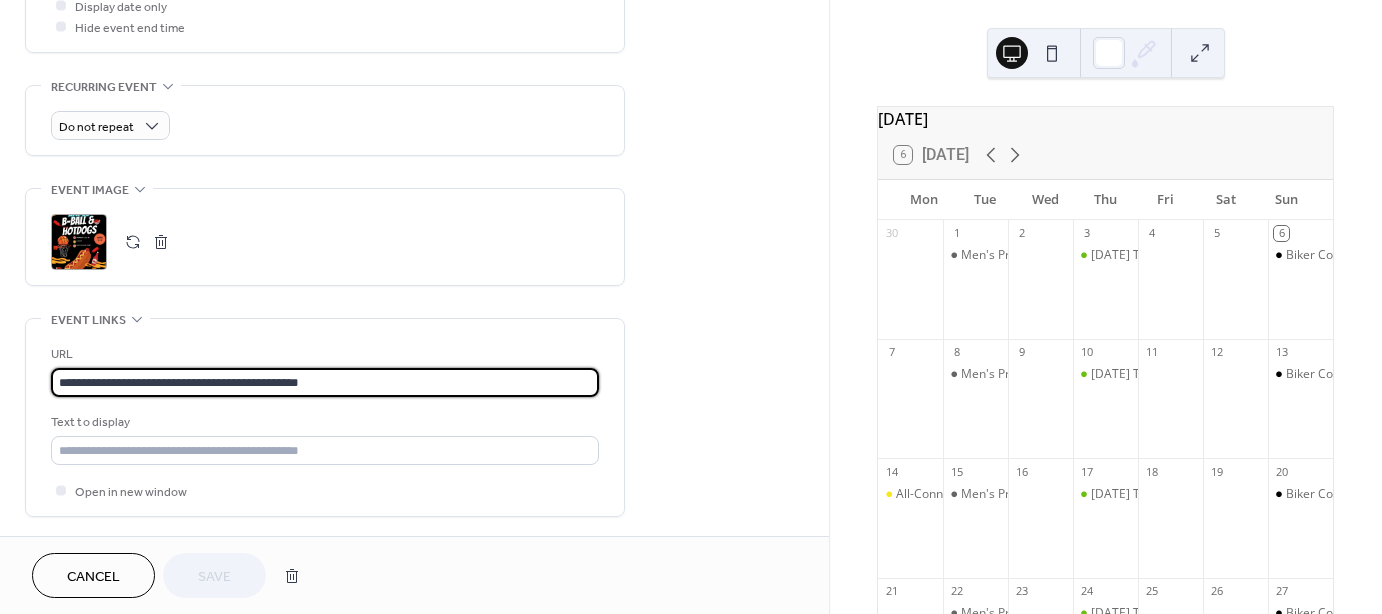 drag, startPoint x: 361, startPoint y: 381, endPoint x: -56, endPoint y: 390, distance: 417.0971 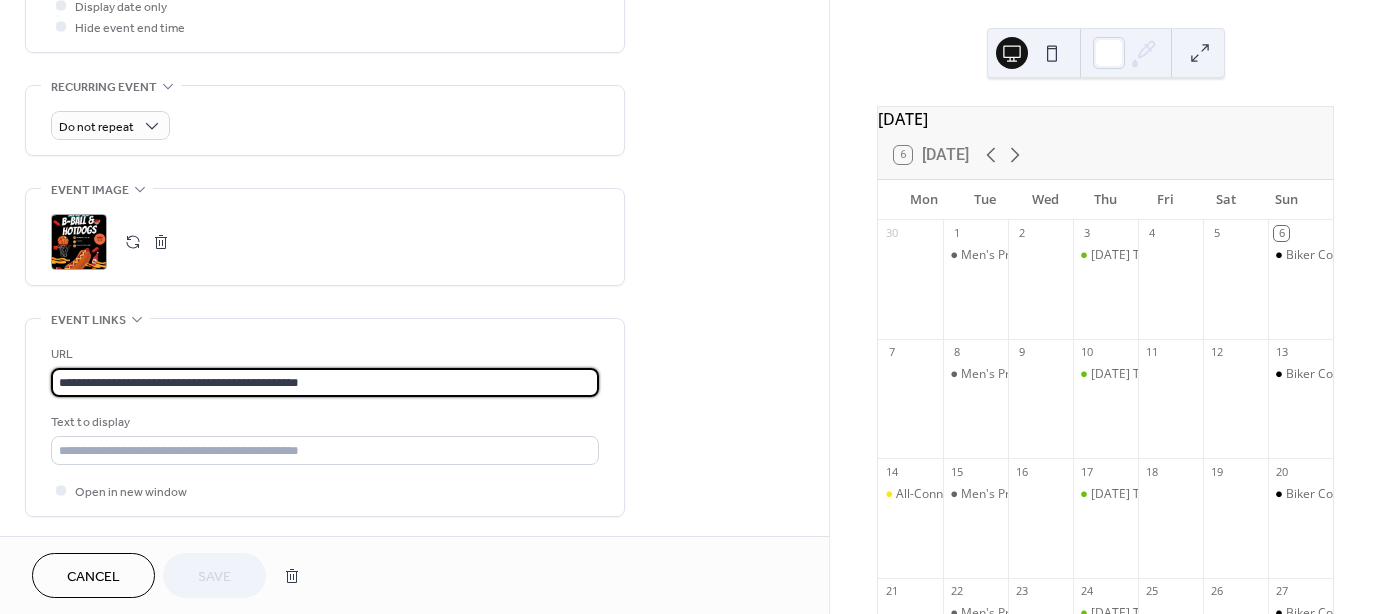 click on "**********" at bounding box center (691, 307) 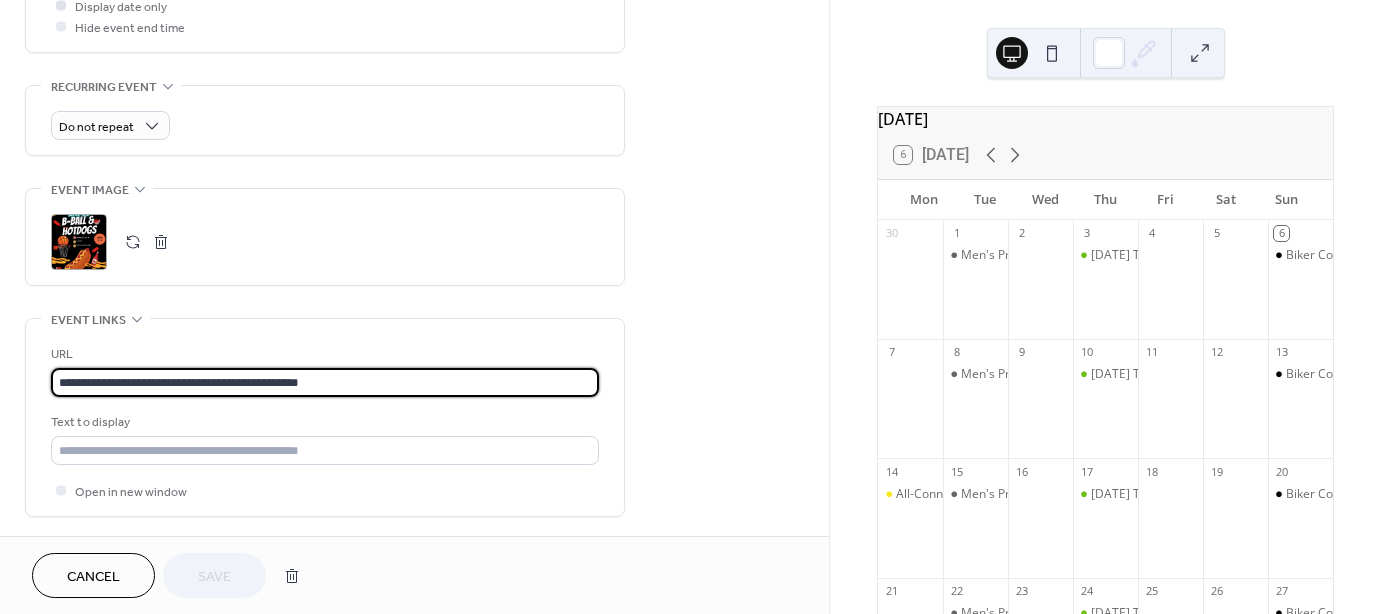 scroll, scrollTop: 0, scrollLeft: 0, axis: both 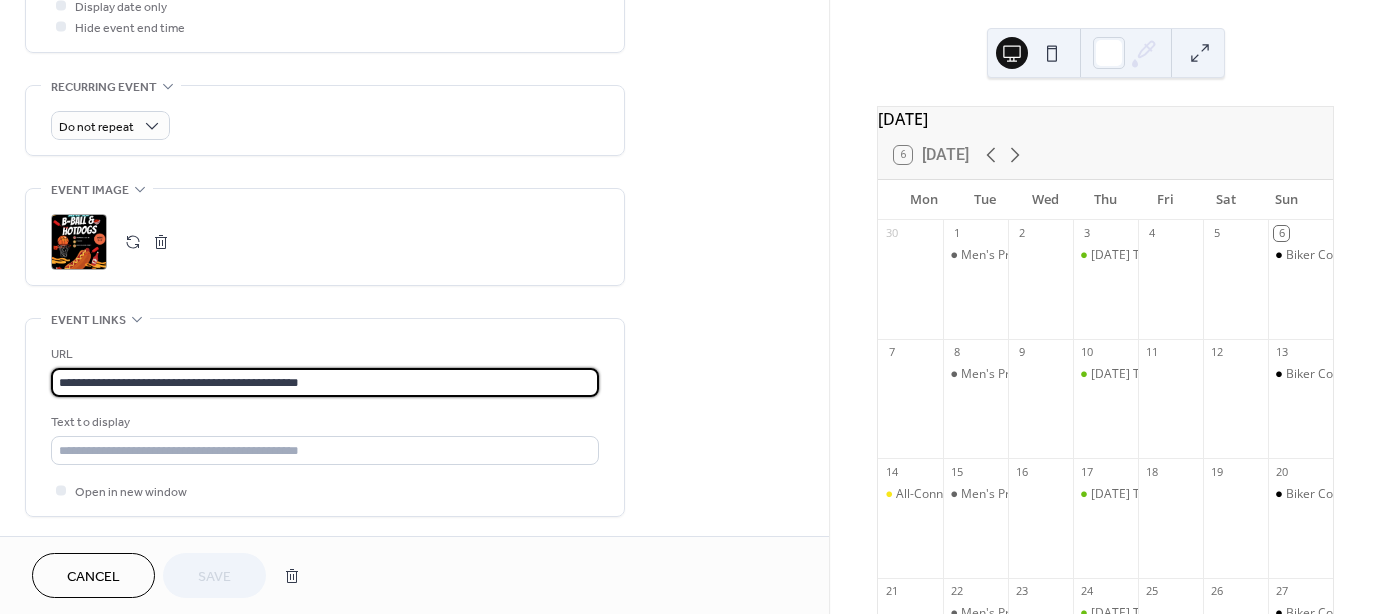 drag, startPoint x: 323, startPoint y: 397, endPoint x: 312, endPoint y: 391, distance: 12.529964 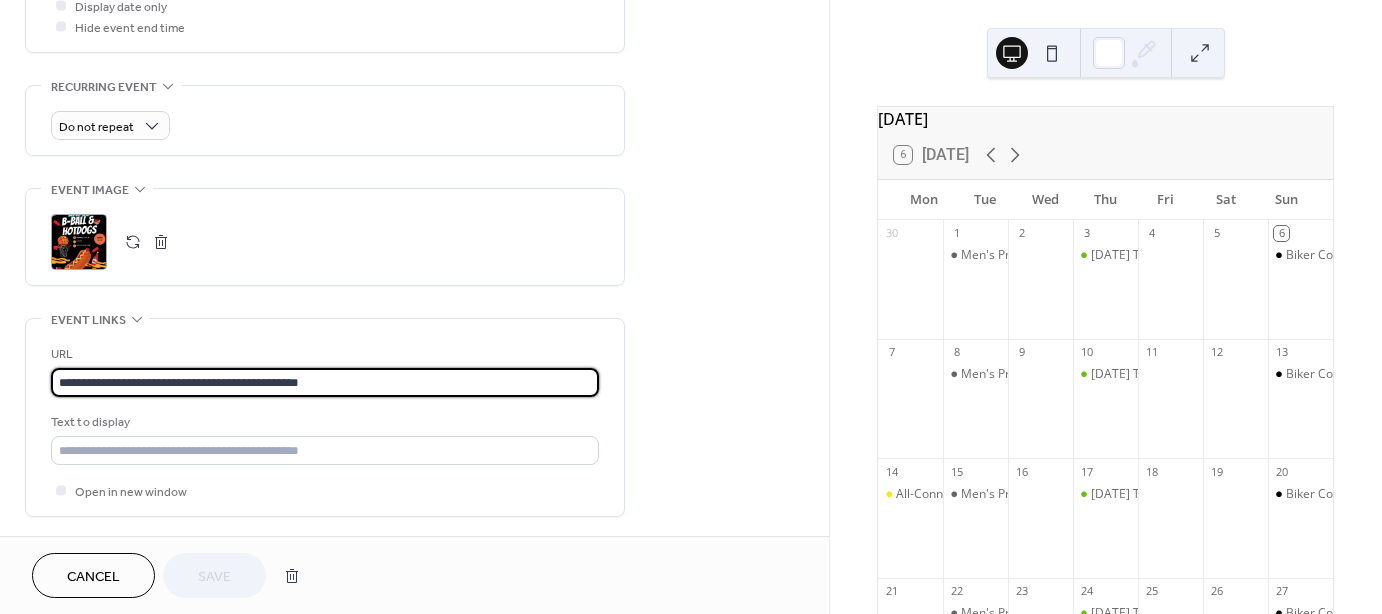 click on "**********" at bounding box center [325, 422] 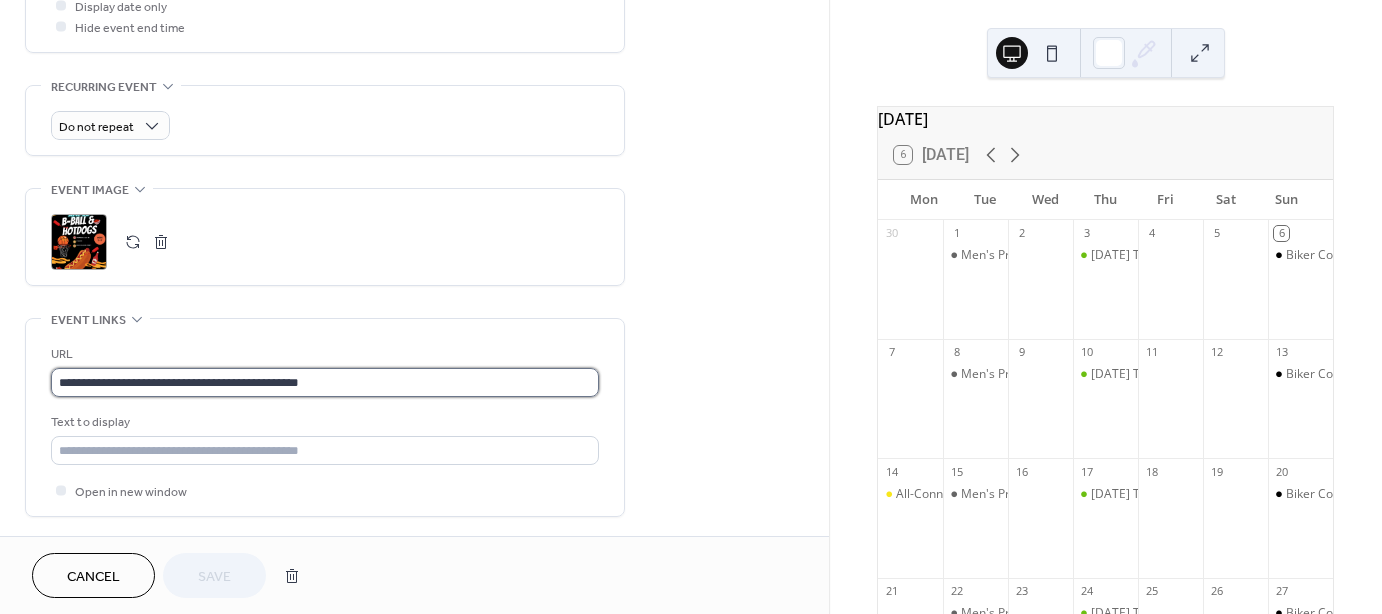 click on "**********" at bounding box center (325, 382) 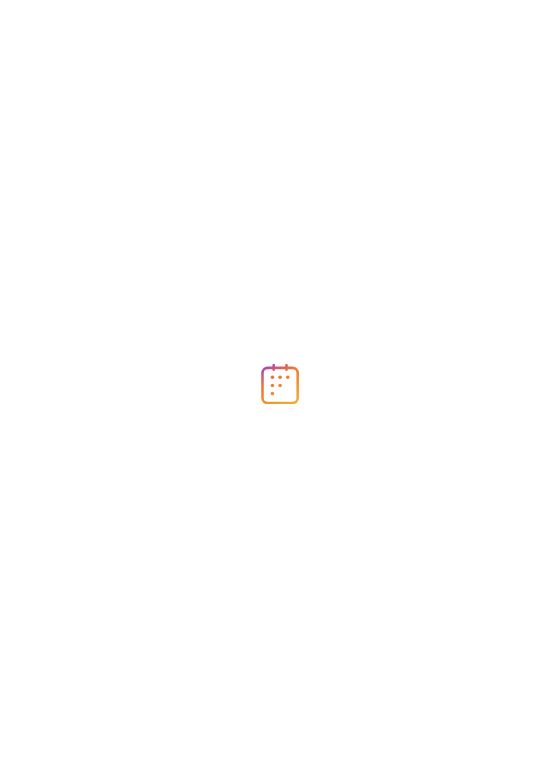 scroll, scrollTop: 0, scrollLeft: 0, axis: both 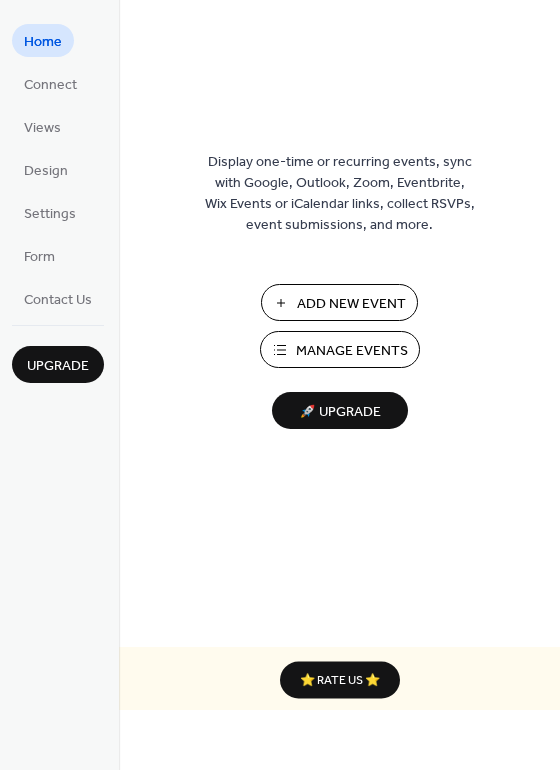 click on "Manage Events" at bounding box center [352, 351] 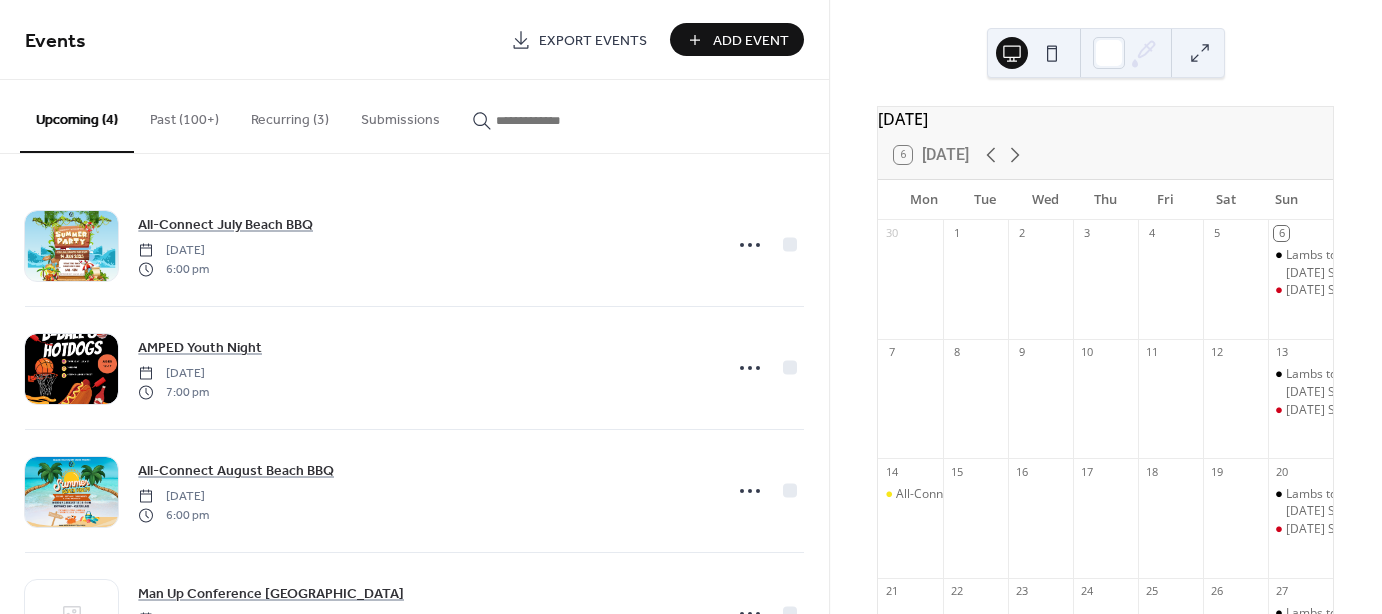 scroll, scrollTop: 0, scrollLeft: 0, axis: both 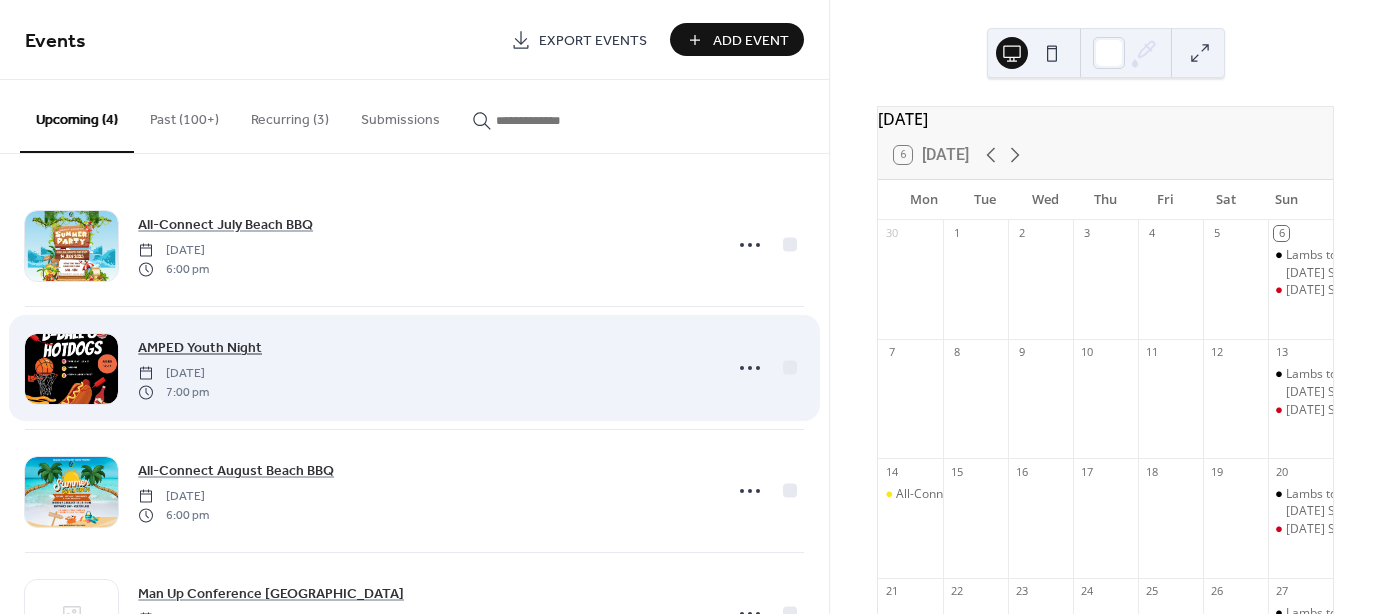 click on "AMPED Youth Night" at bounding box center (200, 348) 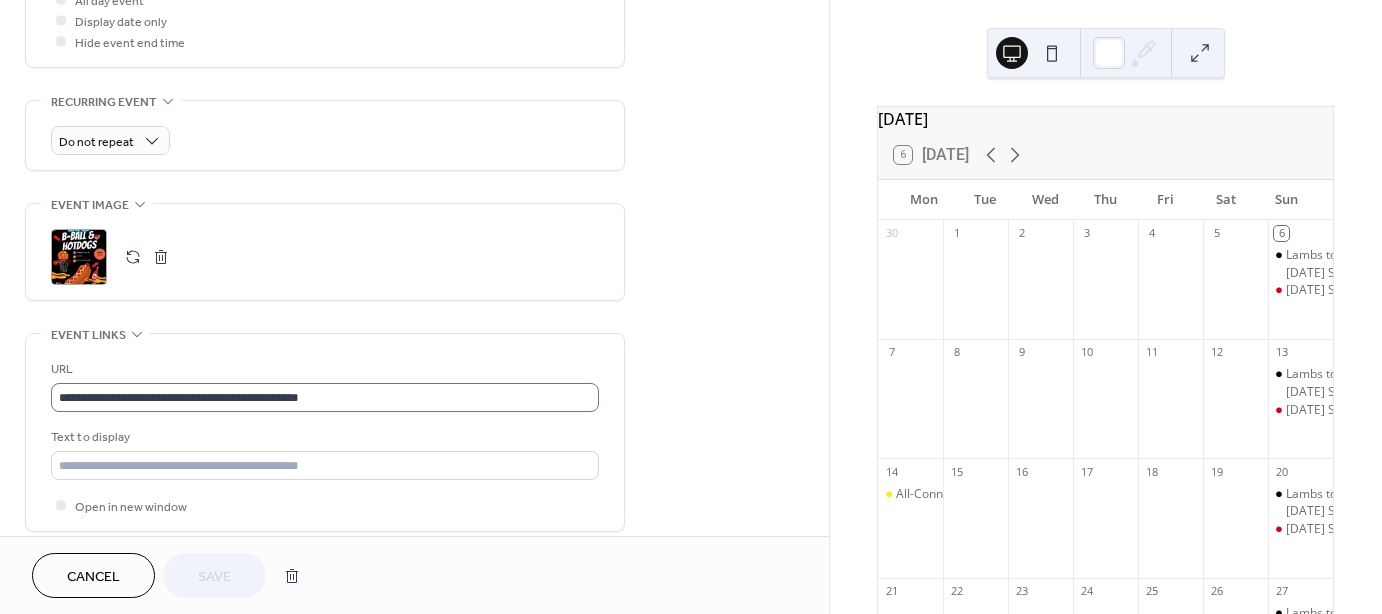 scroll, scrollTop: 800, scrollLeft: 0, axis: vertical 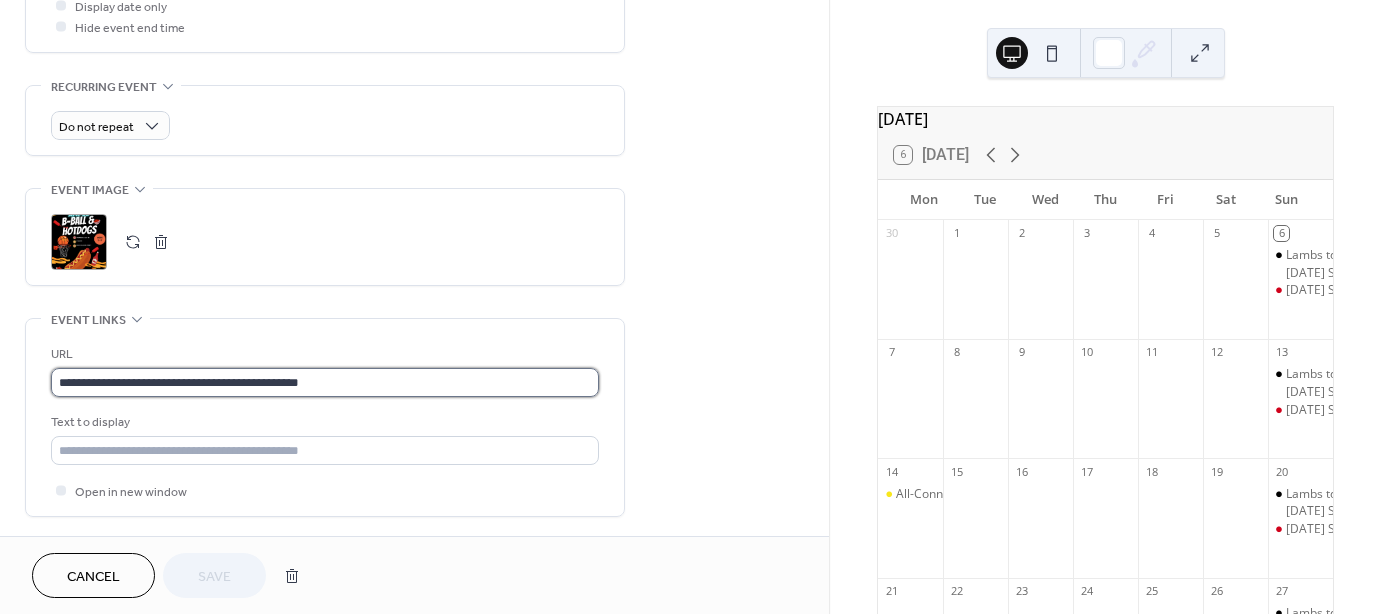 click on "**********" at bounding box center [325, 382] 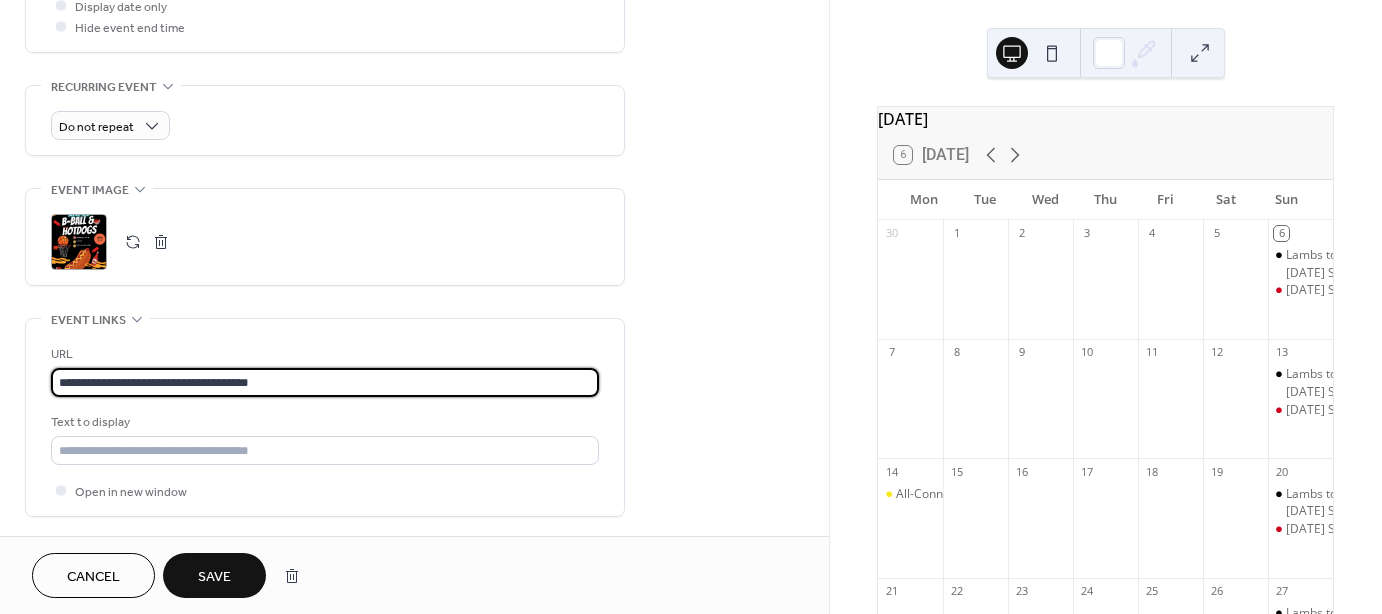 type on "**********" 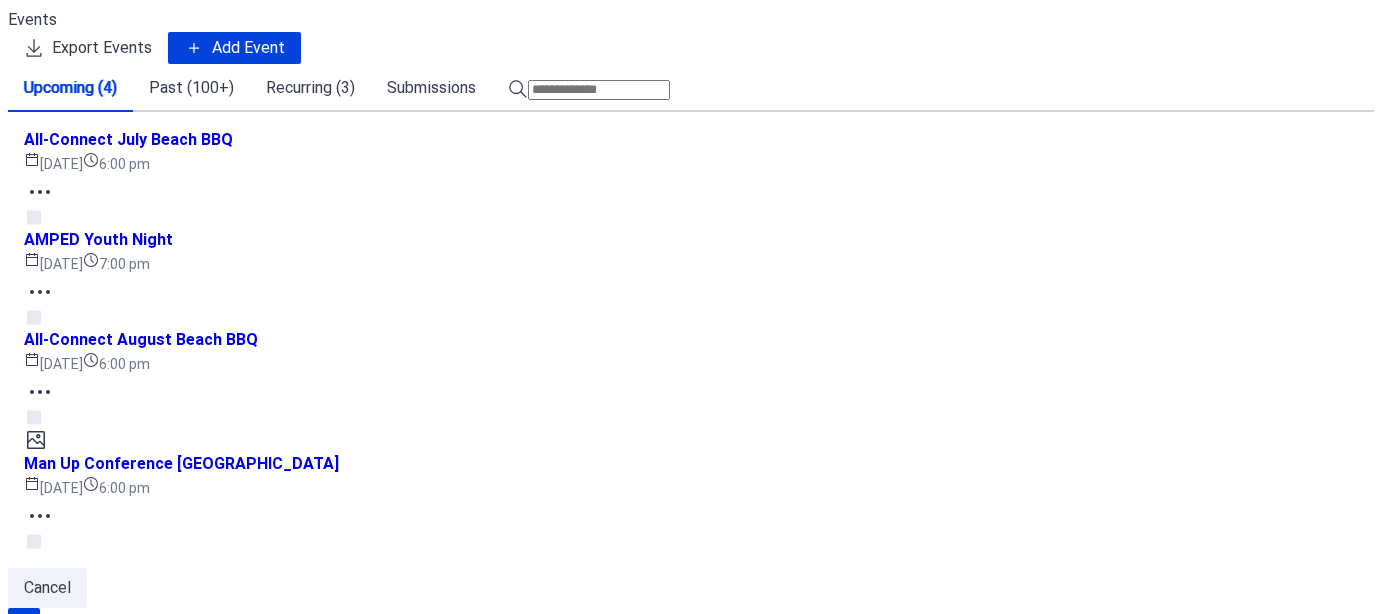 scroll, scrollTop: 0, scrollLeft: 0, axis: both 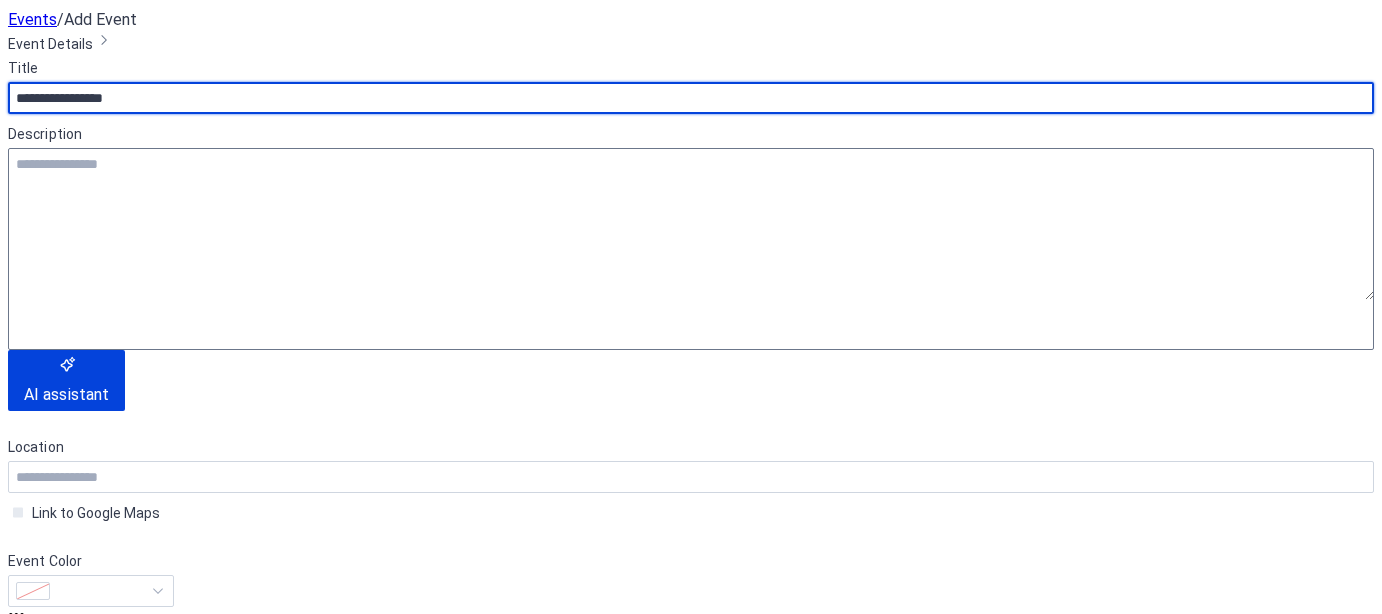 type on "**********" 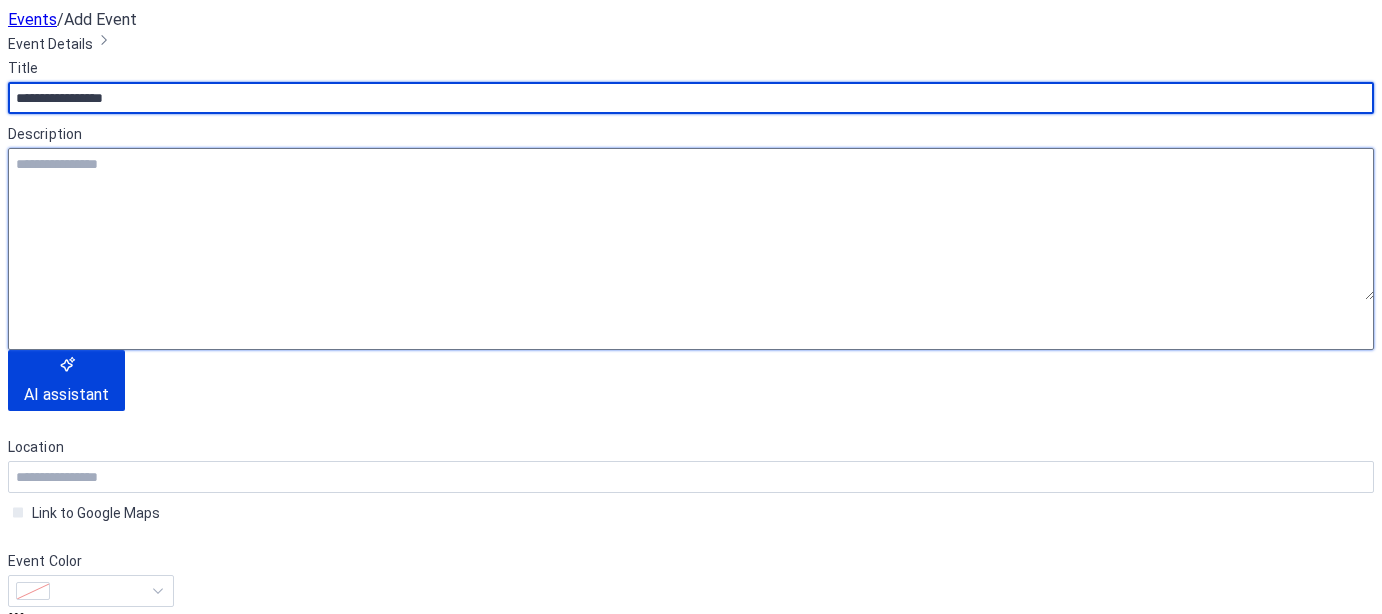 click at bounding box center [691, 224] 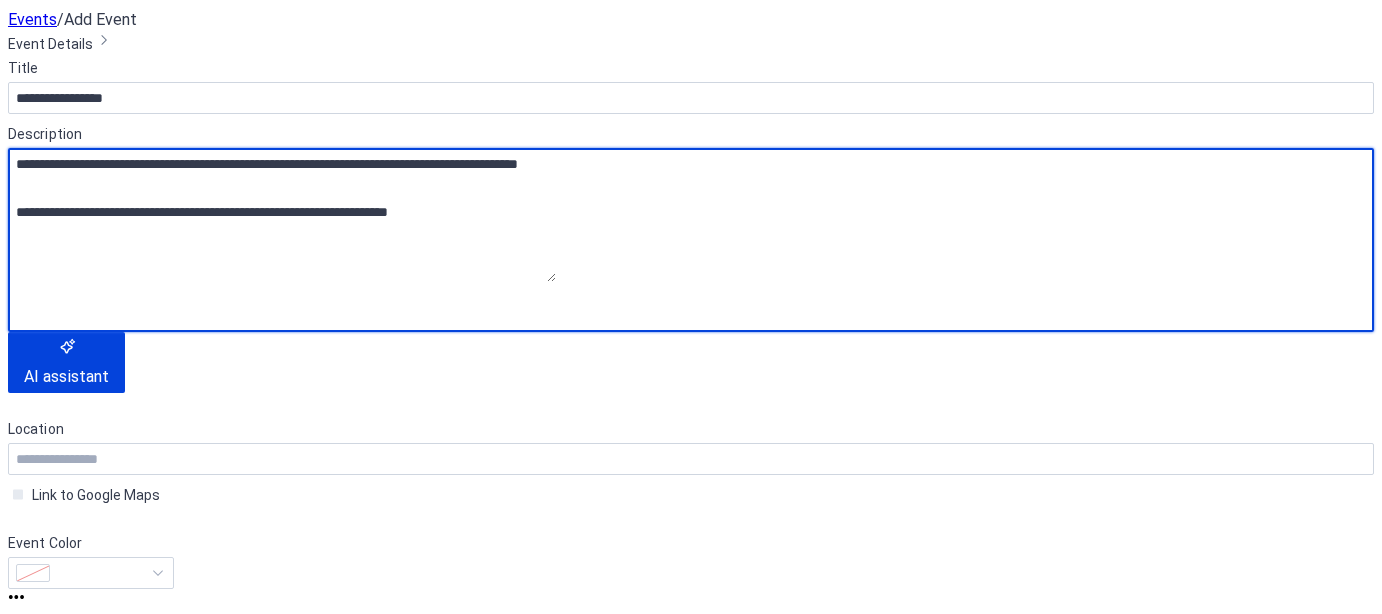 click on "**********" at bounding box center [282, 215] 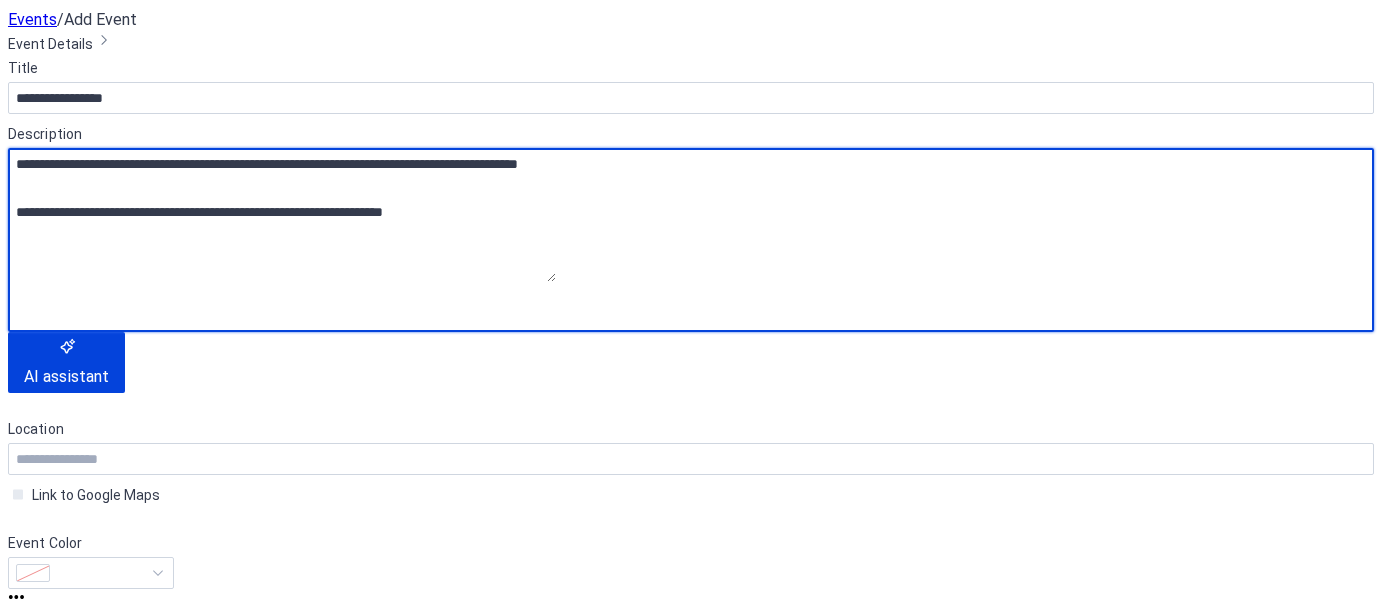 scroll, scrollTop: 100, scrollLeft: 0, axis: vertical 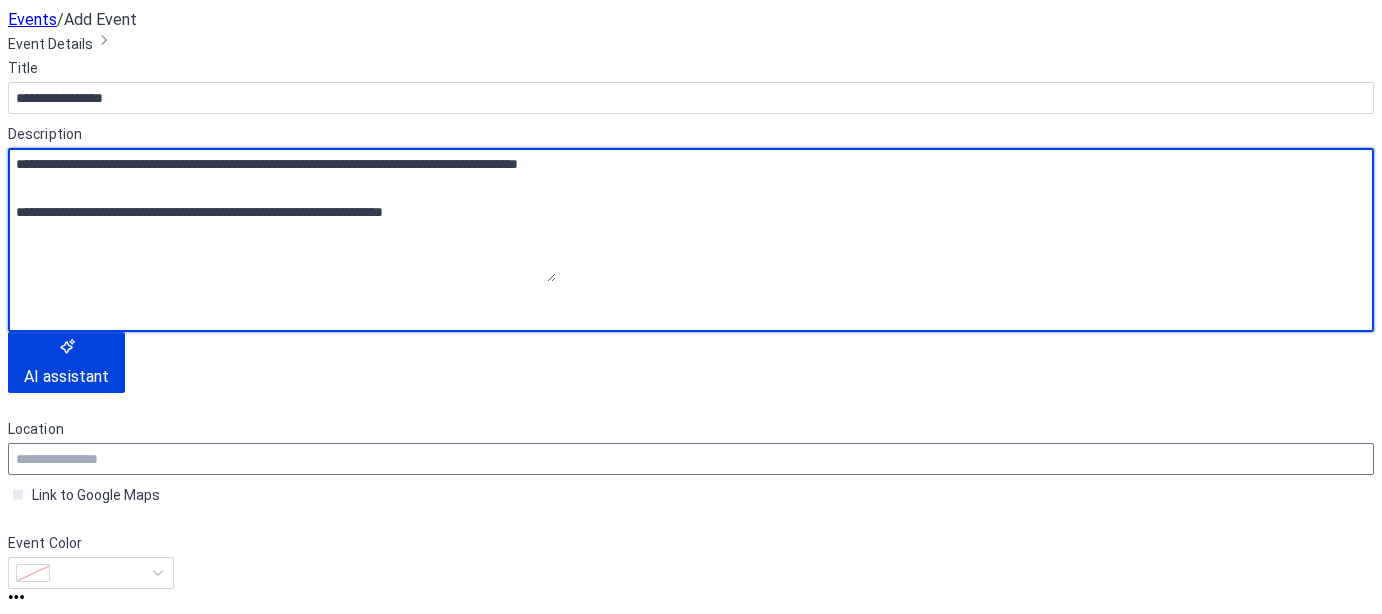 type on "**********" 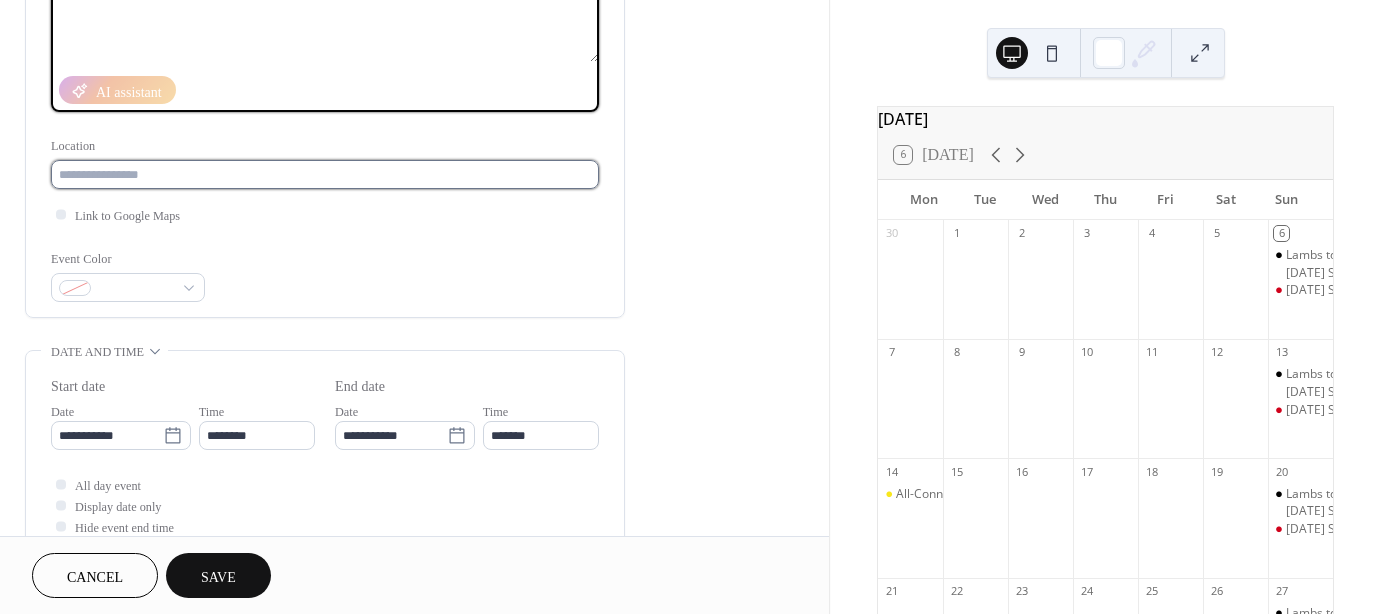 click at bounding box center (325, 174) 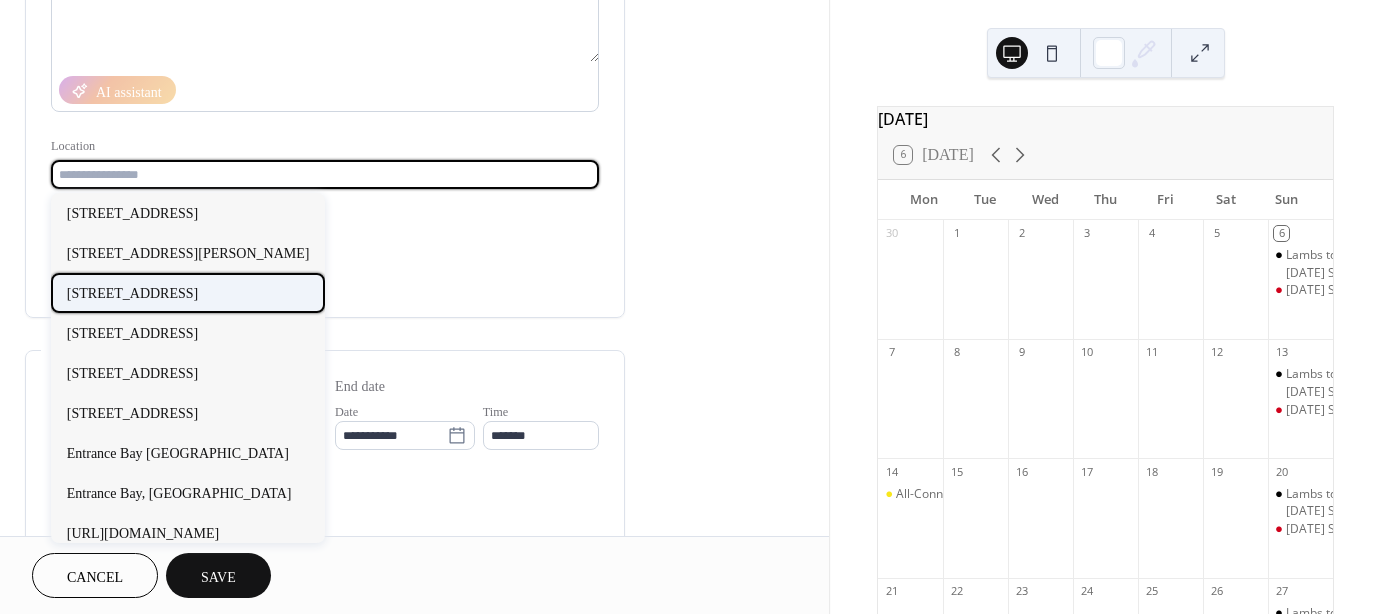 click on "[STREET_ADDRESS]" at bounding box center [132, 292] 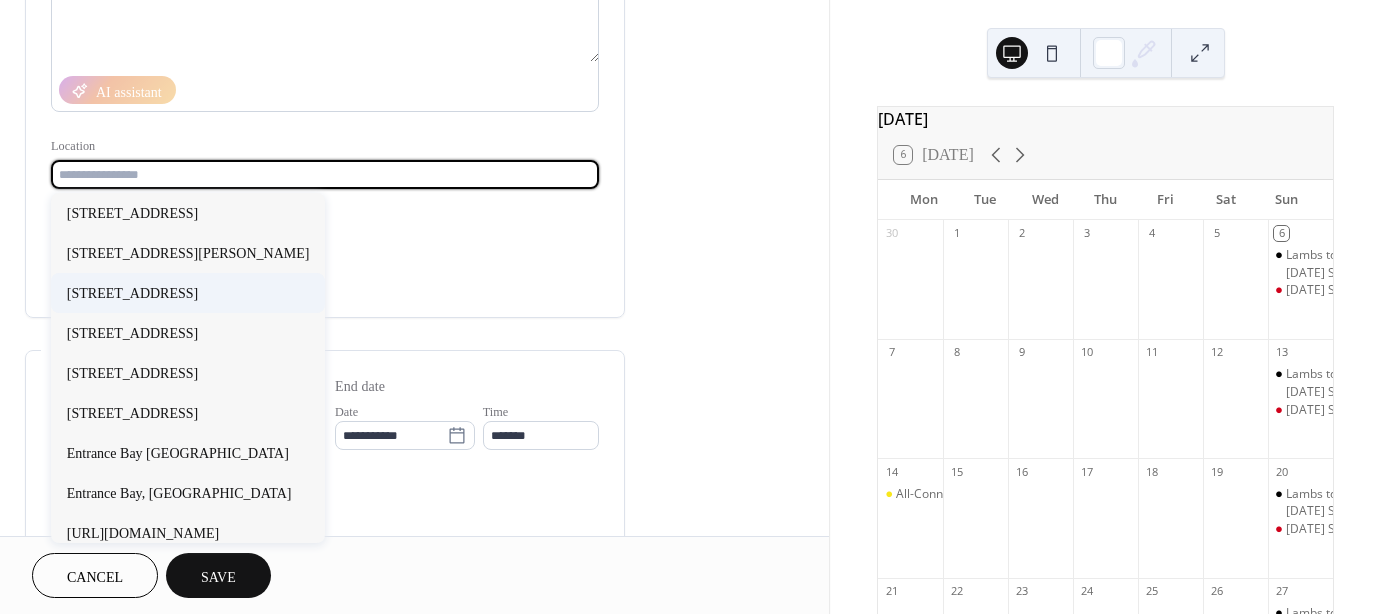 type on "**********" 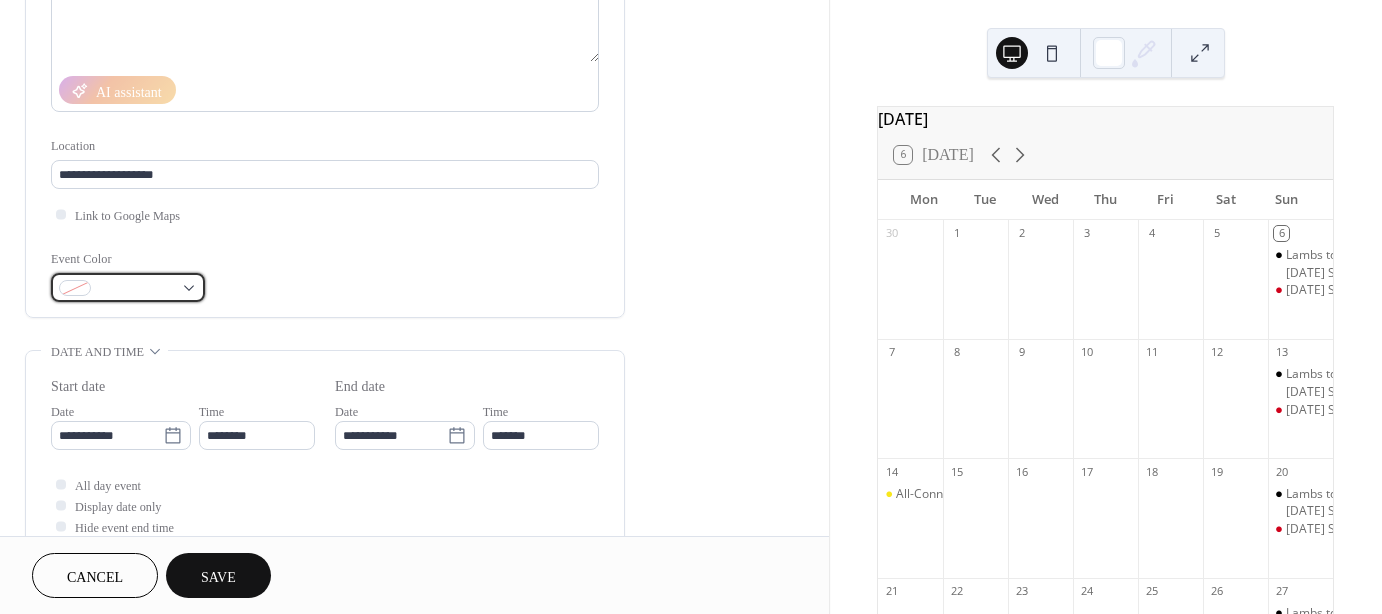 click at bounding box center [136, 289] 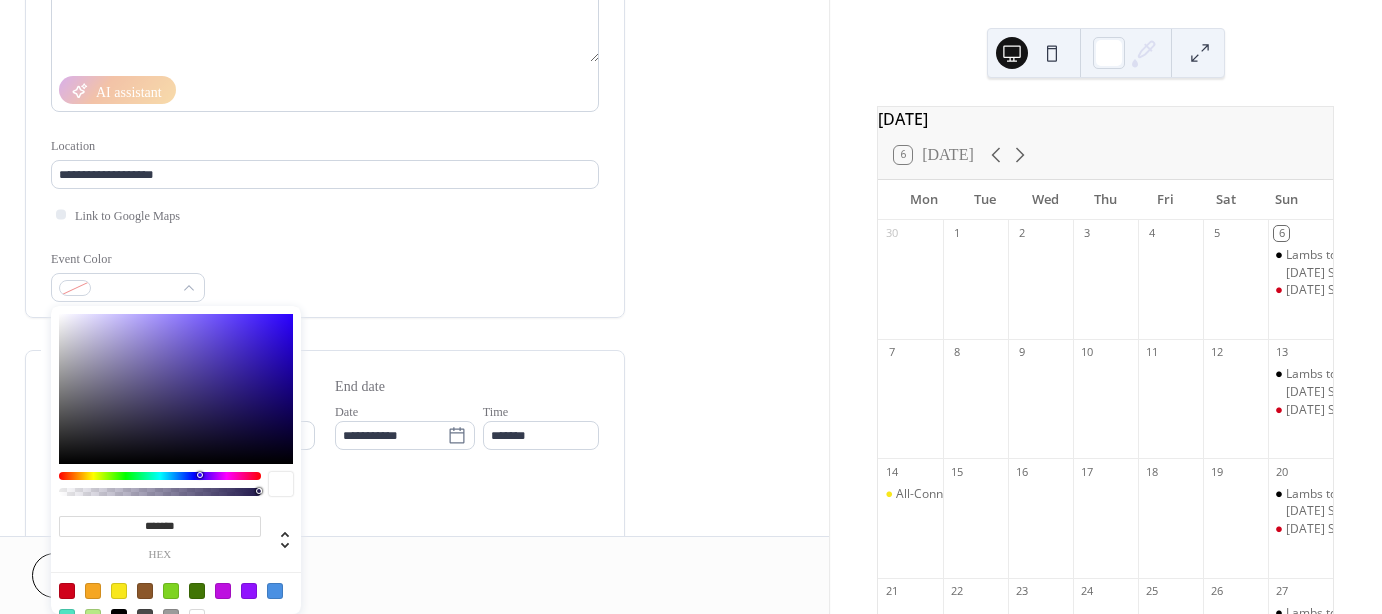 click at bounding box center [93, 591] 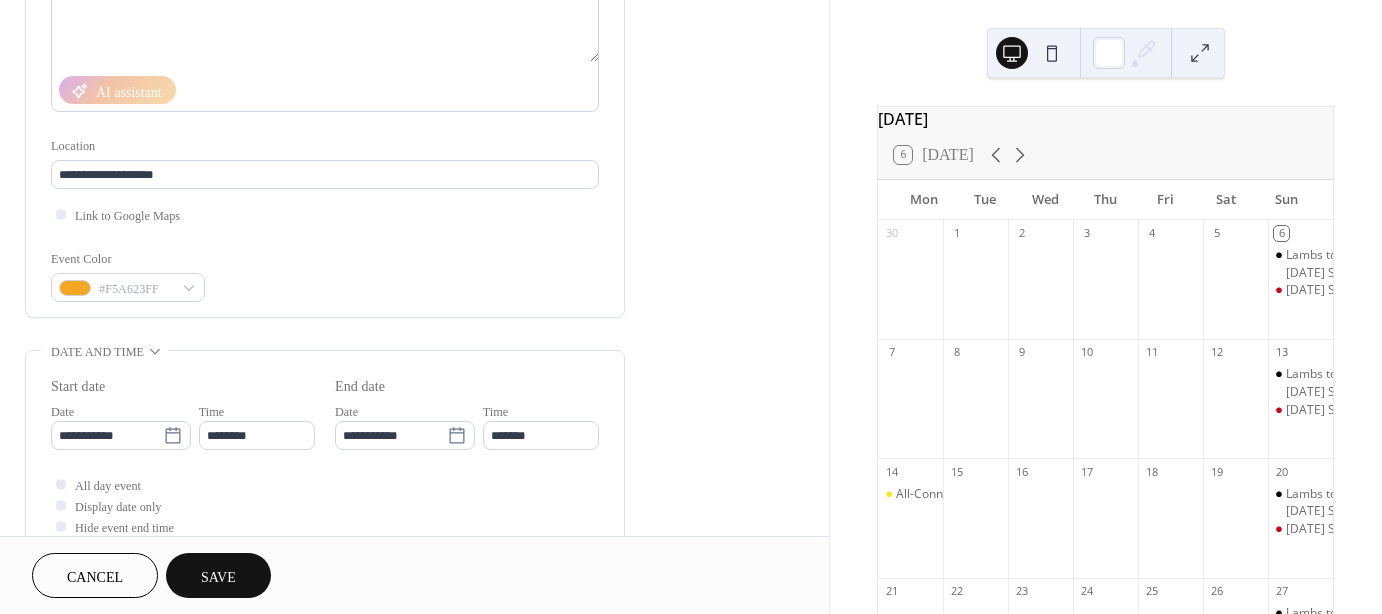 click on "All day event Display date only Hide event end time" at bounding box center (325, 505) 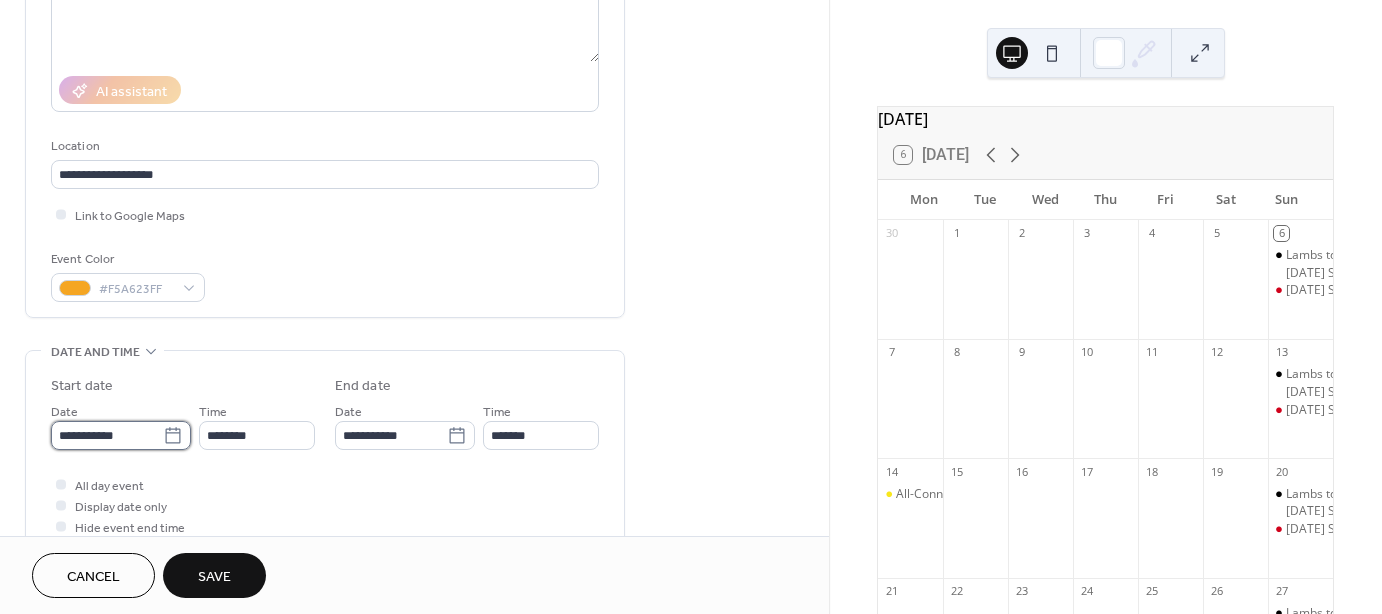 click on "**********" at bounding box center [107, 435] 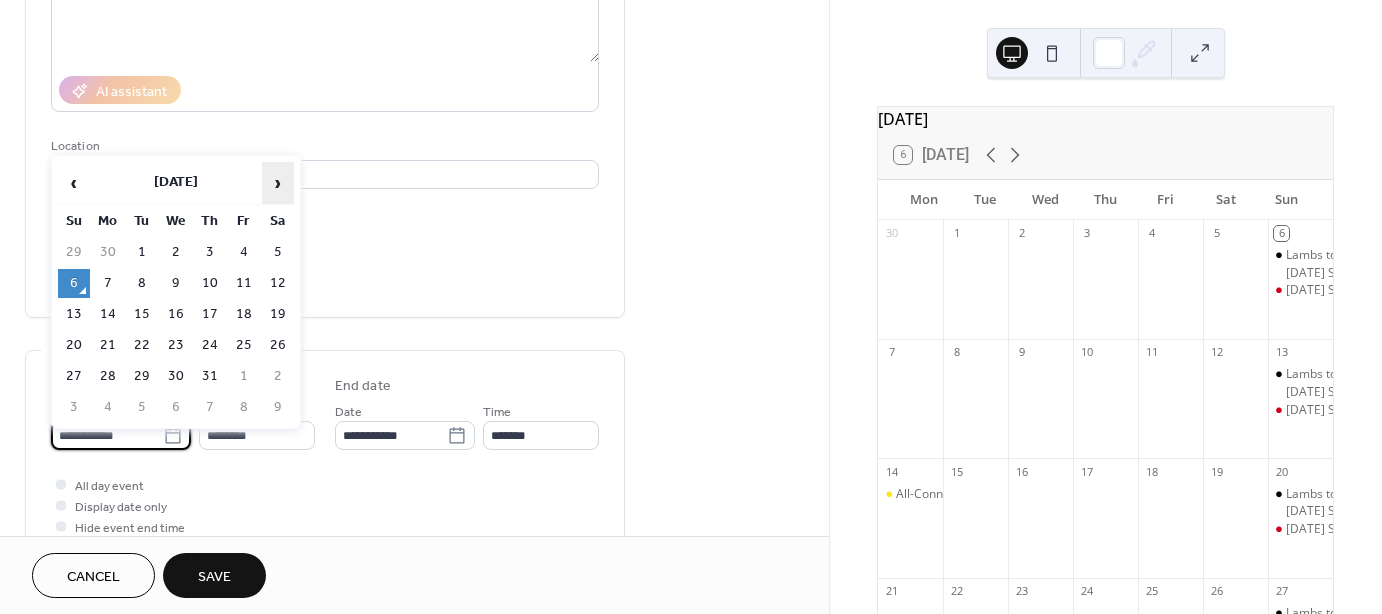 click on "›" at bounding box center [278, 183] 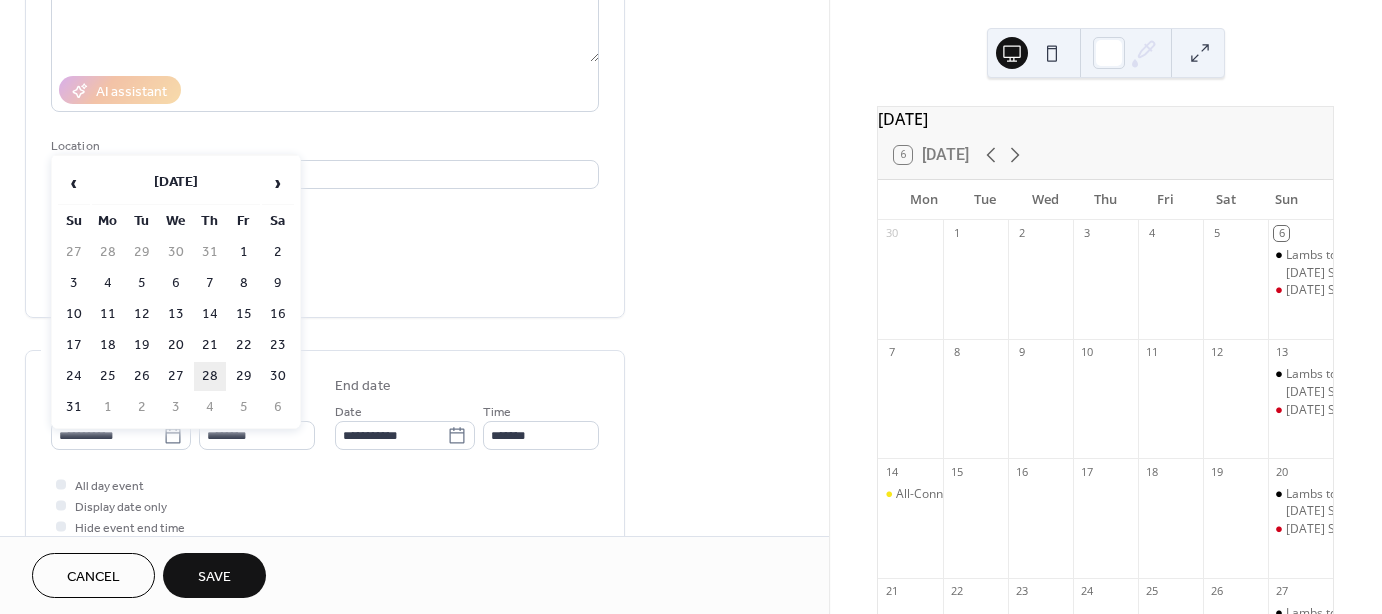 click on "28" at bounding box center (210, 376) 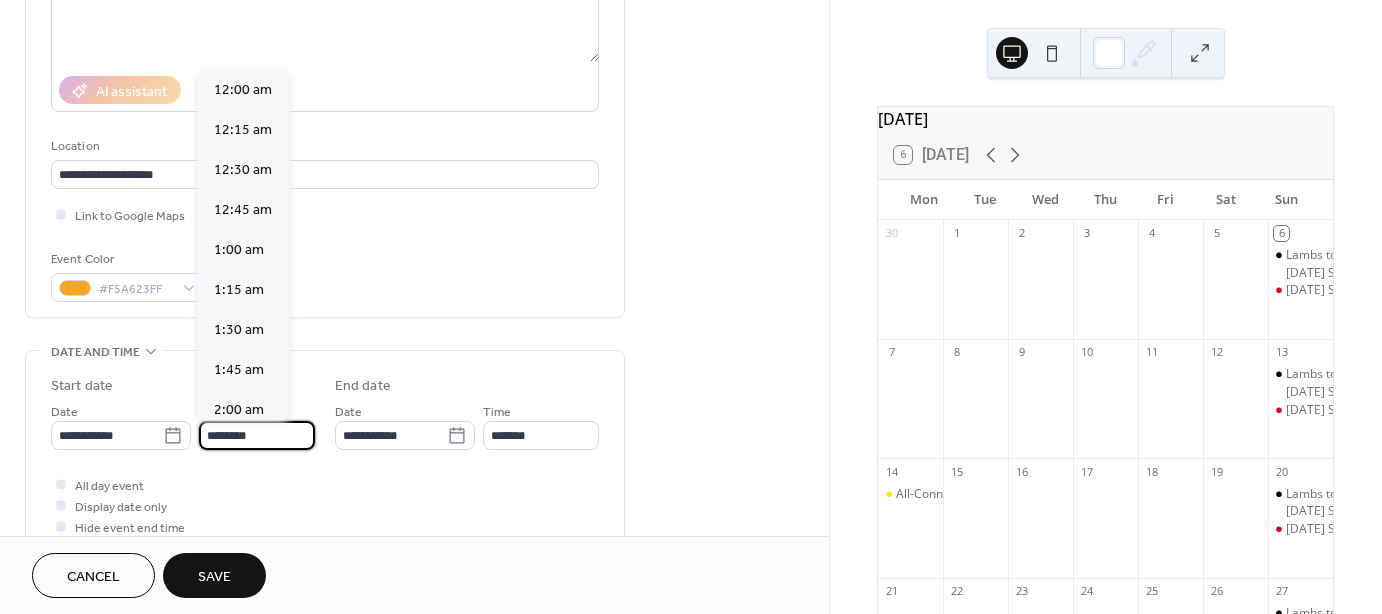 click on "********" at bounding box center [257, 435] 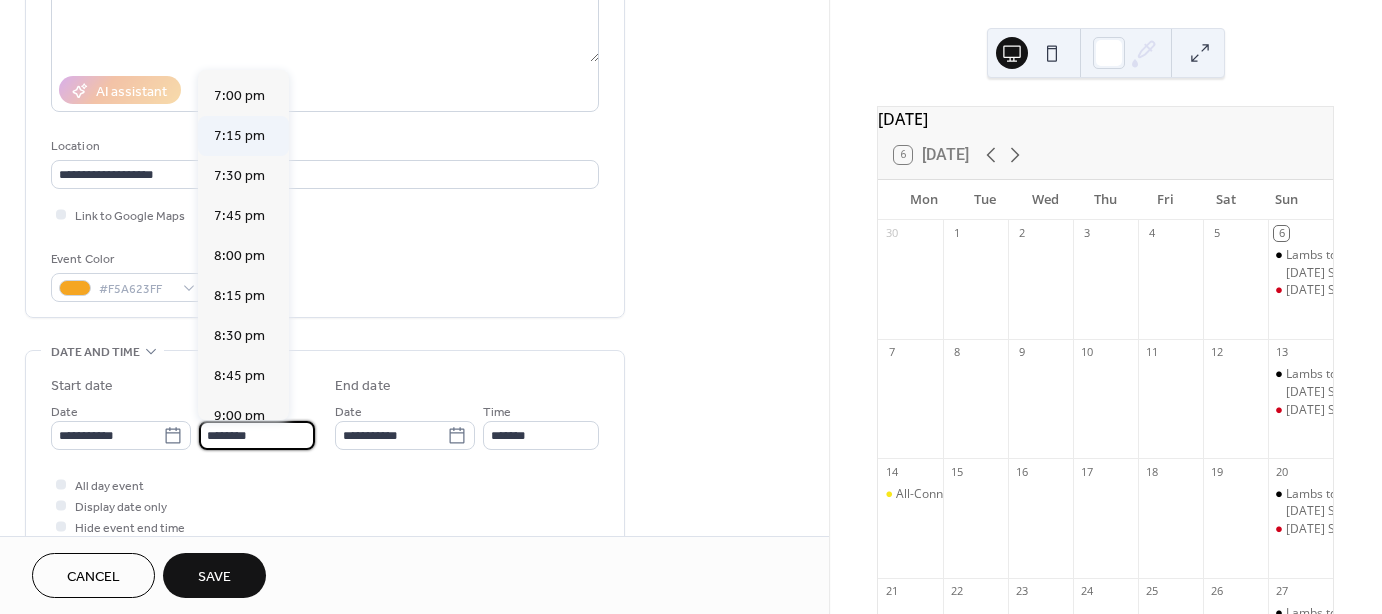 scroll, scrollTop: 3029, scrollLeft: 0, axis: vertical 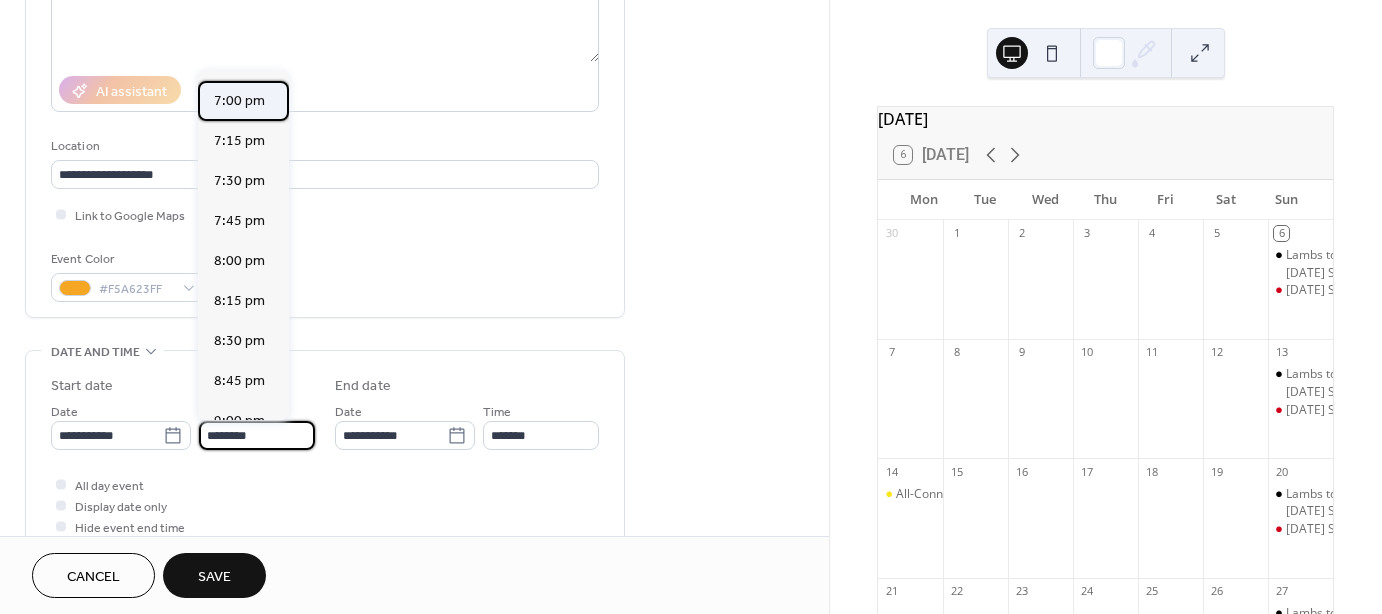click on "7:00 pm" at bounding box center (239, 101) 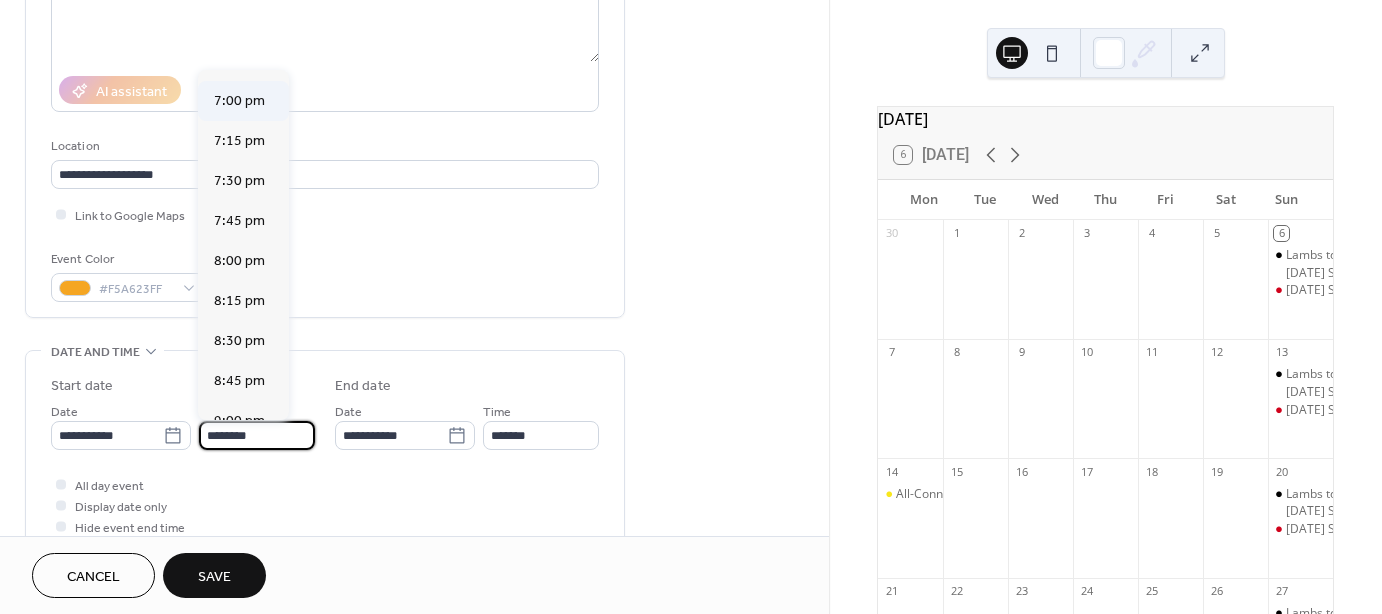 type on "*******" 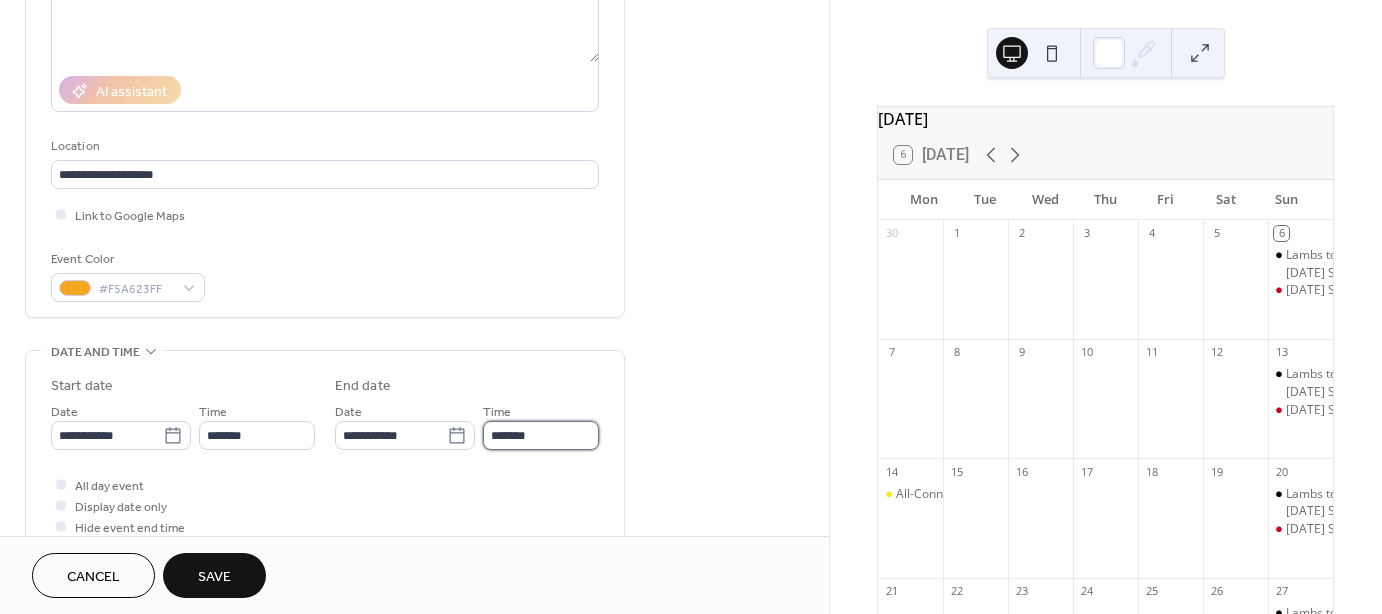 click on "*******" at bounding box center (541, 435) 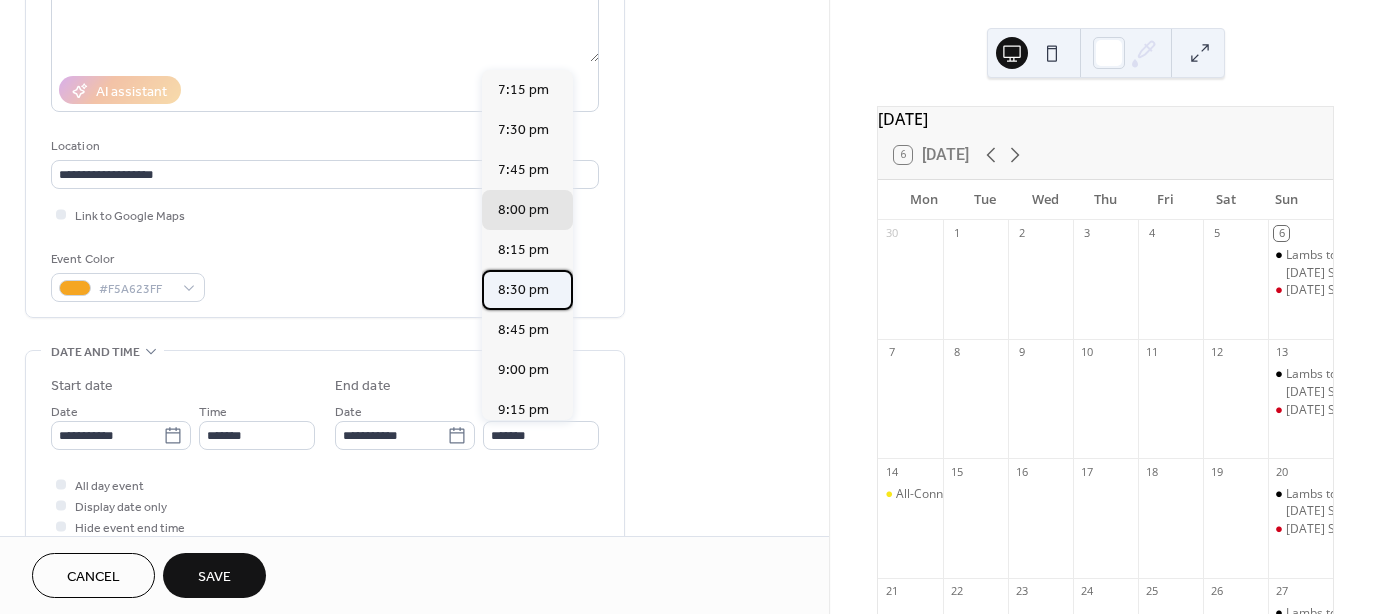 click on "8:30 pm" at bounding box center (523, 290) 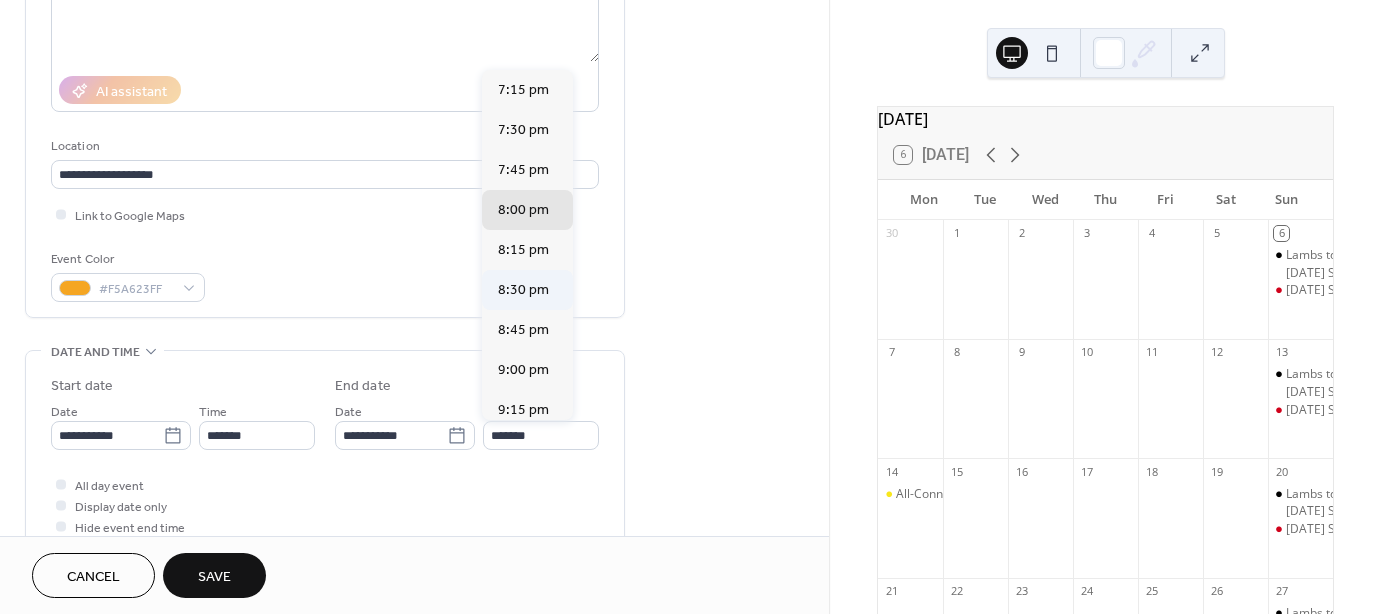 type on "*******" 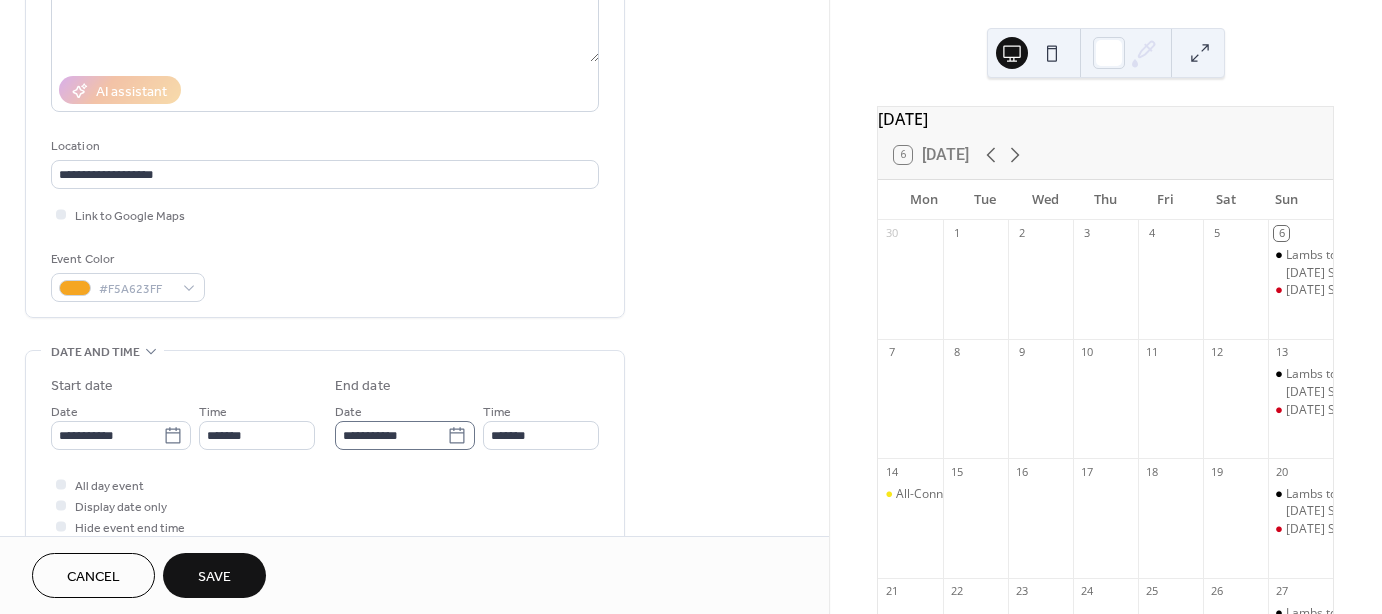scroll, scrollTop: 1, scrollLeft: 0, axis: vertical 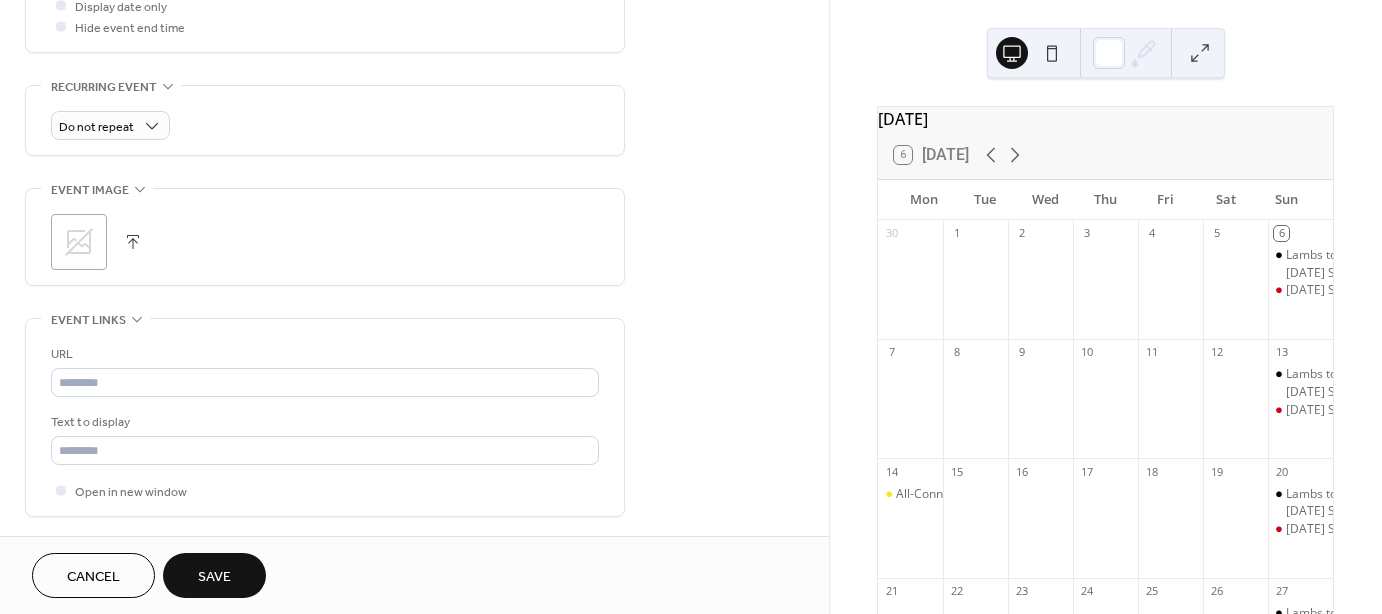 click at bounding box center (133, 242) 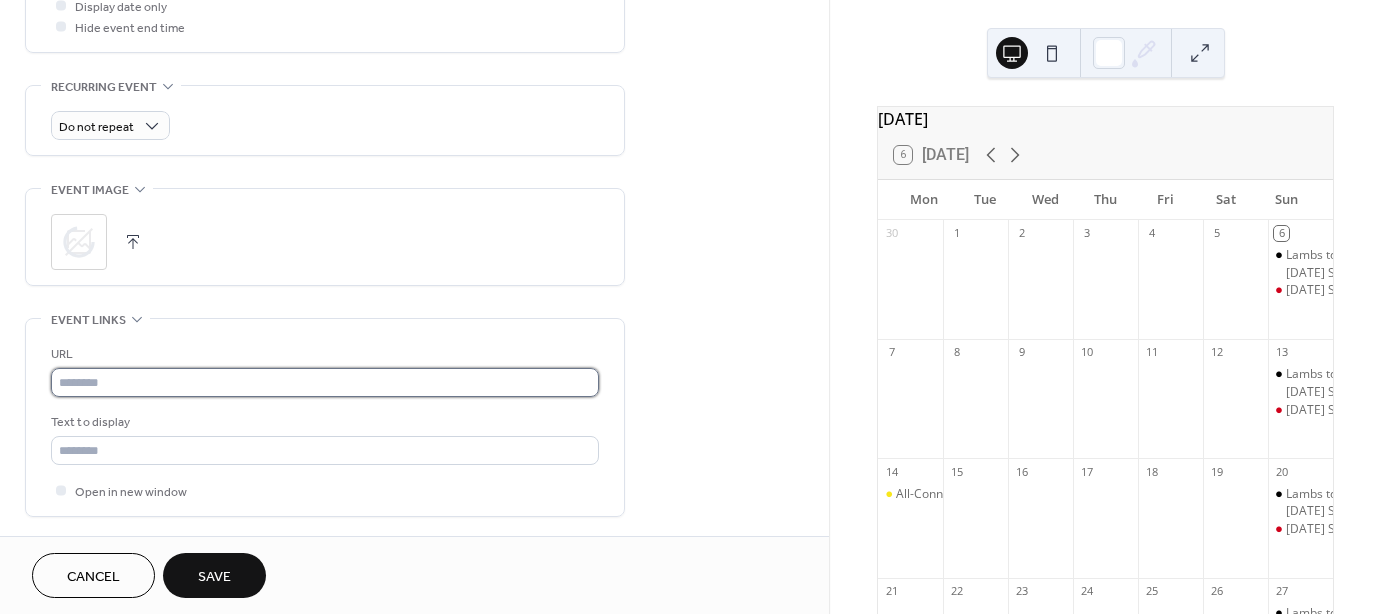 click at bounding box center [325, 382] 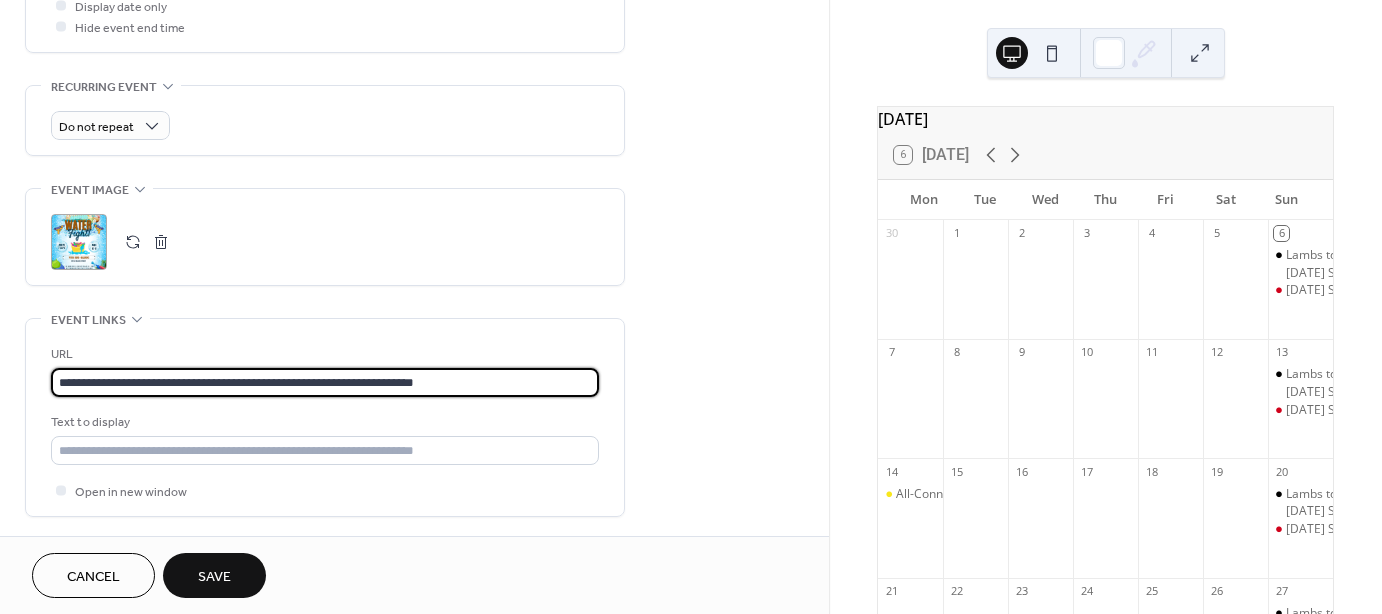 scroll, scrollTop: 1, scrollLeft: 0, axis: vertical 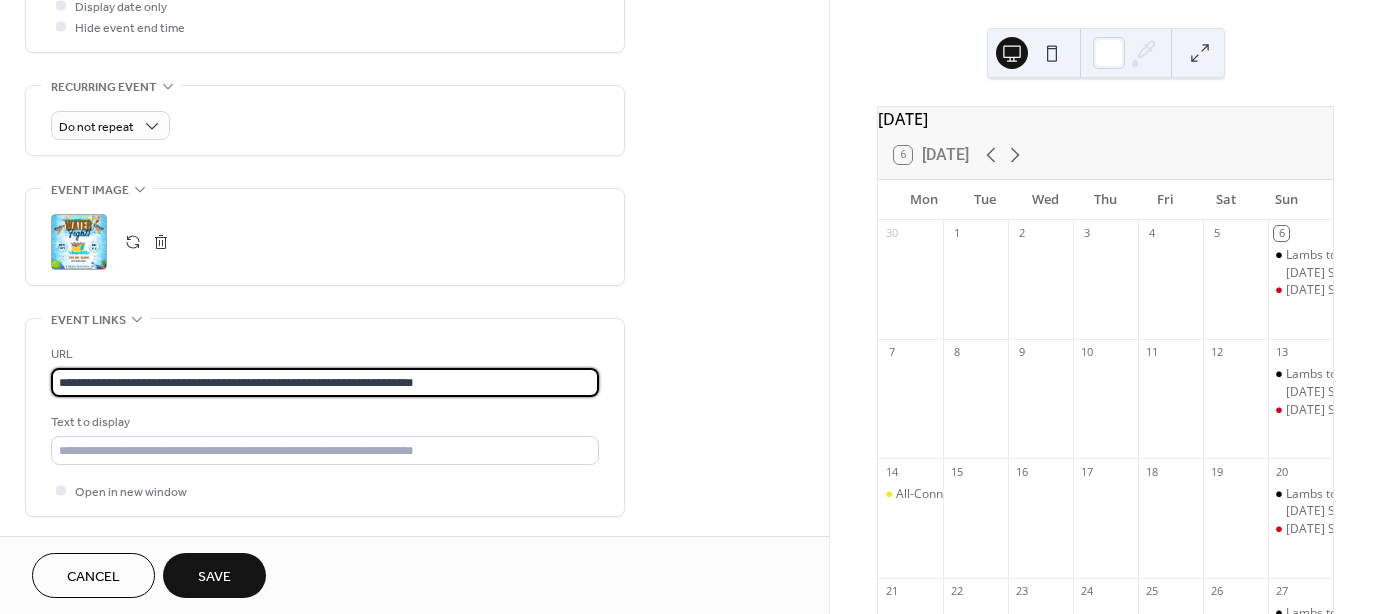 drag, startPoint x: 483, startPoint y: 379, endPoint x: 243, endPoint y: 391, distance: 240.29982 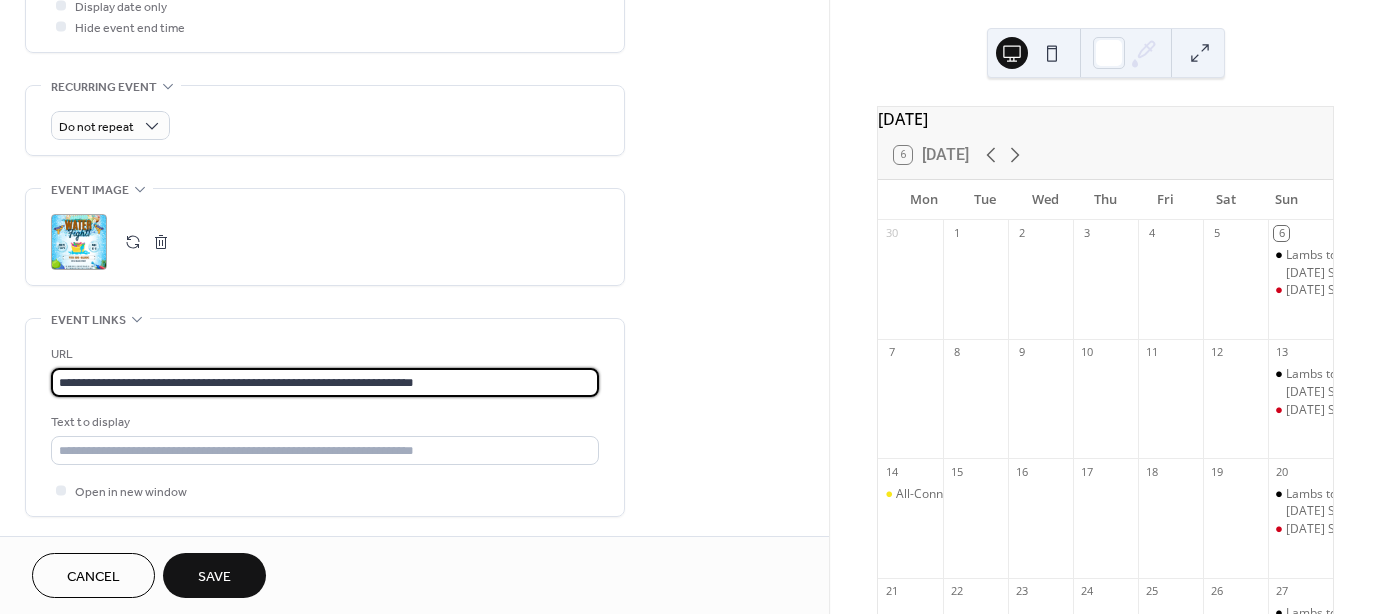 click on "**********" at bounding box center (325, 382) 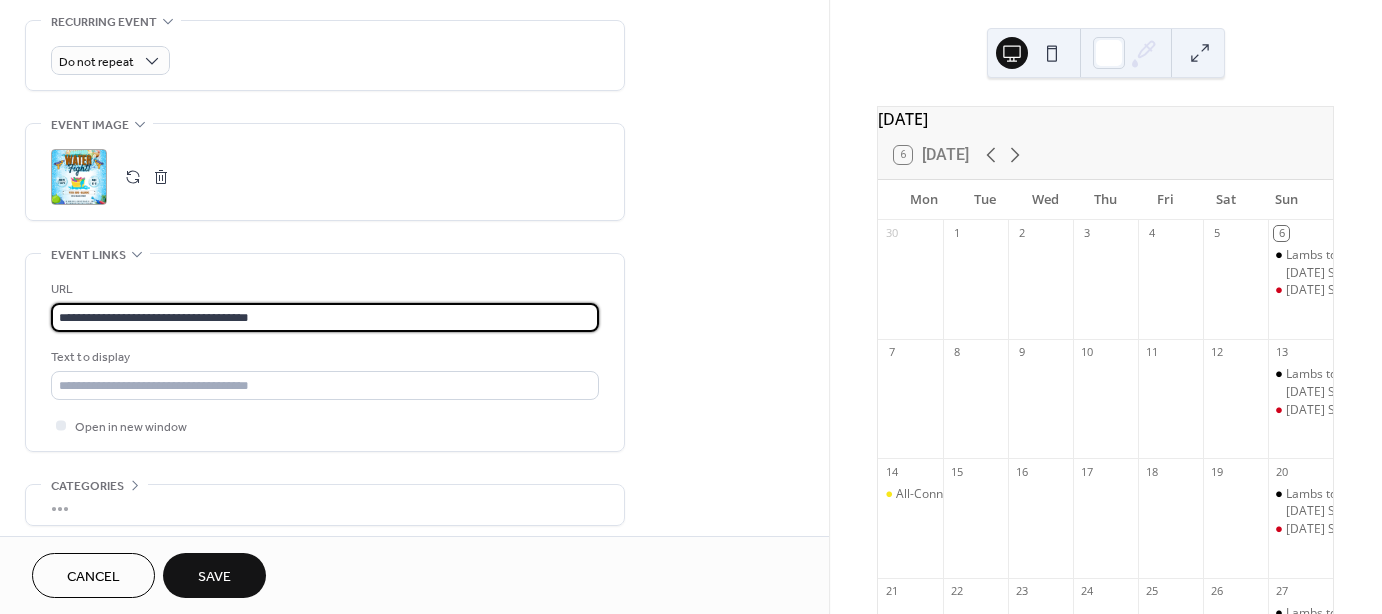 scroll, scrollTop: 946, scrollLeft: 0, axis: vertical 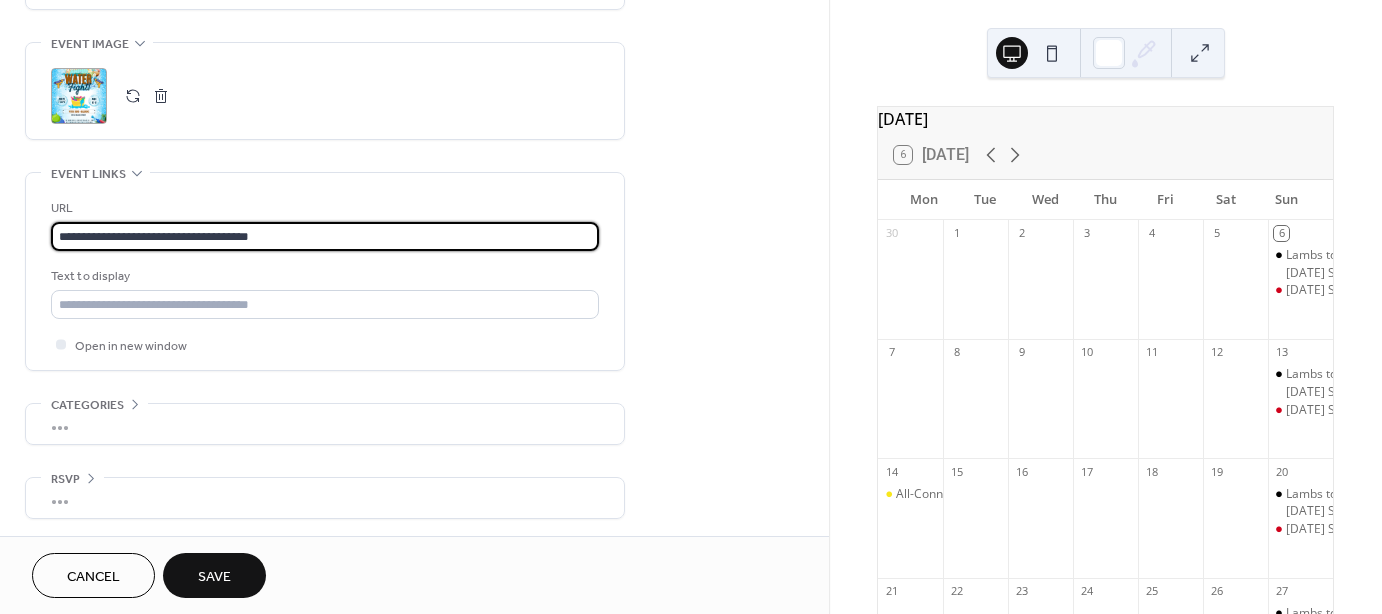 type on "**********" 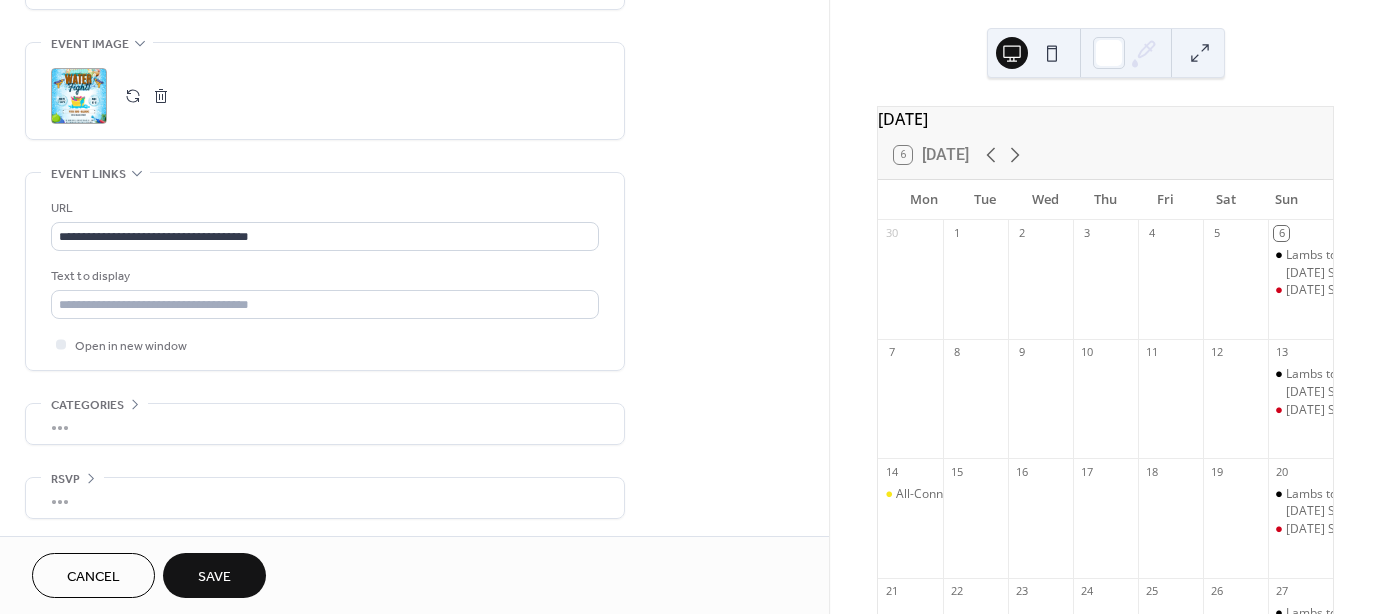 click on "Save" at bounding box center (214, 577) 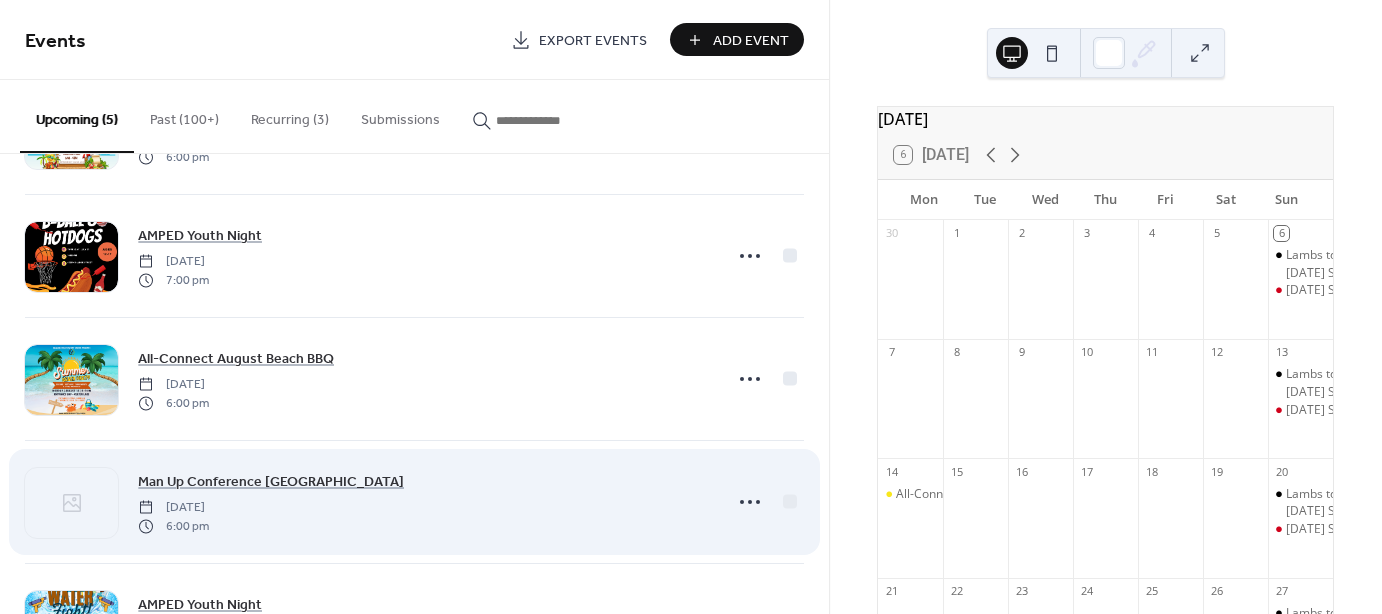 scroll, scrollTop: 112, scrollLeft: 0, axis: vertical 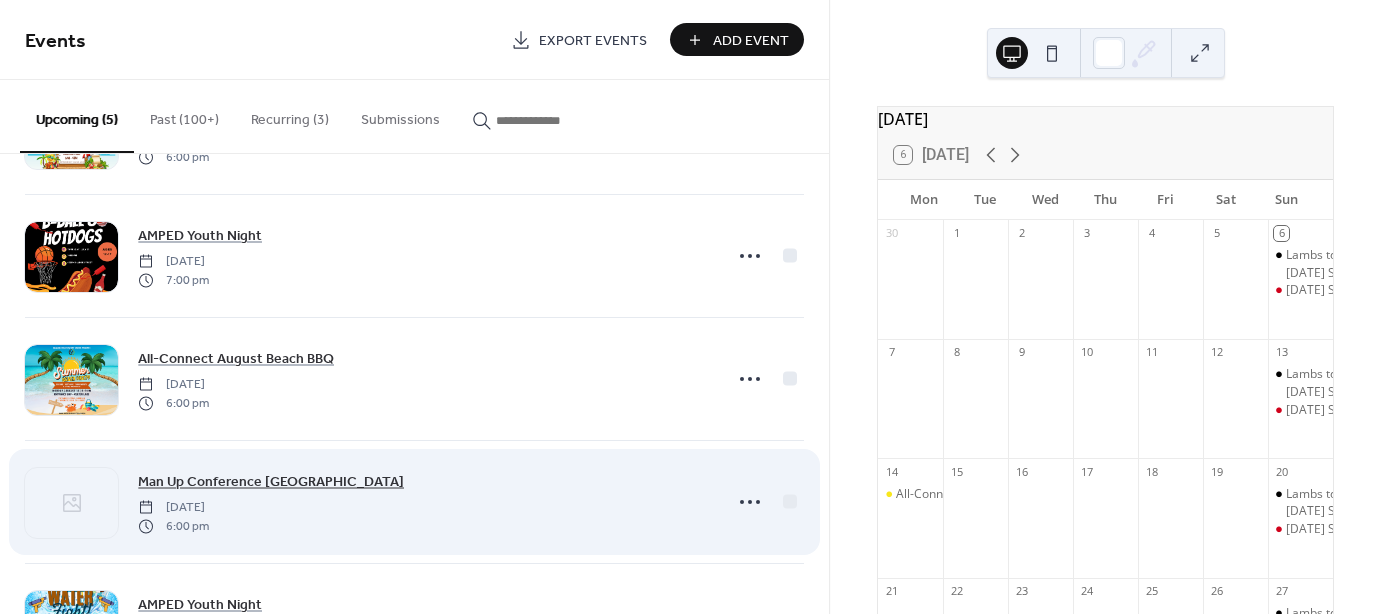 click on "Man Up Conference West Coast" at bounding box center [271, 482] 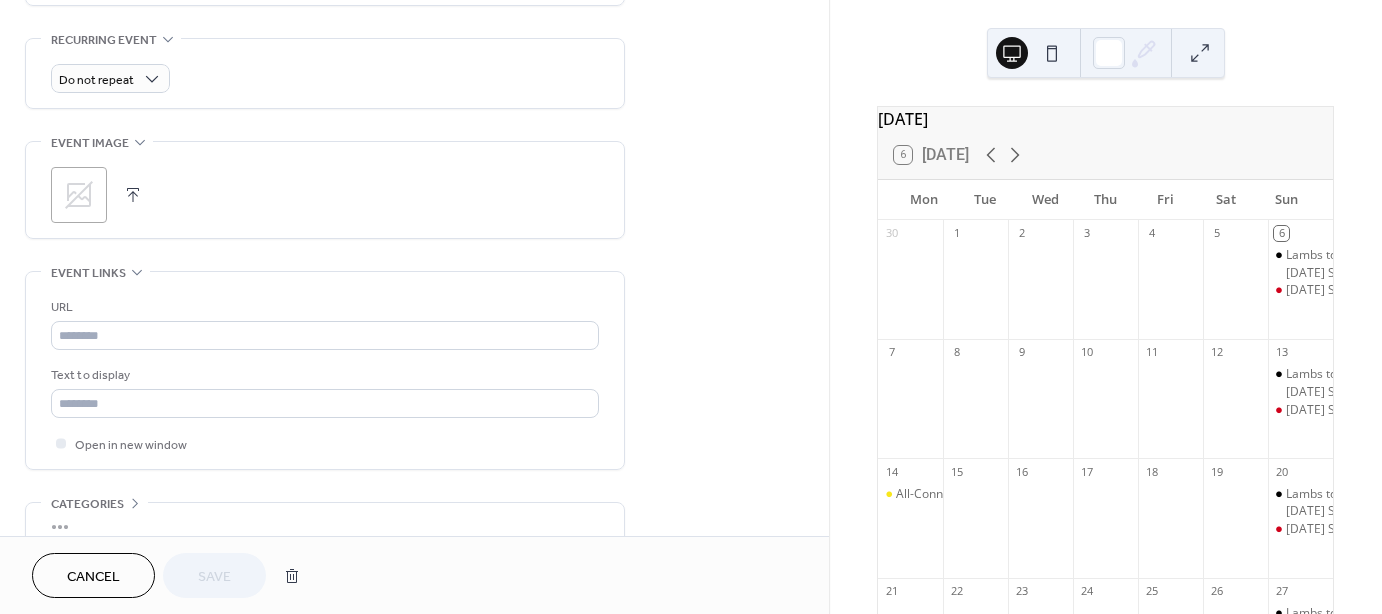 scroll, scrollTop: 800, scrollLeft: 0, axis: vertical 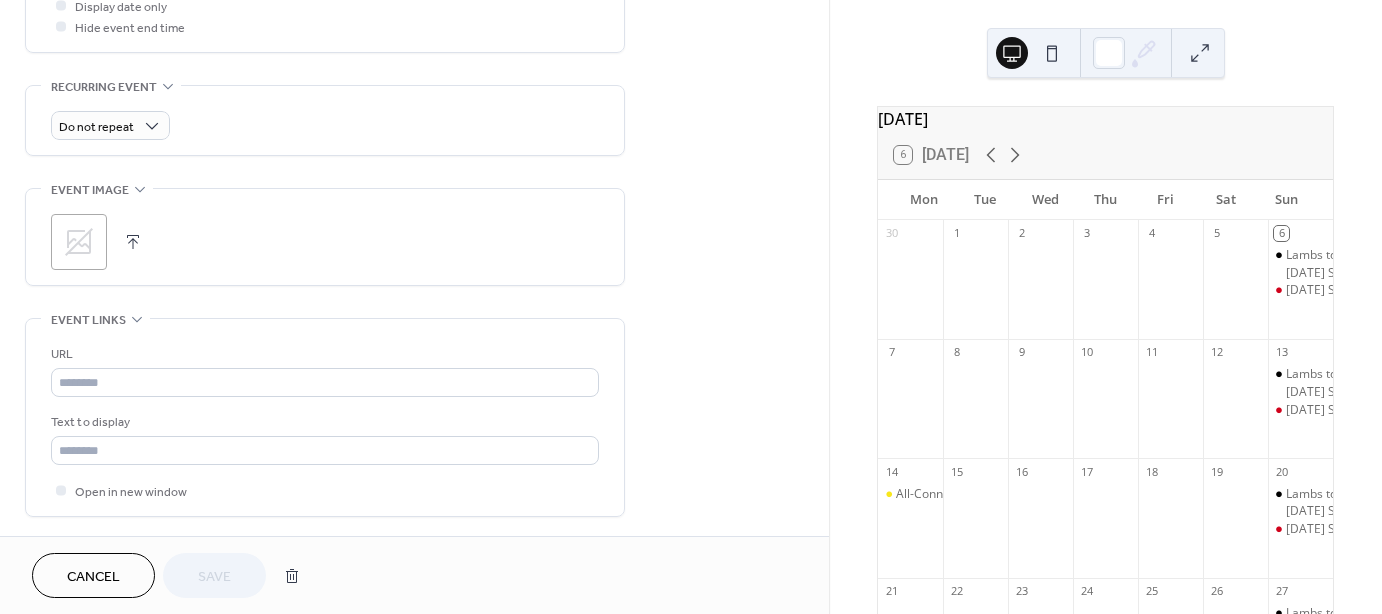 click at bounding box center (133, 242) 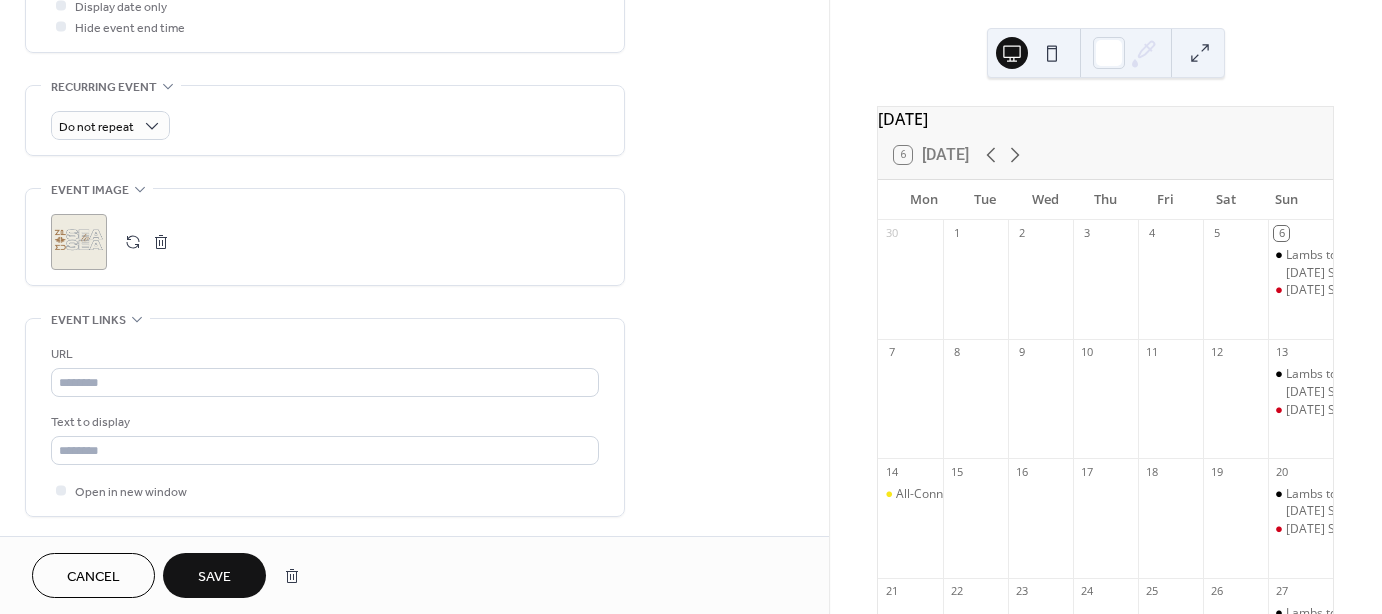 click on "Save" at bounding box center (214, 575) 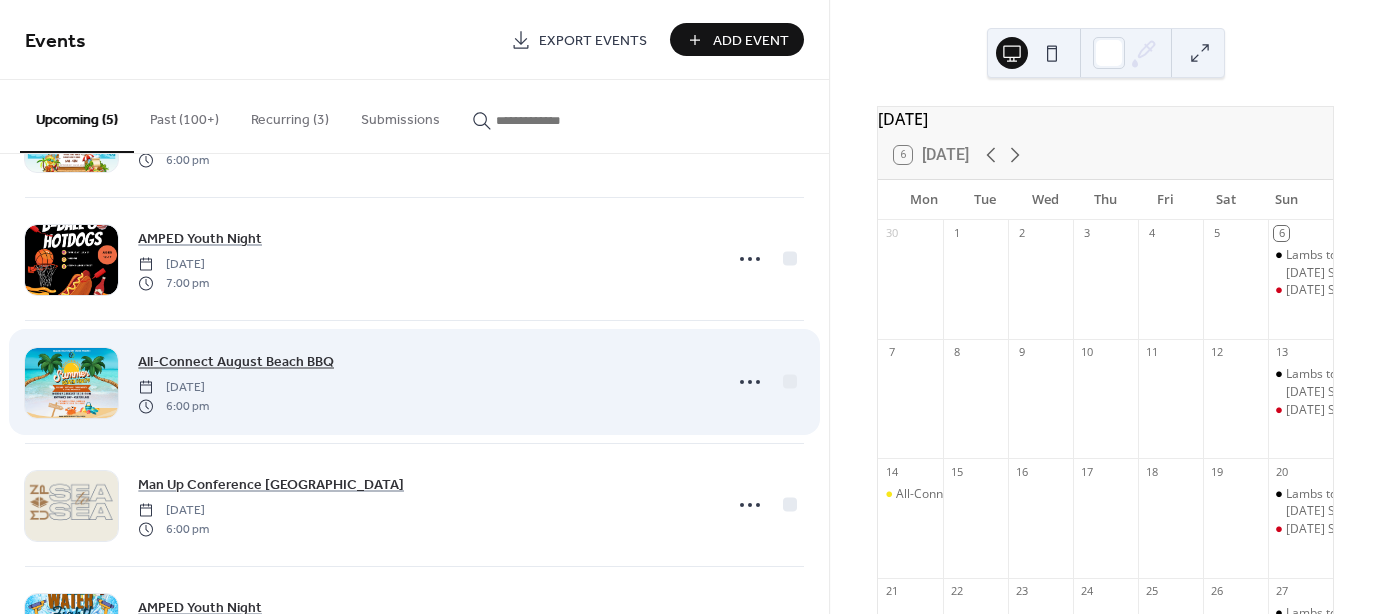 scroll, scrollTop: 212, scrollLeft: 0, axis: vertical 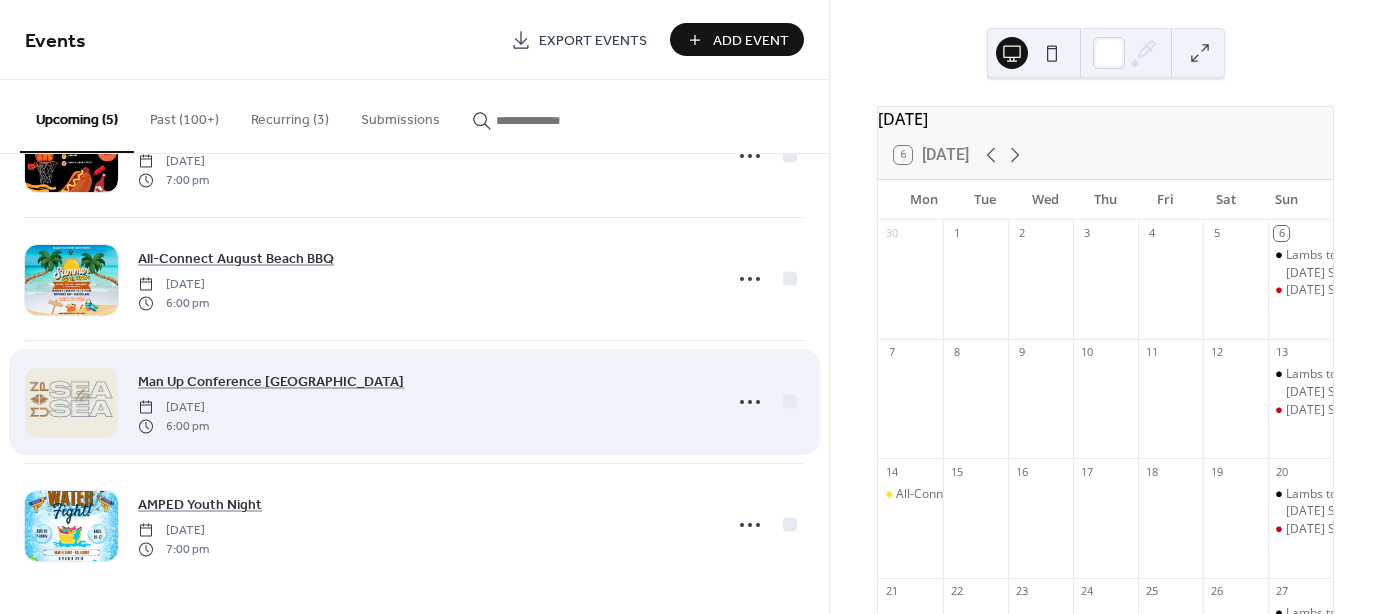 click at bounding box center (71, 403) 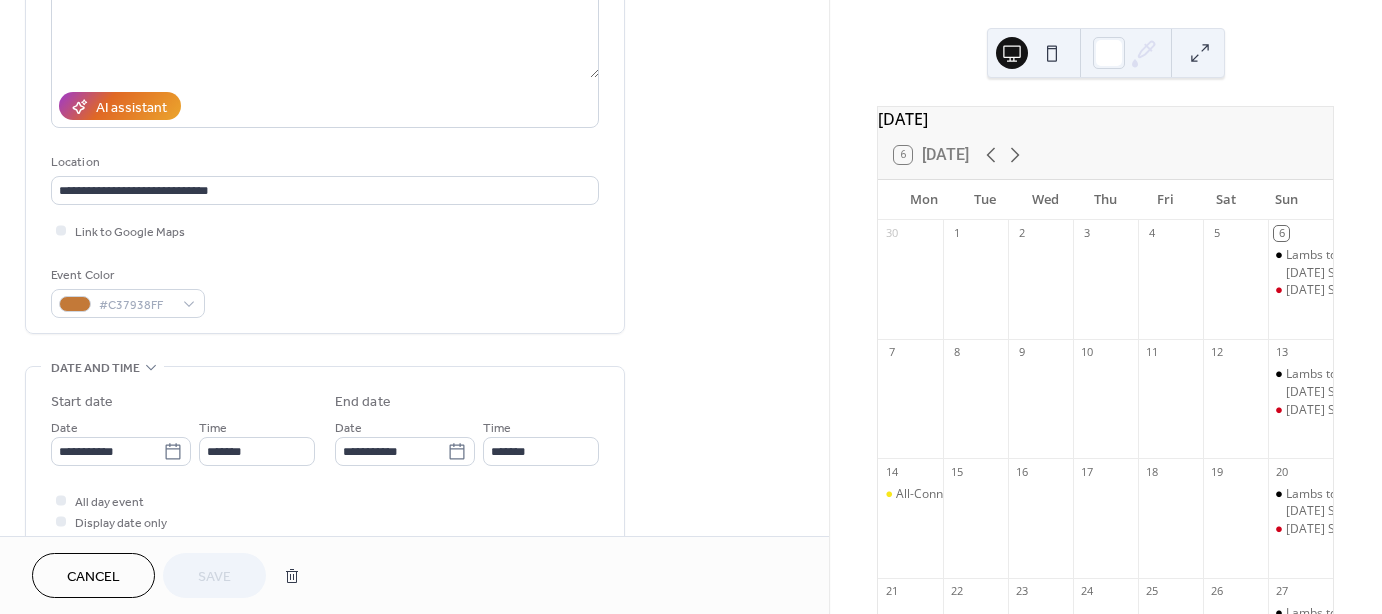 scroll, scrollTop: 300, scrollLeft: 0, axis: vertical 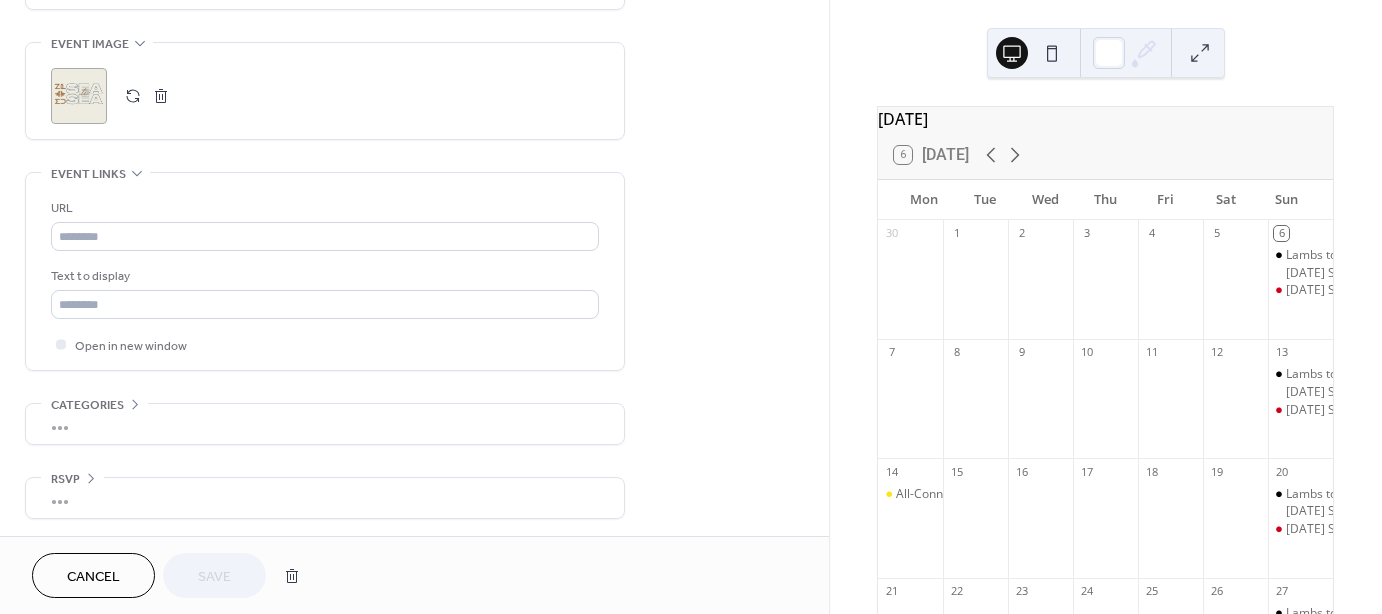 click on ";" at bounding box center (79, 96) 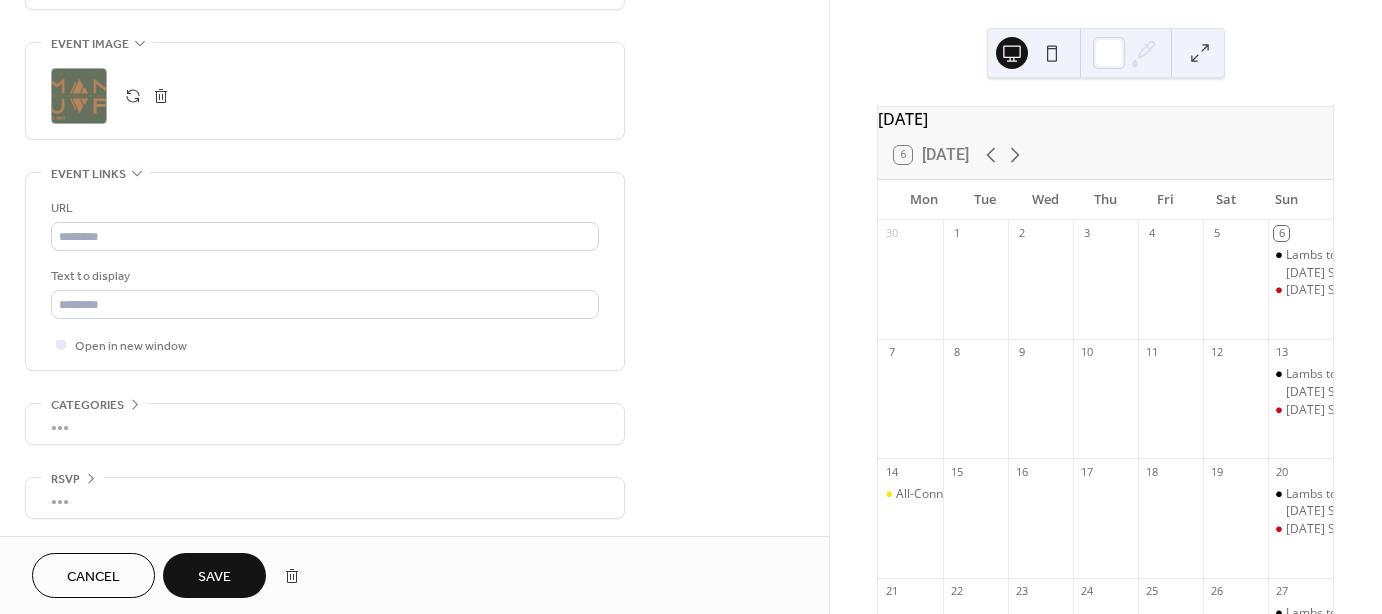 click on ";" at bounding box center [79, 96] 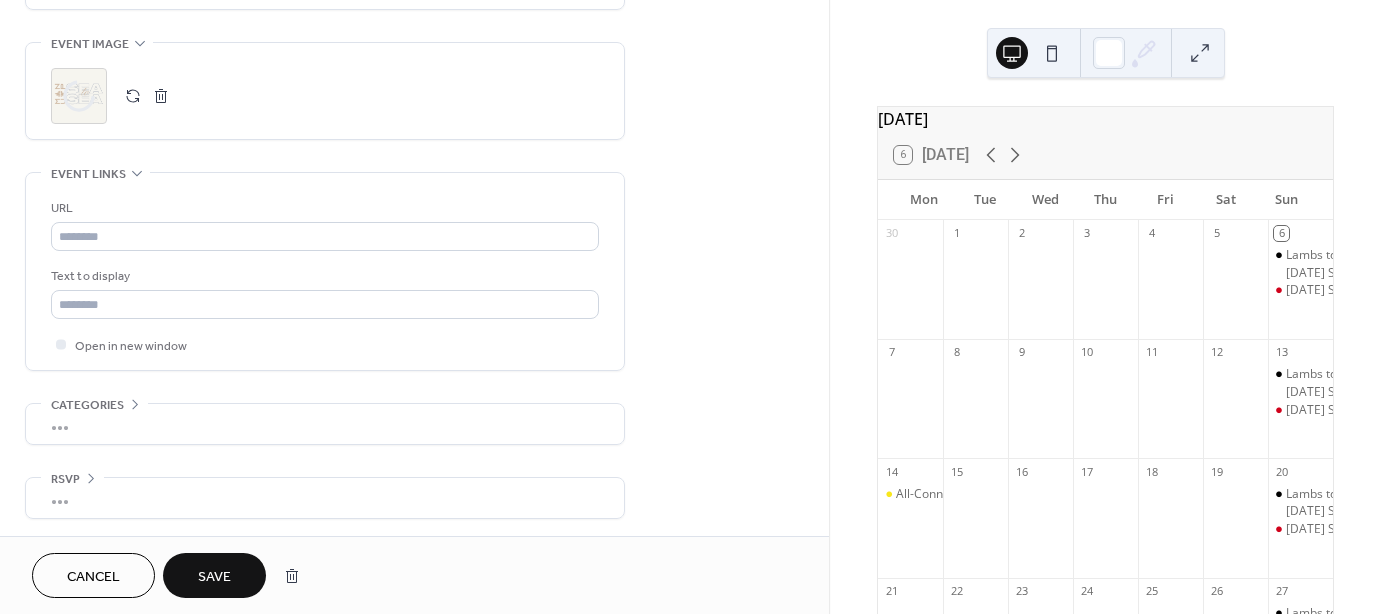 click on "Save" at bounding box center [214, 577] 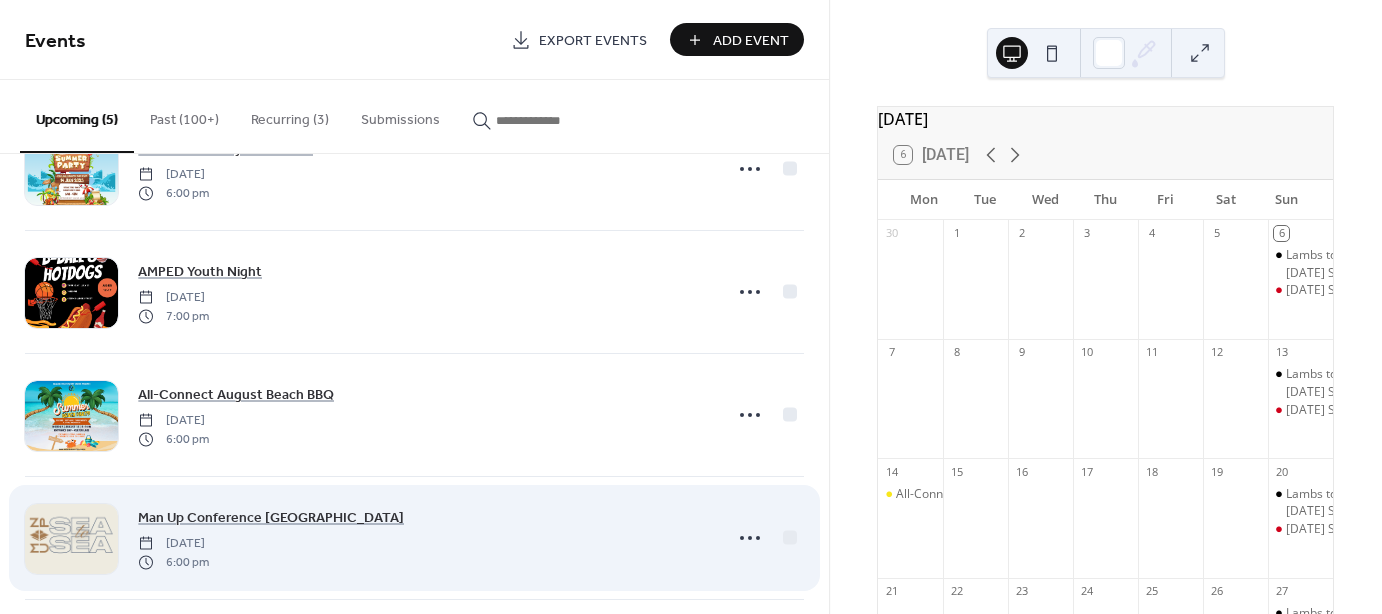 scroll, scrollTop: 212, scrollLeft: 0, axis: vertical 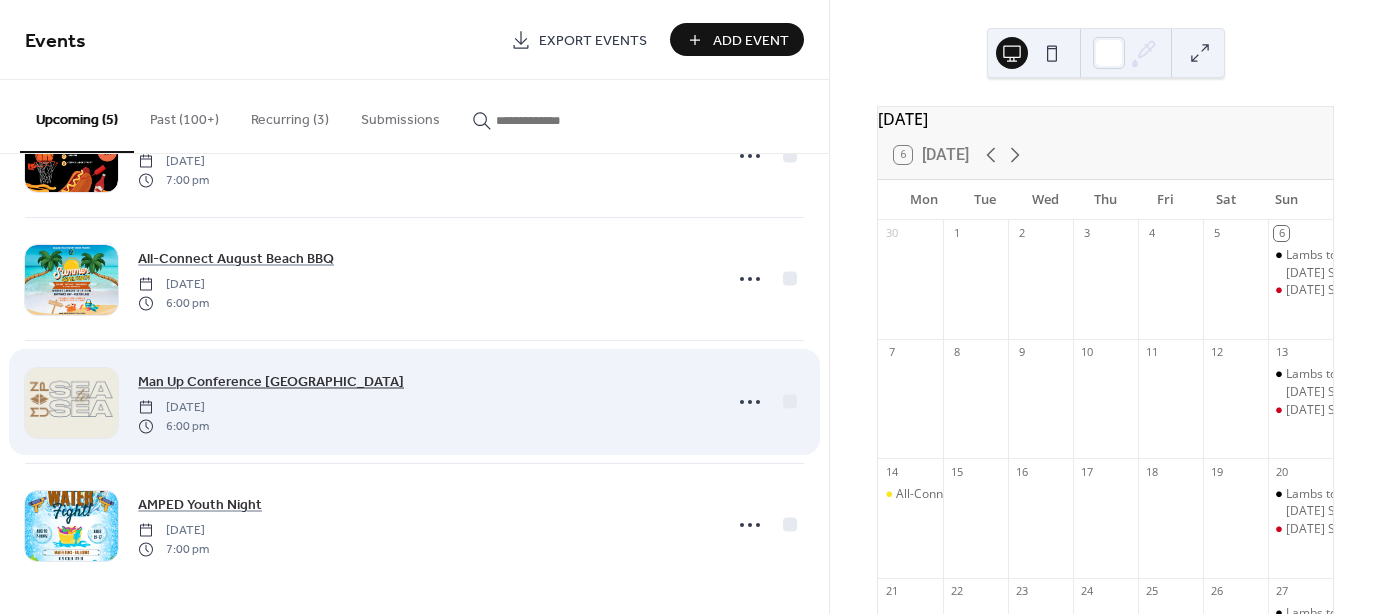 click on "Man Up Conference West Coast" at bounding box center [271, 382] 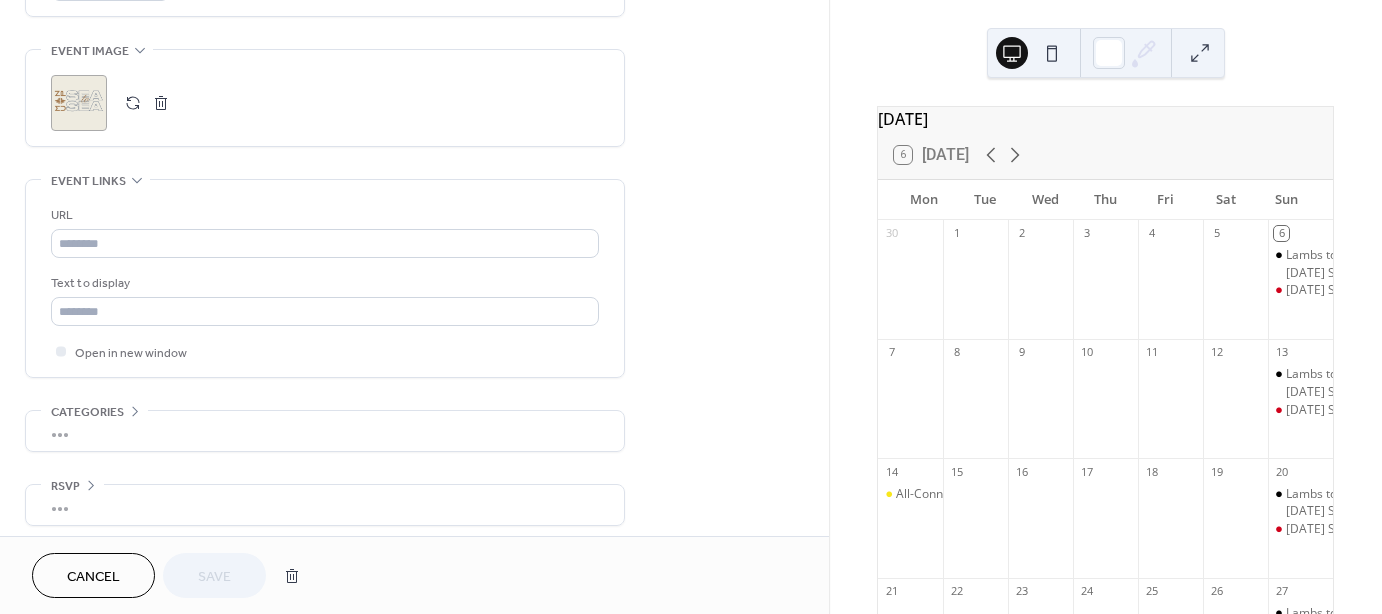 scroll, scrollTop: 946, scrollLeft: 0, axis: vertical 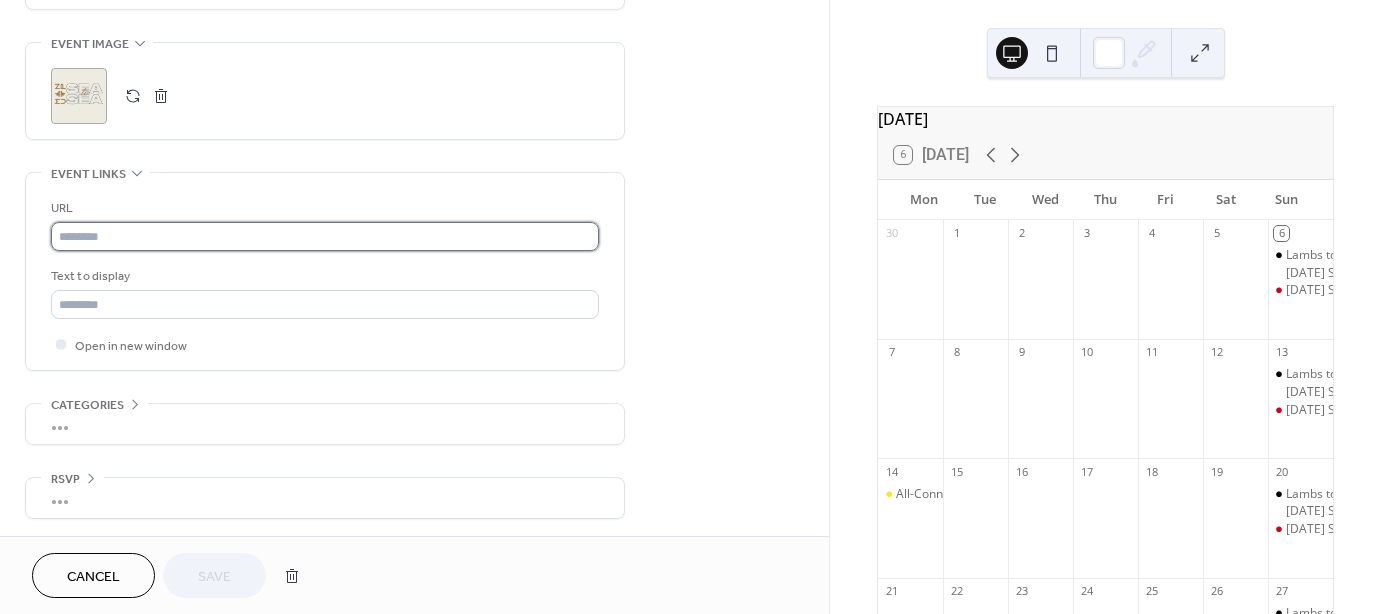 click at bounding box center (325, 236) 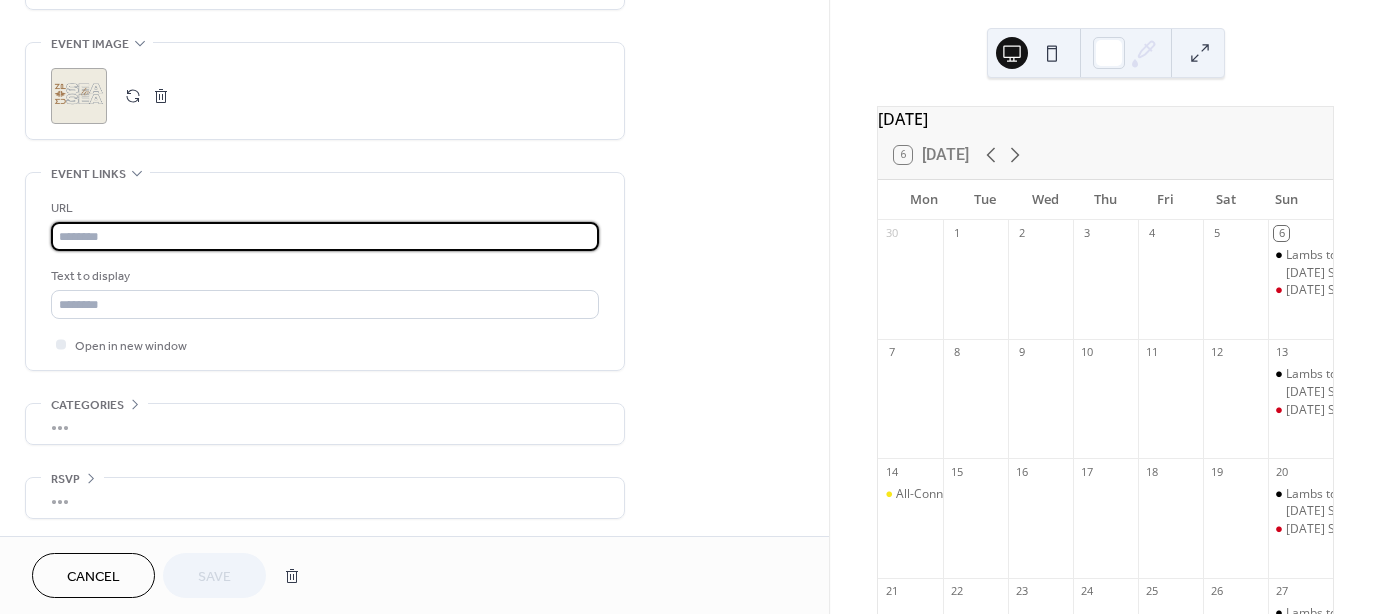 paste on "**********" 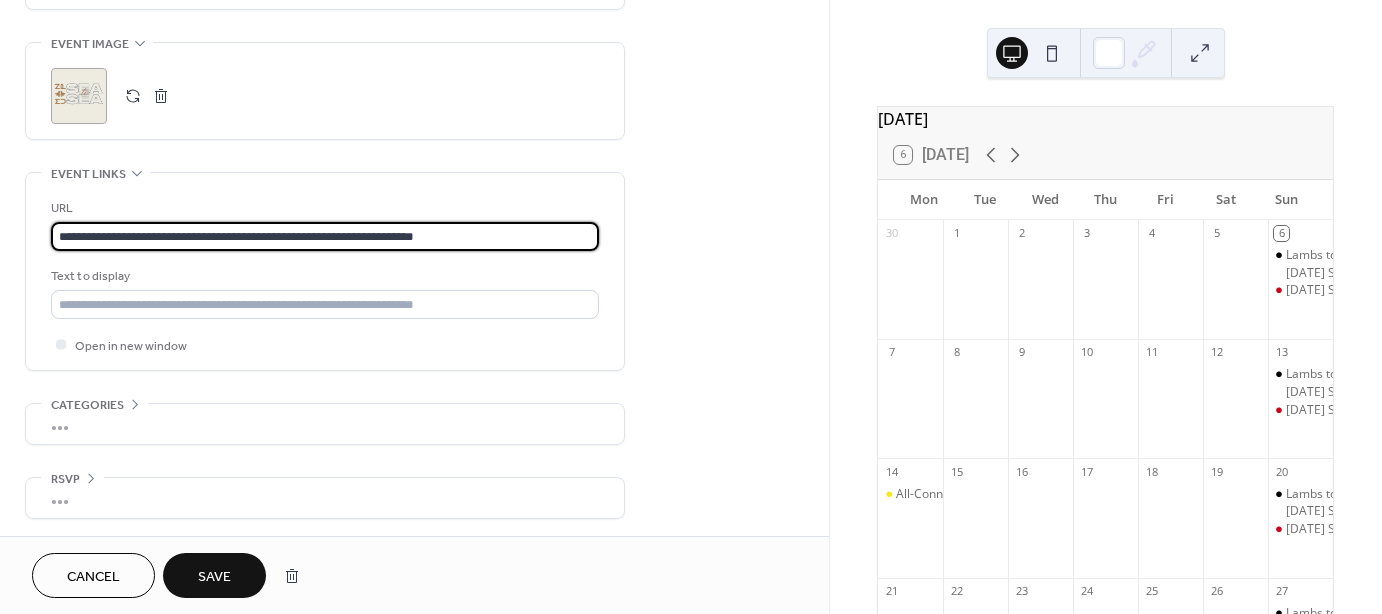 type on "**********" 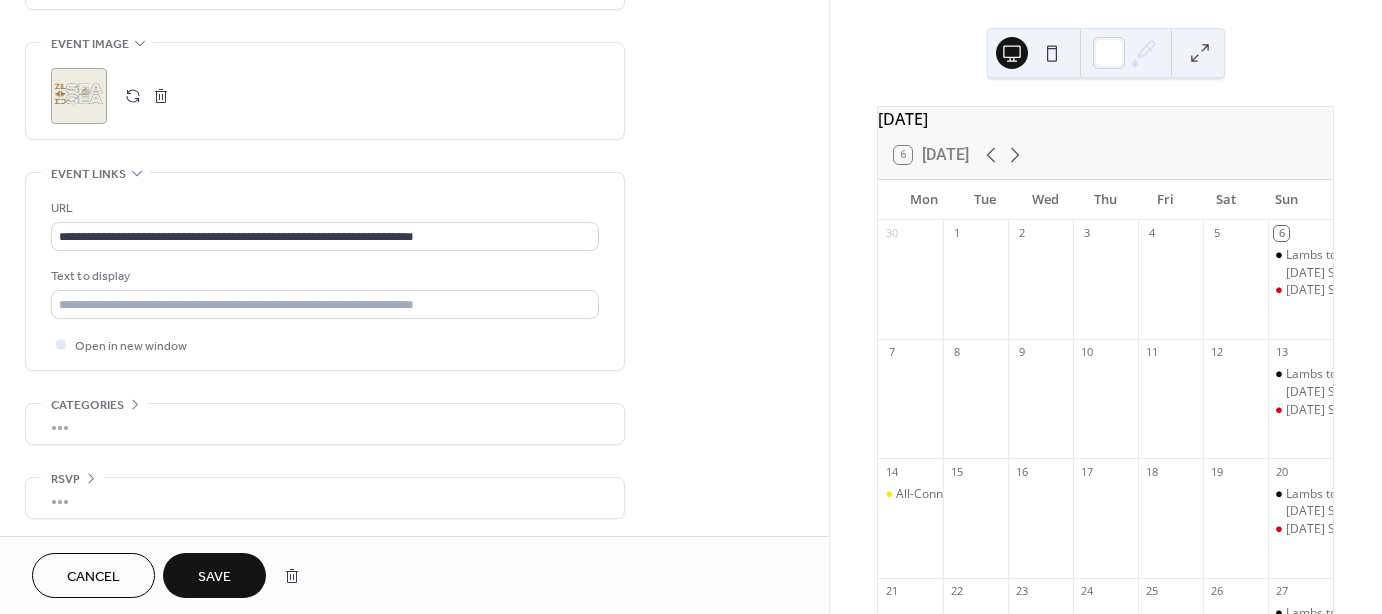 click on "Save" at bounding box center [214, 577] 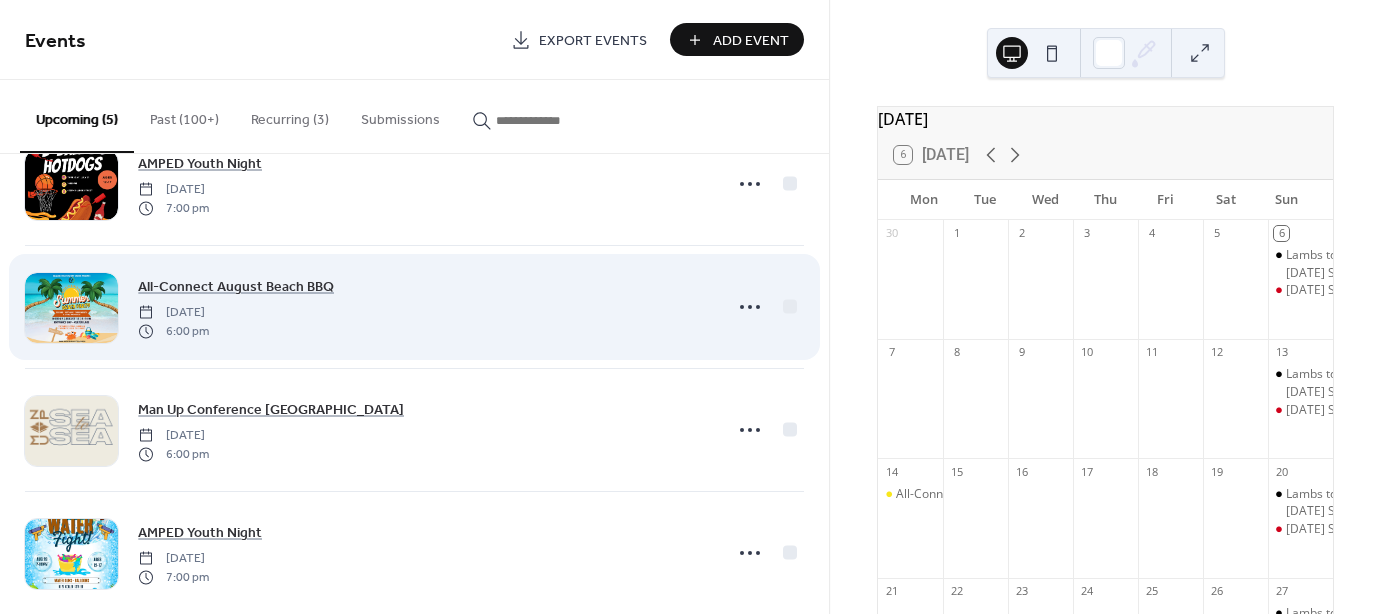 scroll, scrollTop: 0, scrollLeft: 0, axis: both 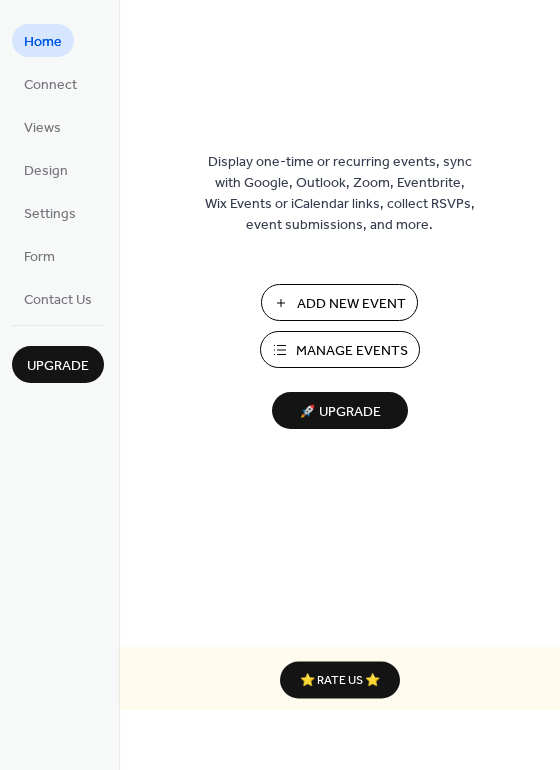 click on "Add New Event Manage Events 🚀 Upgrade" at bounding box center [340, 356] 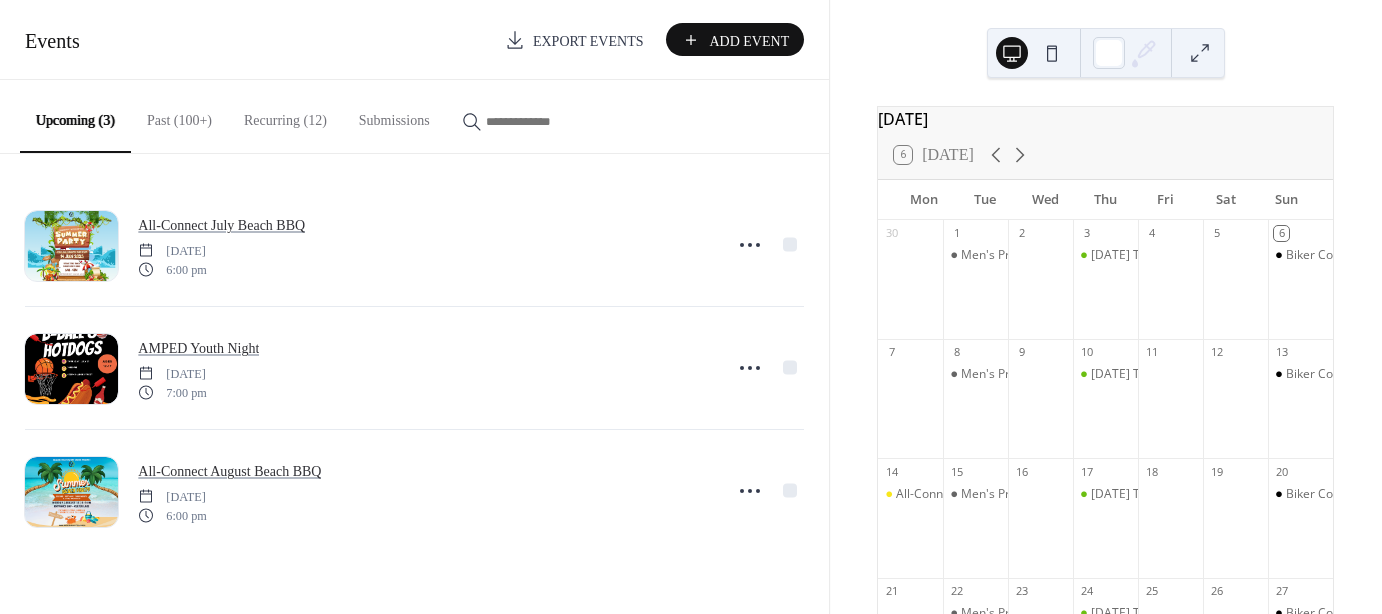 scroll, scrollTop: 0, scrollLeft: 0, axis: both 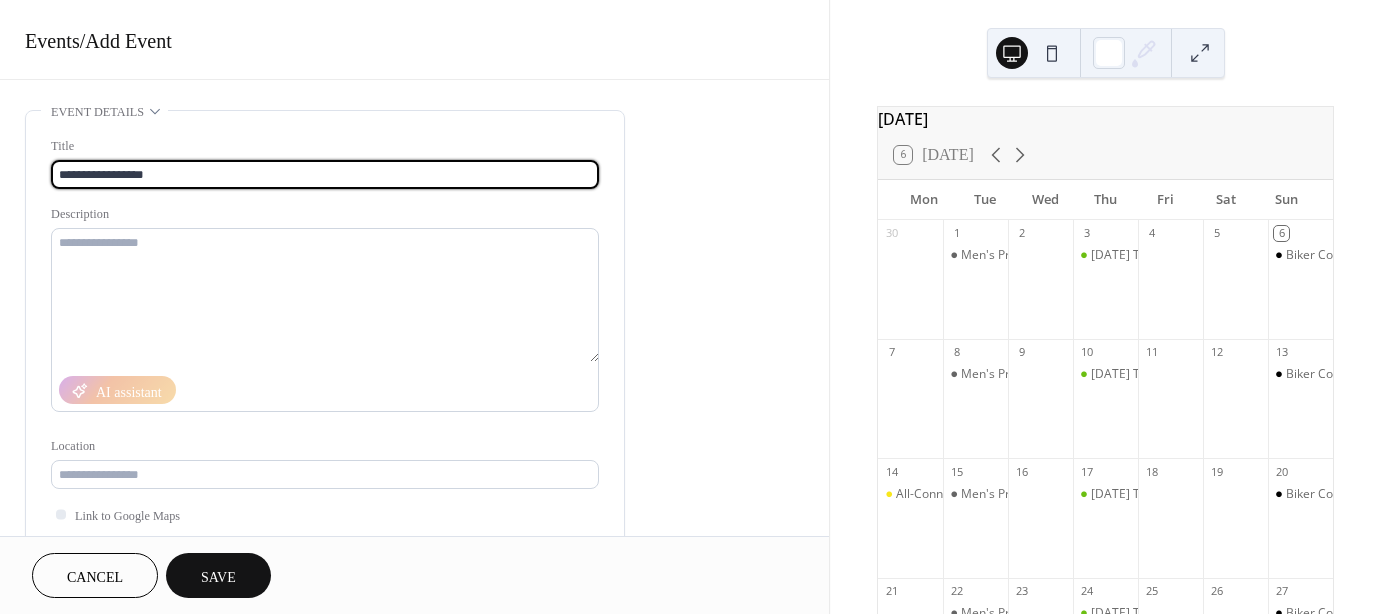 type on "**********" 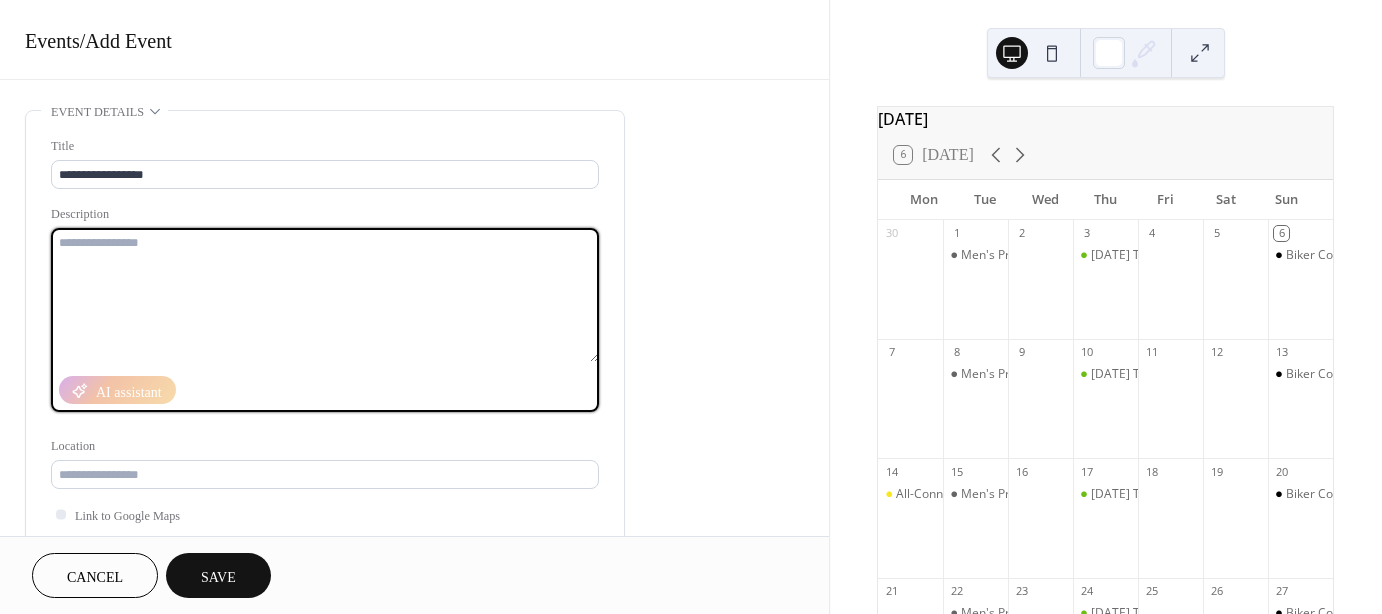 paste on "**********" 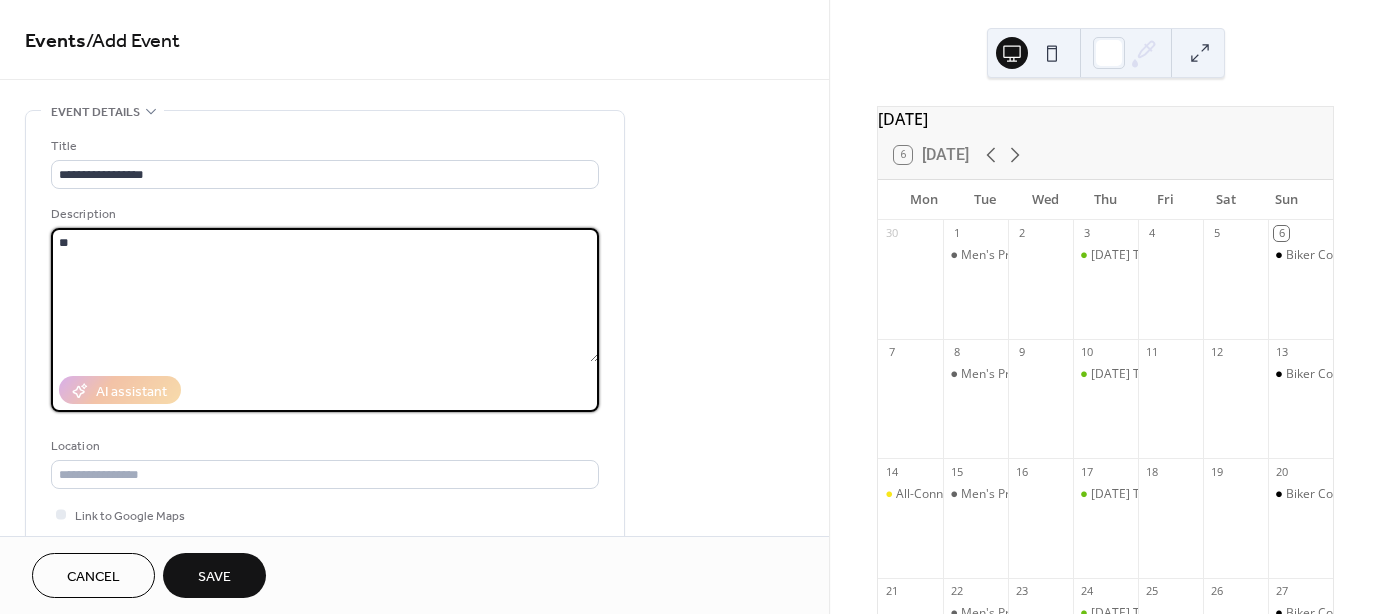 type on "*" 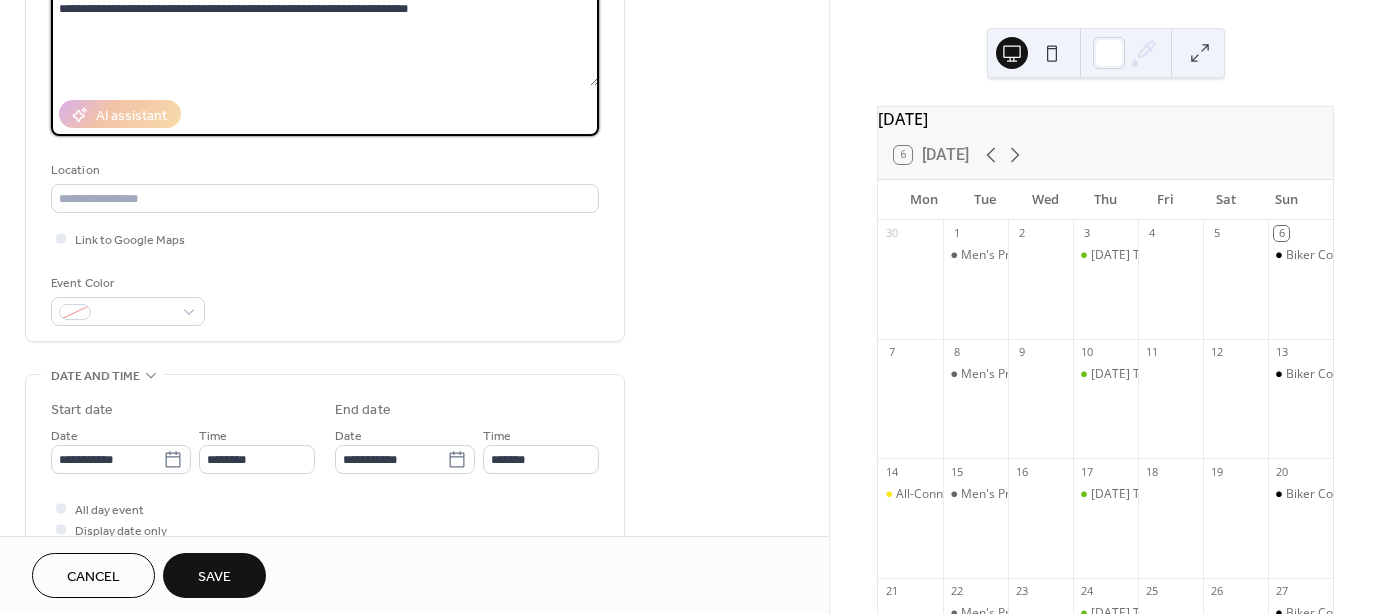 scroll, scrollTop: 300, scrollLeft: 0, axis: vertical 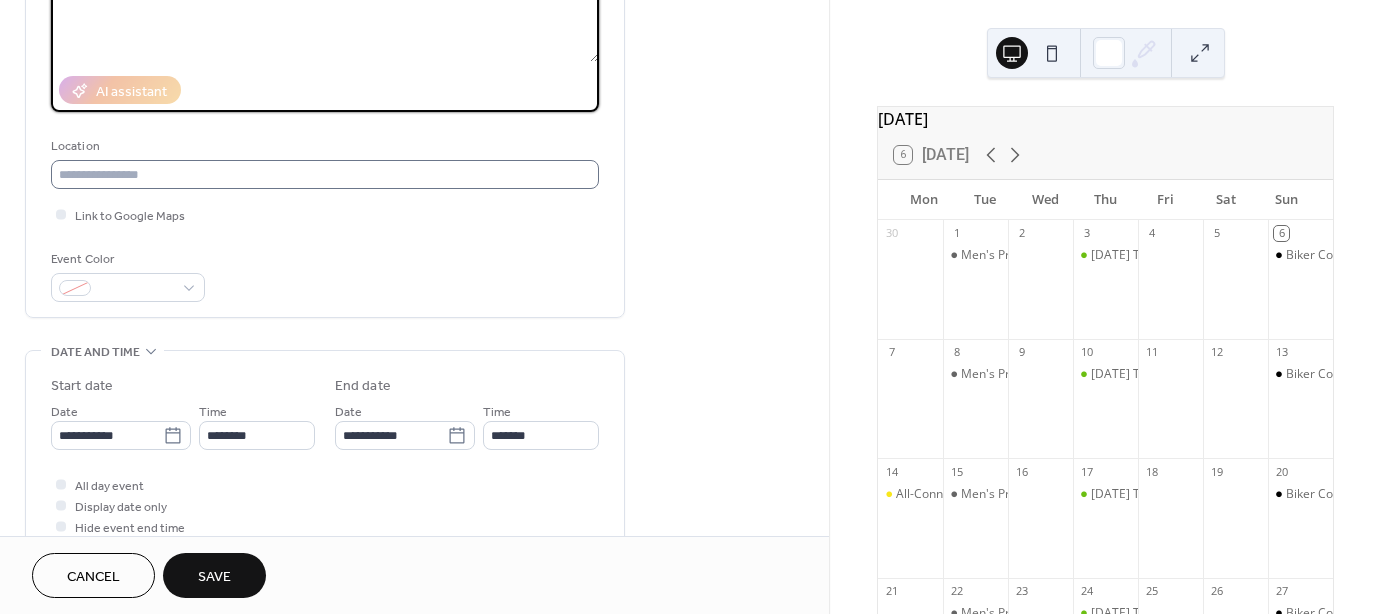 type on "**********" 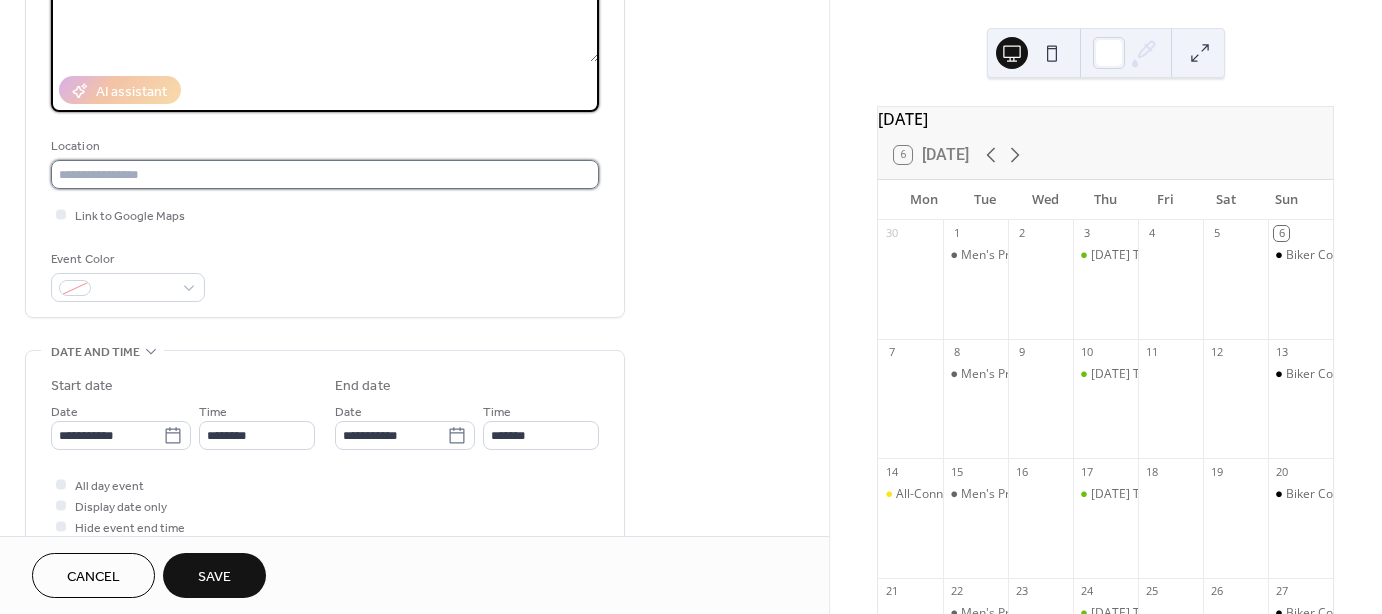 click at bounding box center (325, 174) 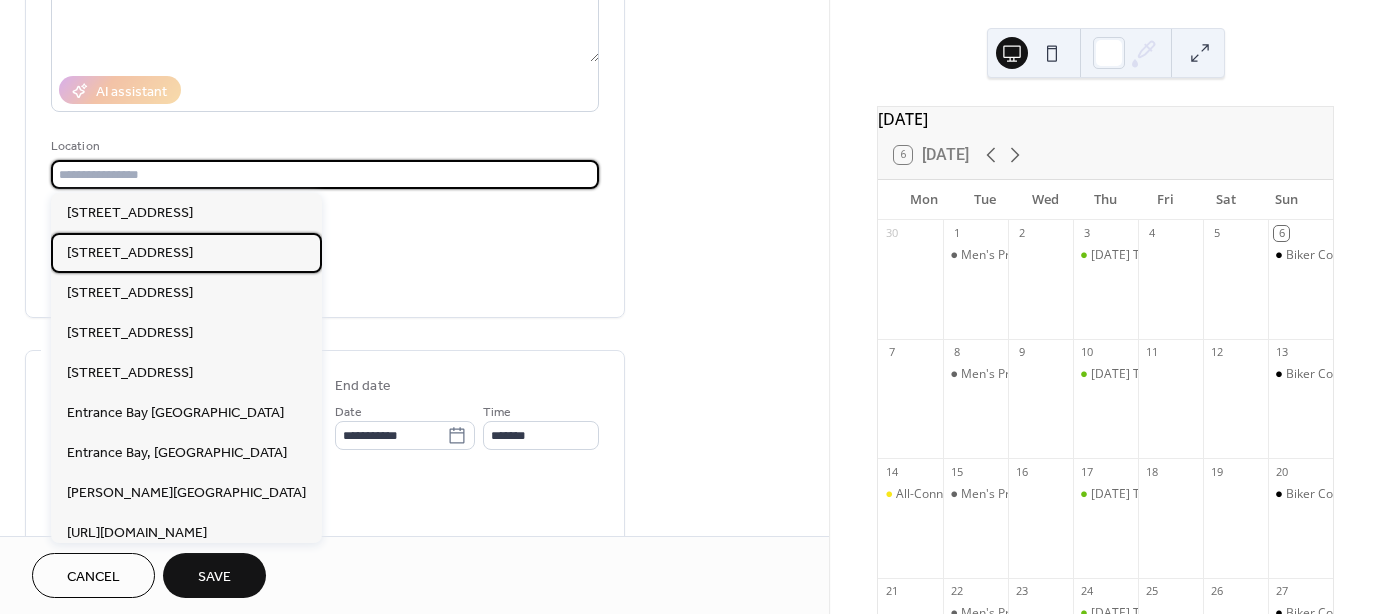 click on "[STREET_ADDRESS]" at bounding box center (186, 253) 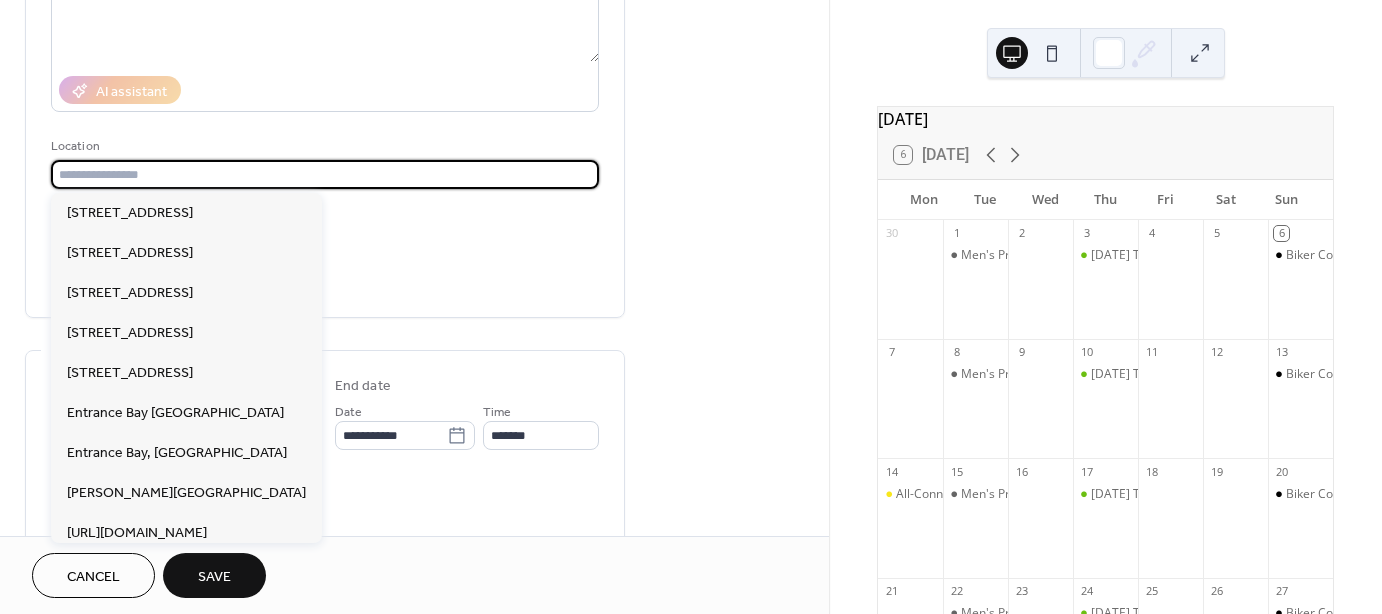 type on "**********" 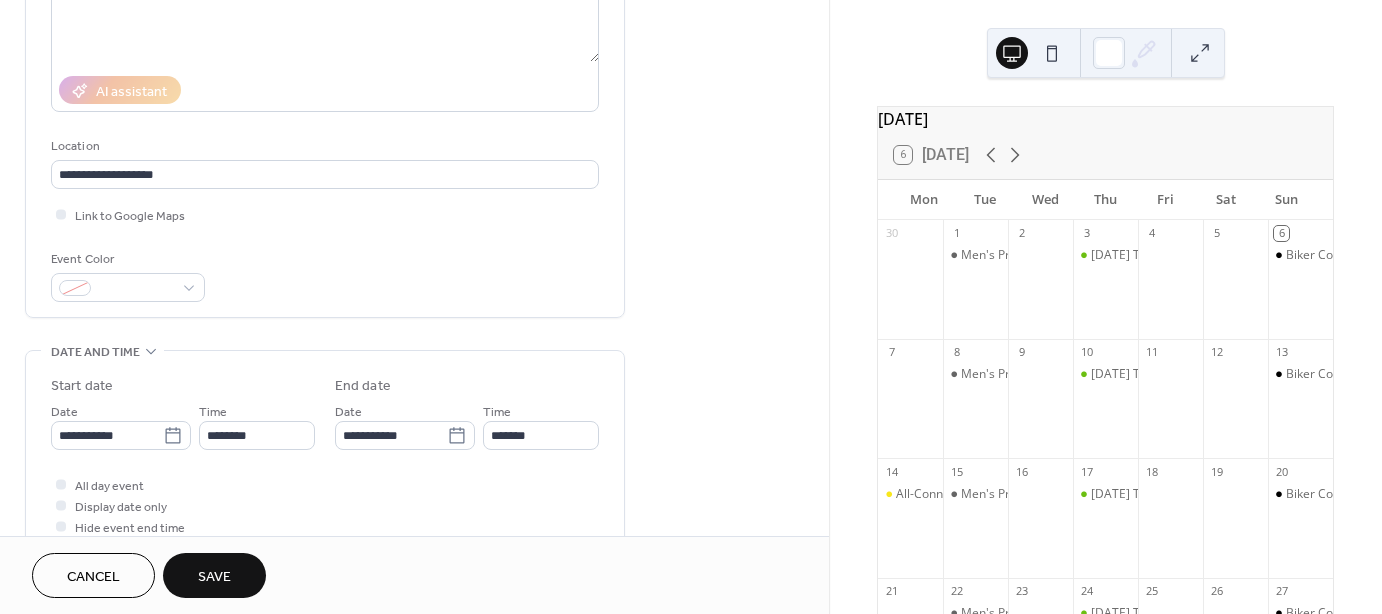 click on "**********" at bounding box center (325, 64) 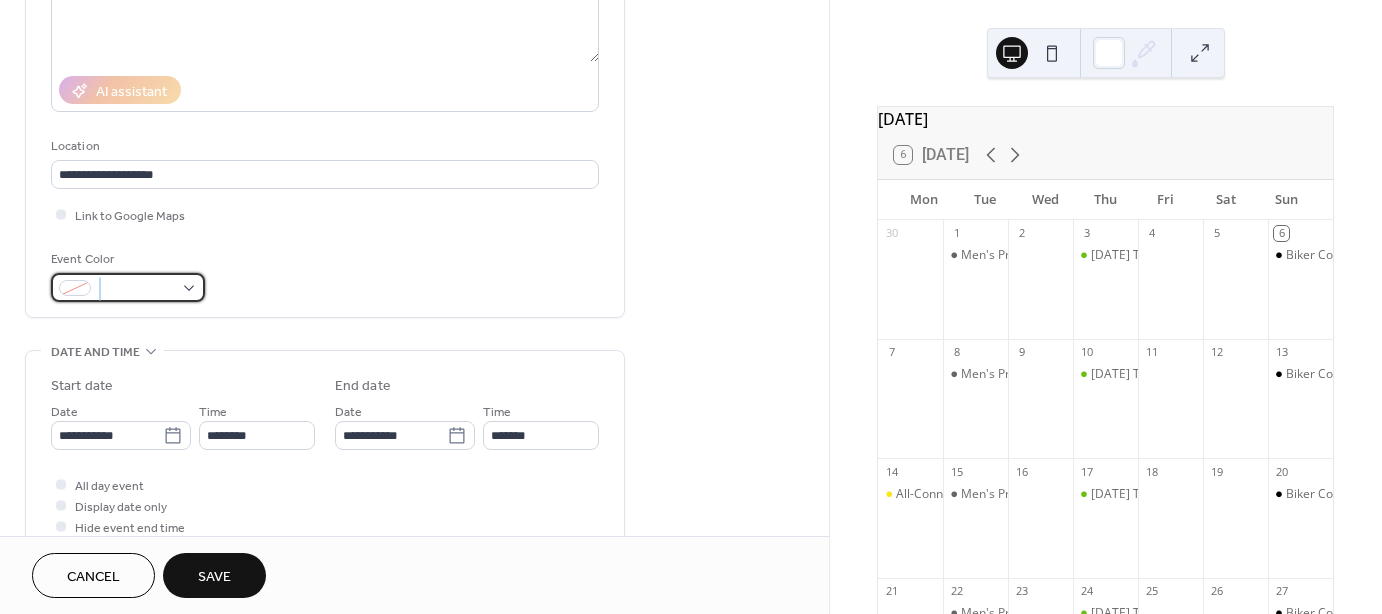 click at bounding box center [136, 289] 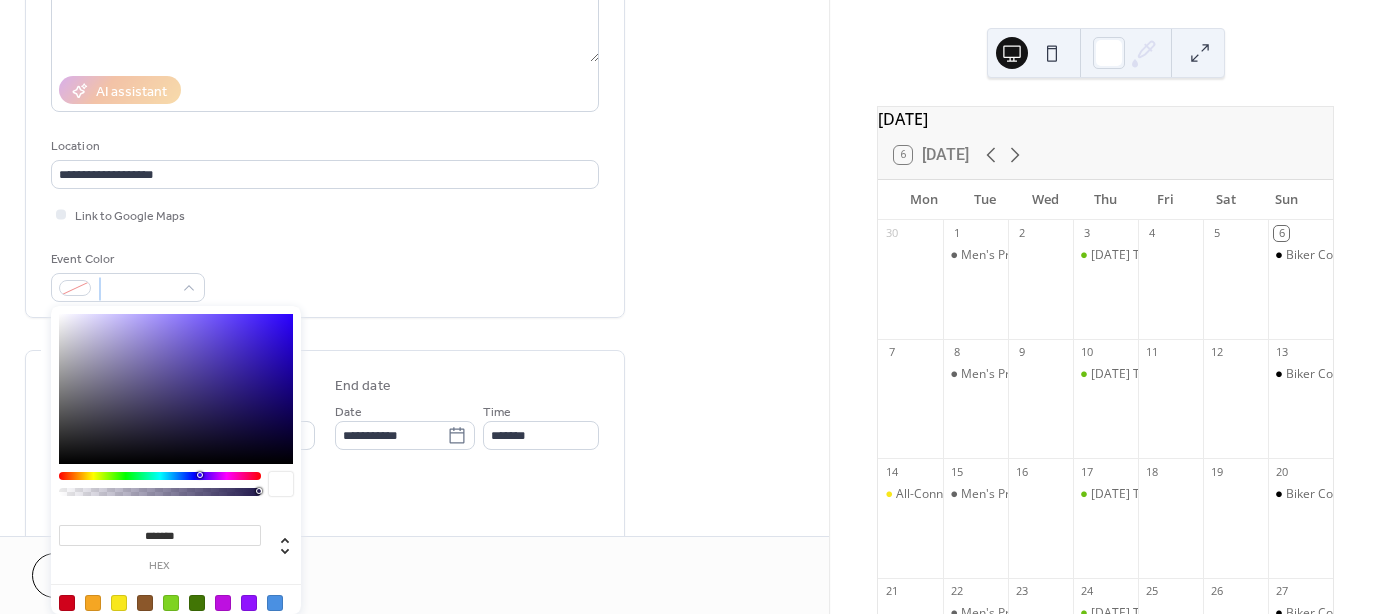 click at bounding box center [93, 603] 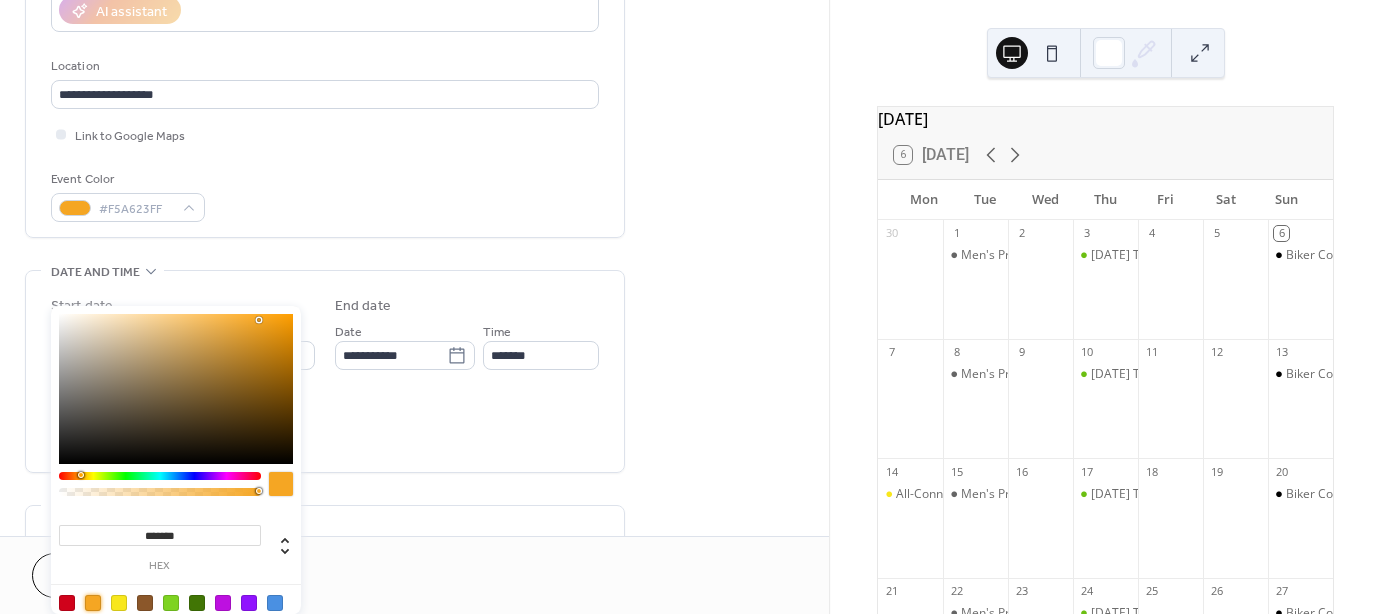 scroll, scrollTop: 500, scrollLeft: 0, axis: vertical 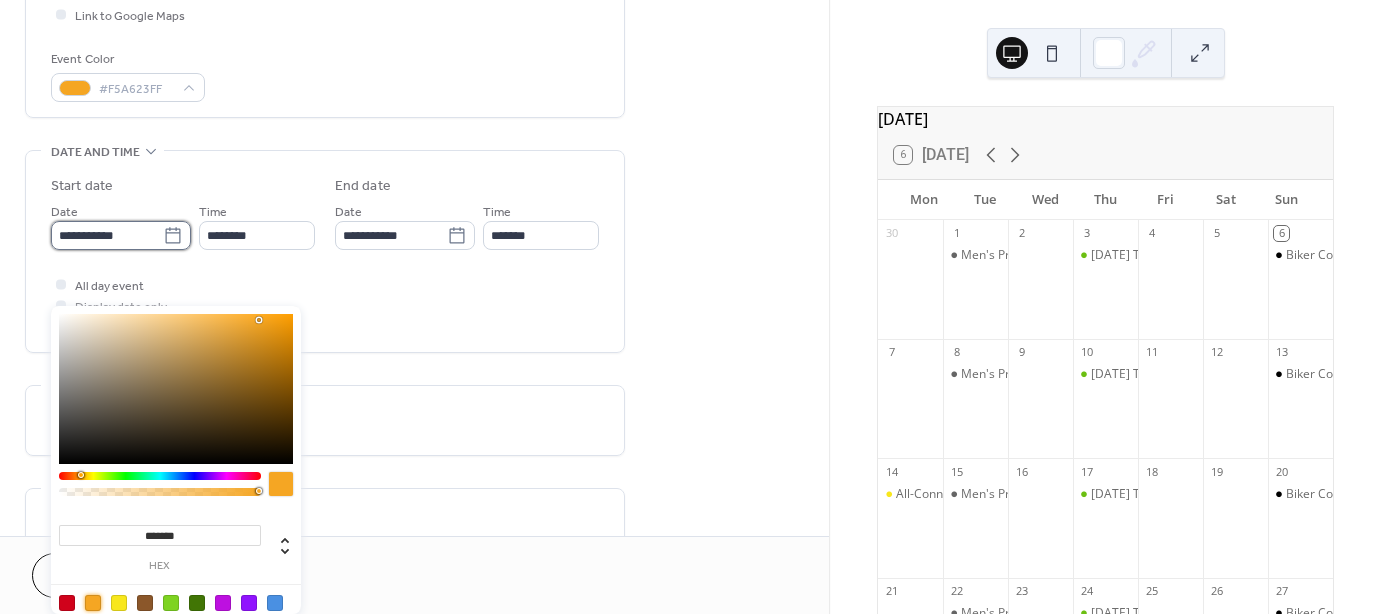 click on "**********" at bounding box center (107, 235) 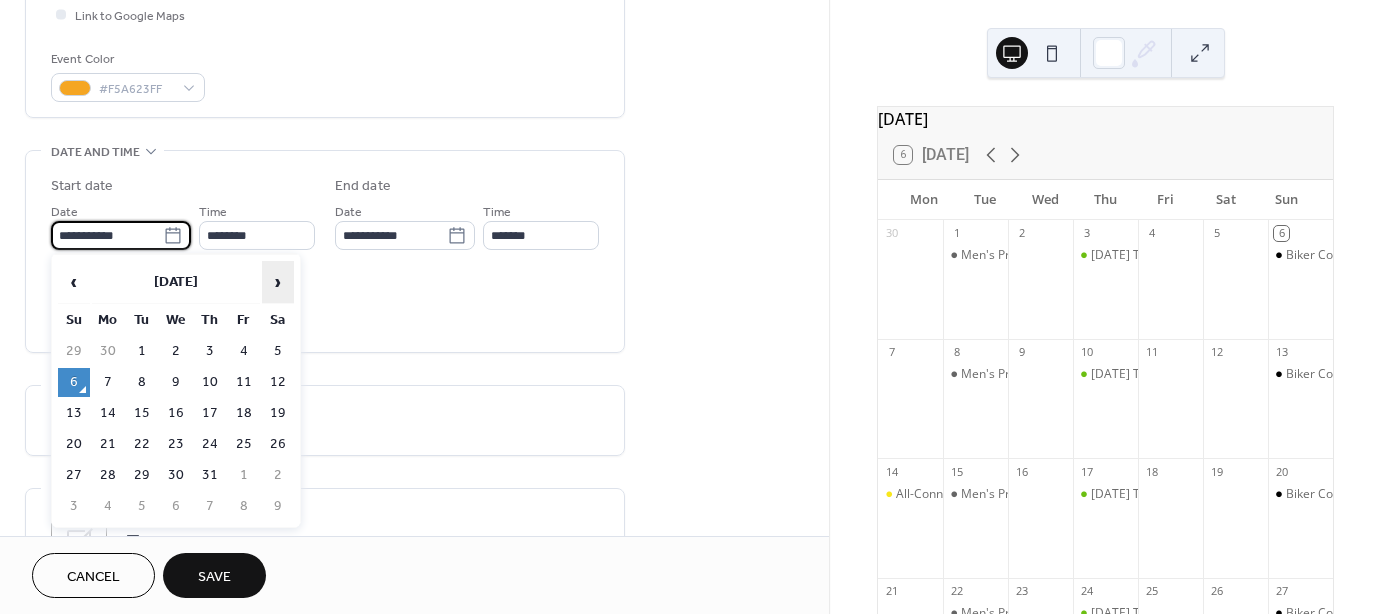 click on "›" at bounding box center (278, 282) 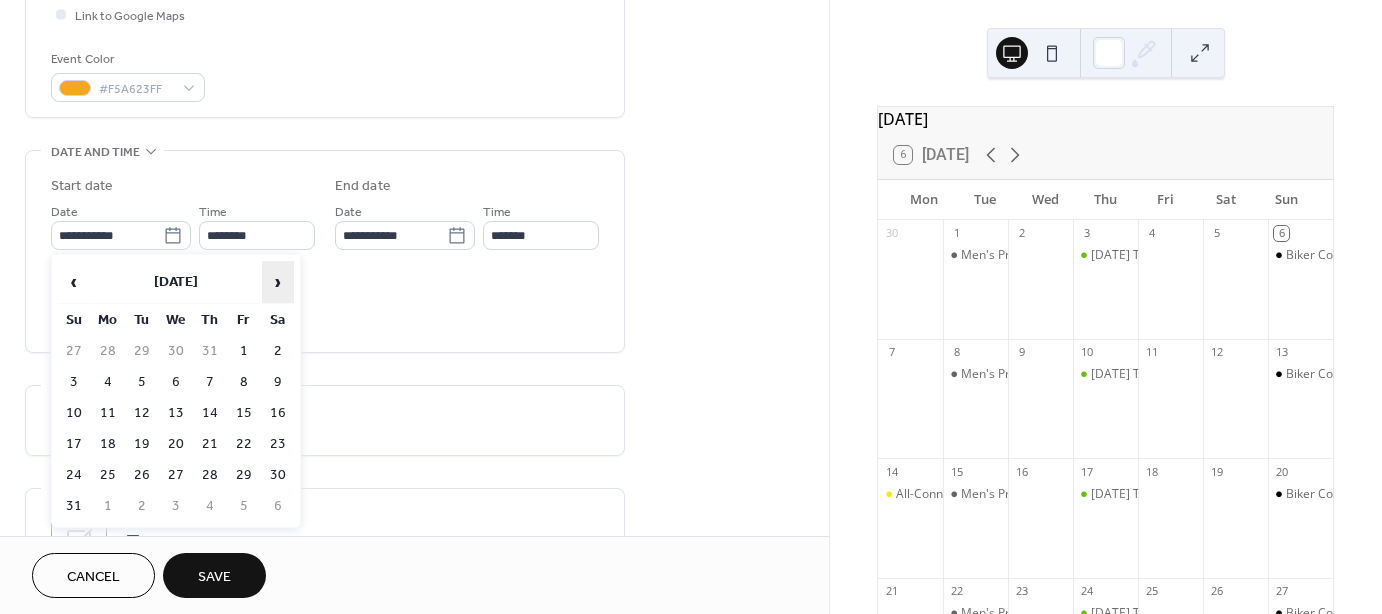 click on "›" at bounding box center (278, 282) 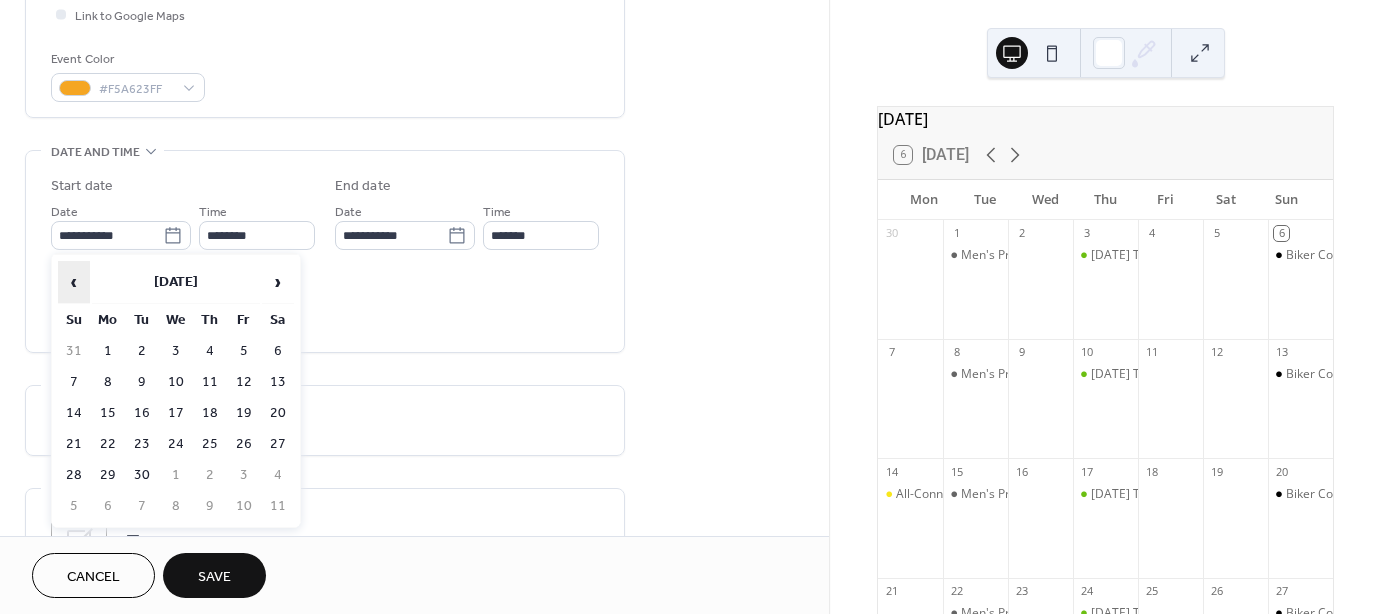 click on "‹" at bounding box center (74, 282) 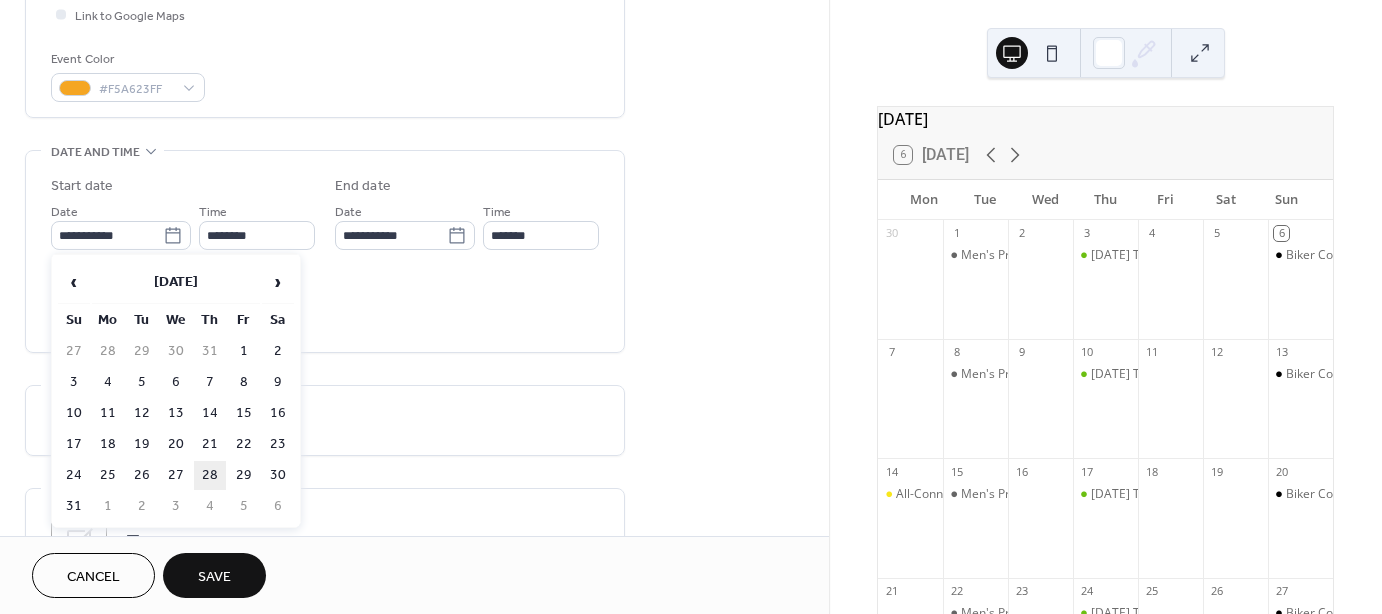 click on "28" at bounding box center [210, 475] 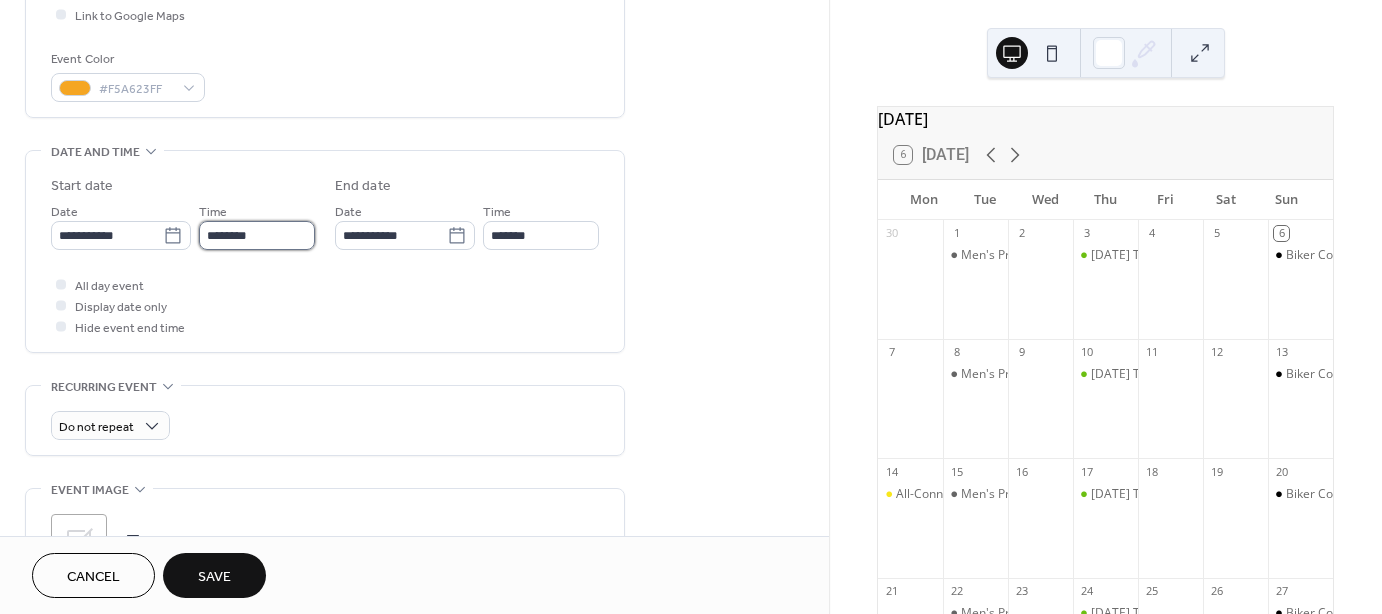 click on "********" at bounding box center [257, 235] 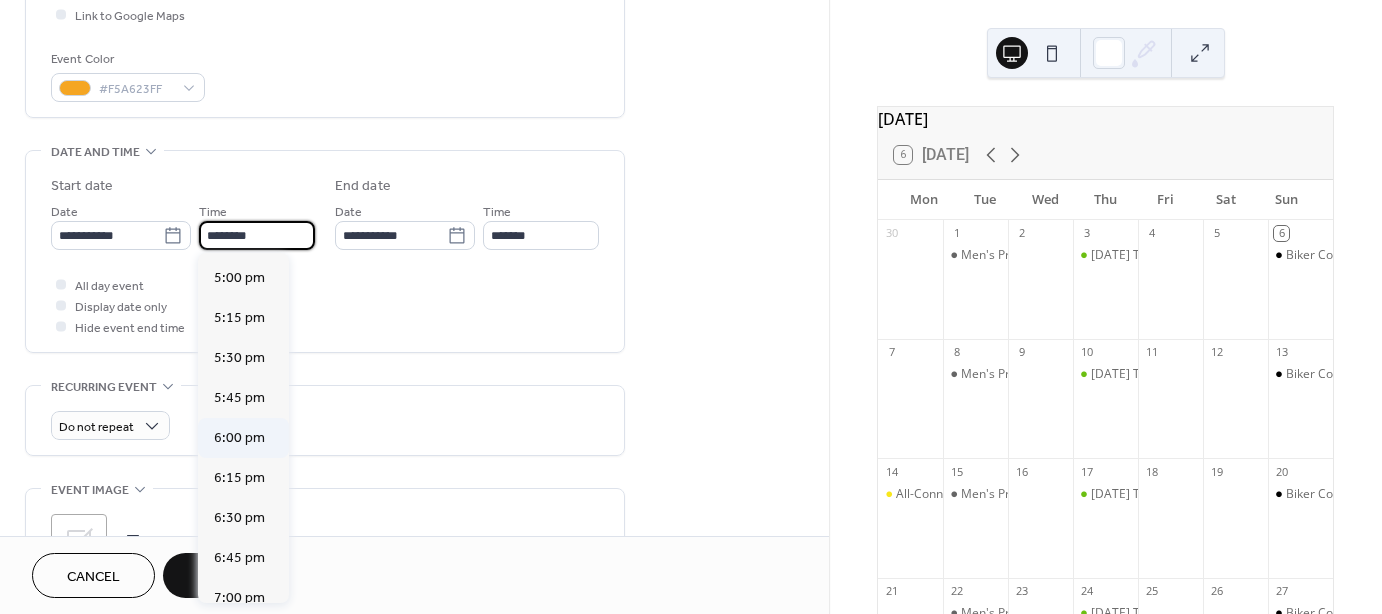 scroll, scrollTop: 2729, scrollLeft: 0, axis: vertical 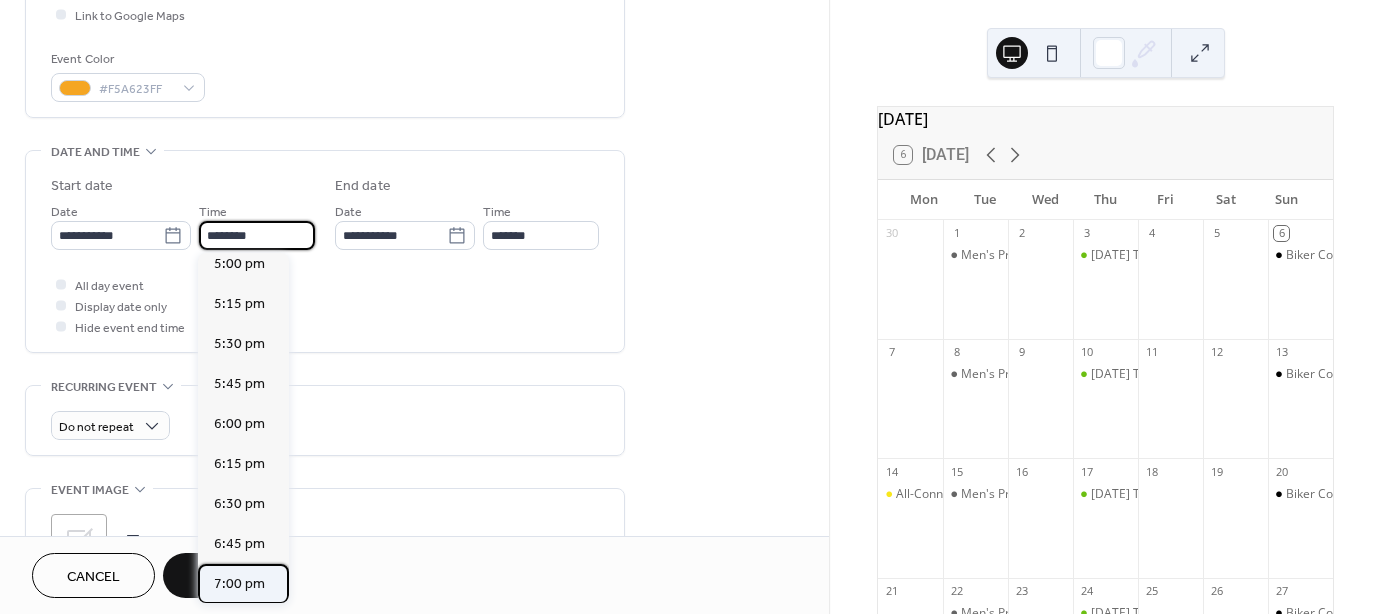 click on "7:00 pm" at bounding box center [239, 584] 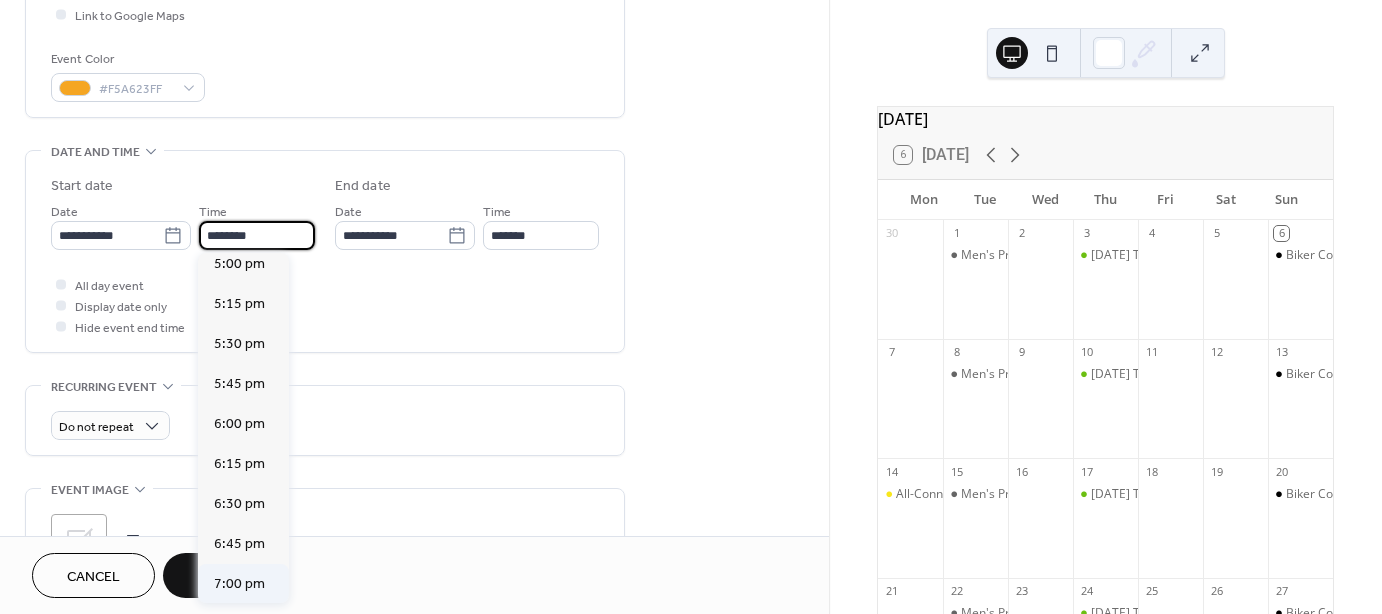 type on "*******" 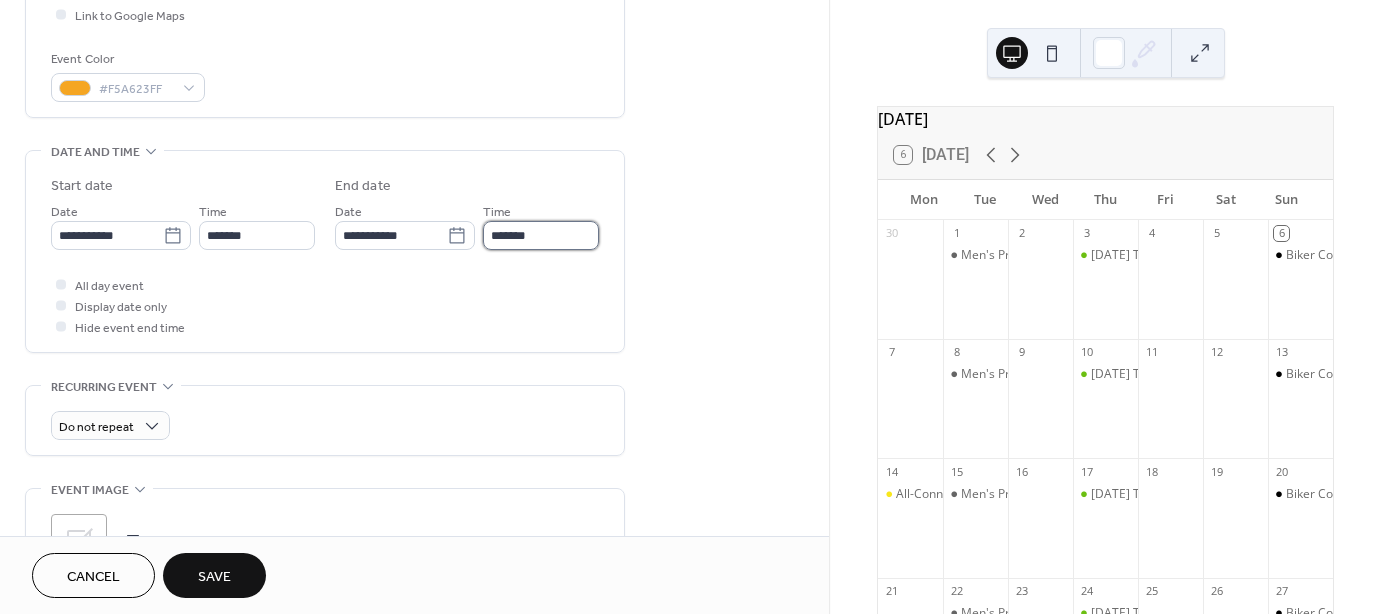 click on "*******" at bounding box center (541, 235) 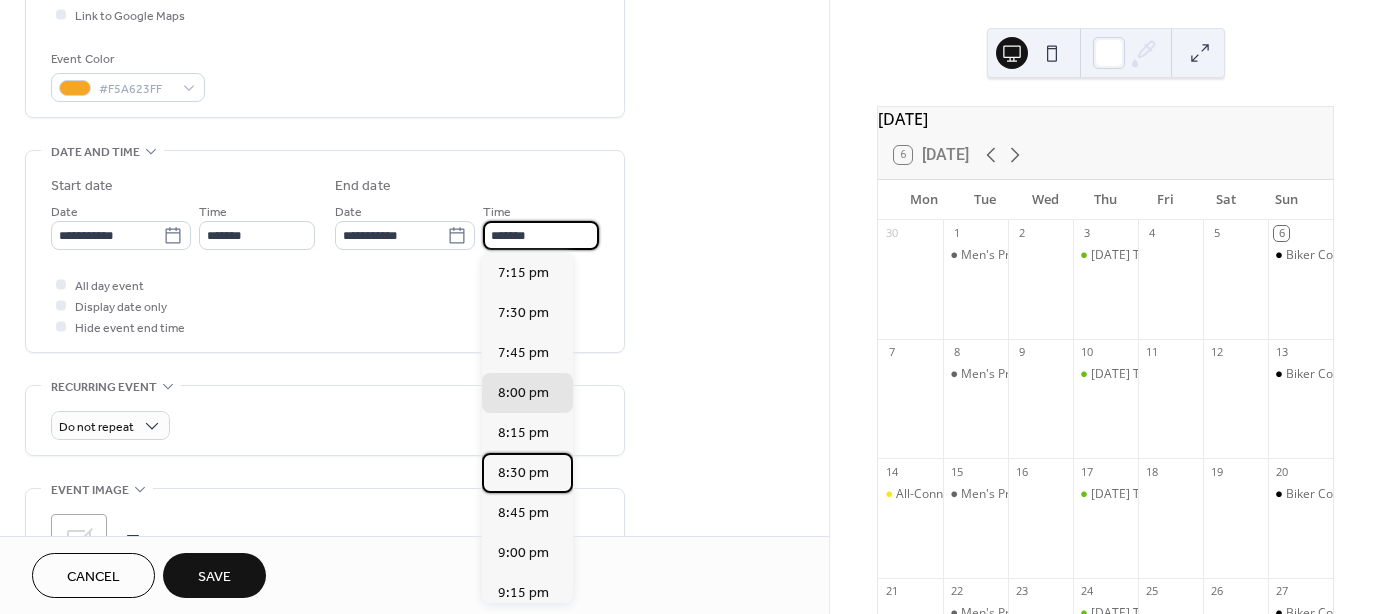 click on "8:30 pm" at bounding box center [523, 473] 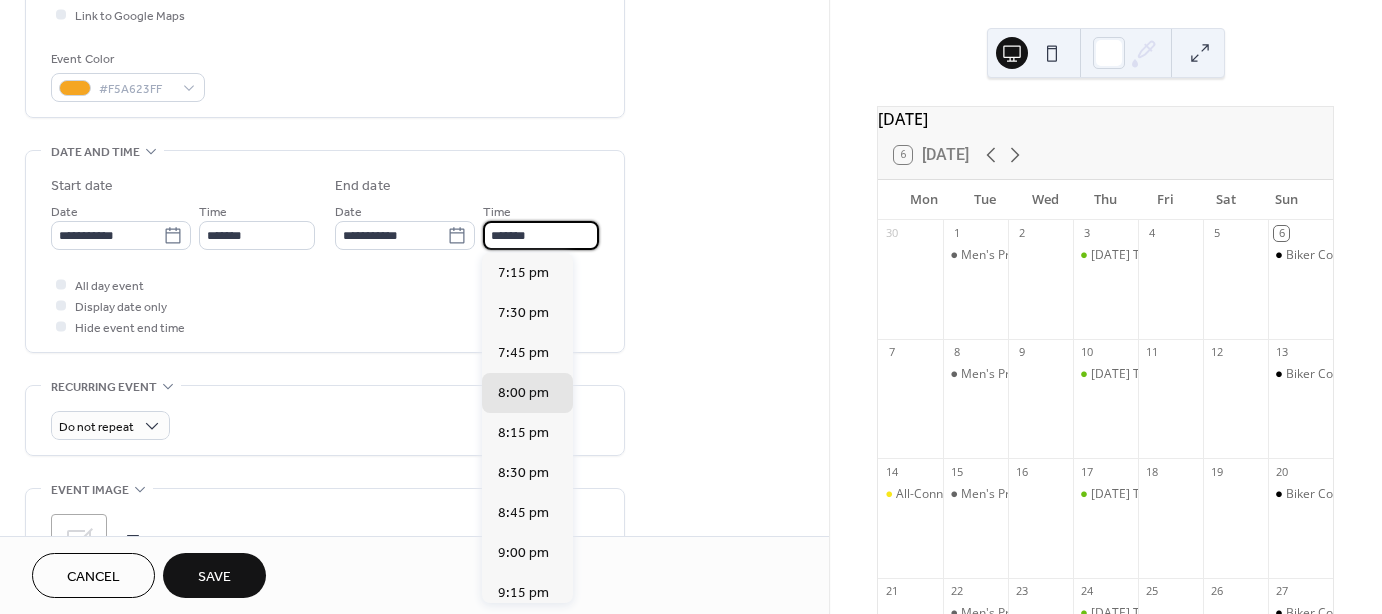 type on "*******" 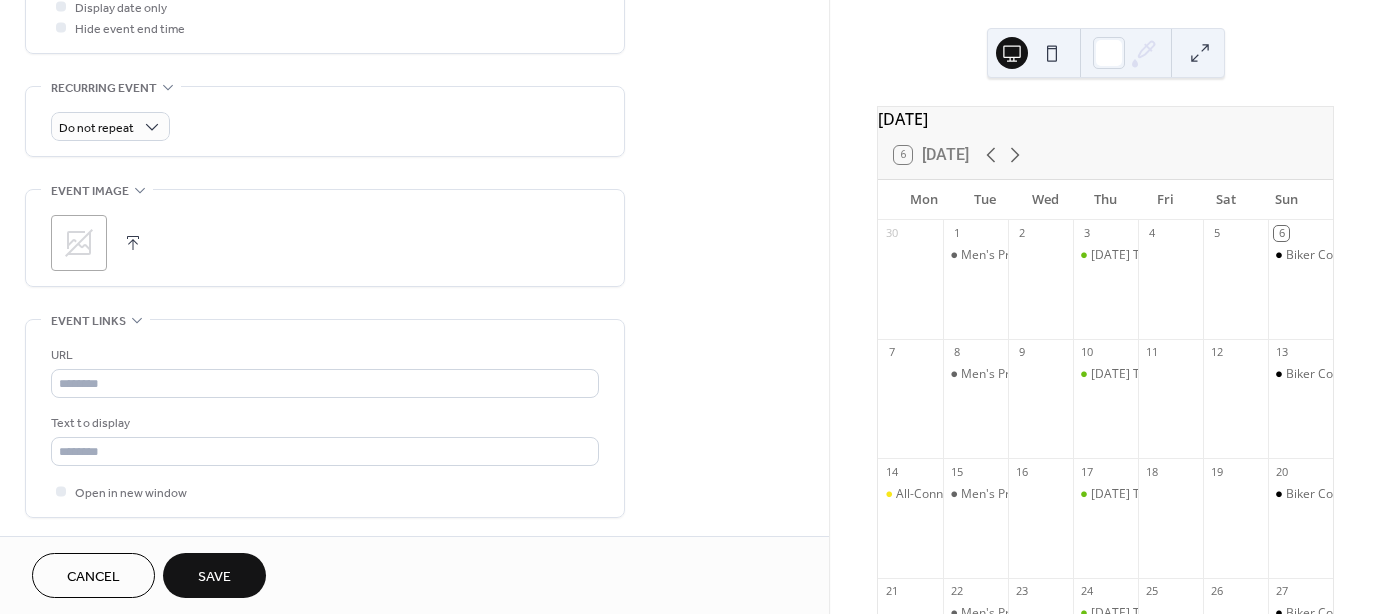 scroll, scrollTop: 800, scrollLeft: 0, axis: vertical 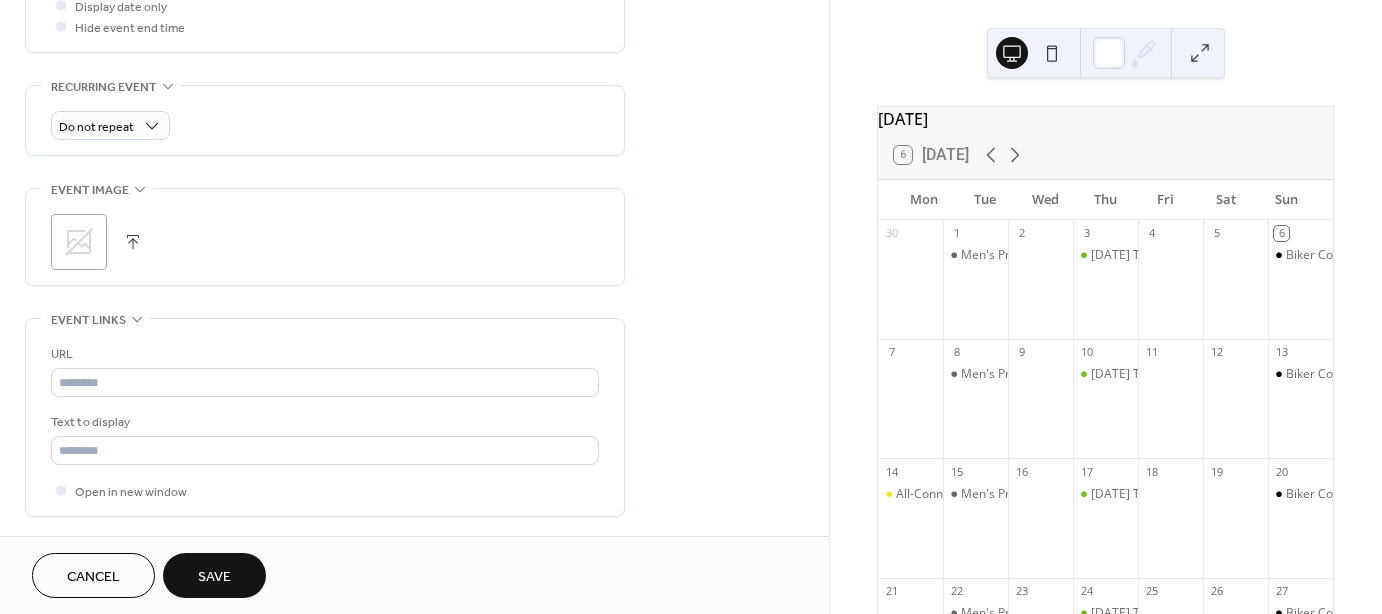 click at bounding box center (133, 242) 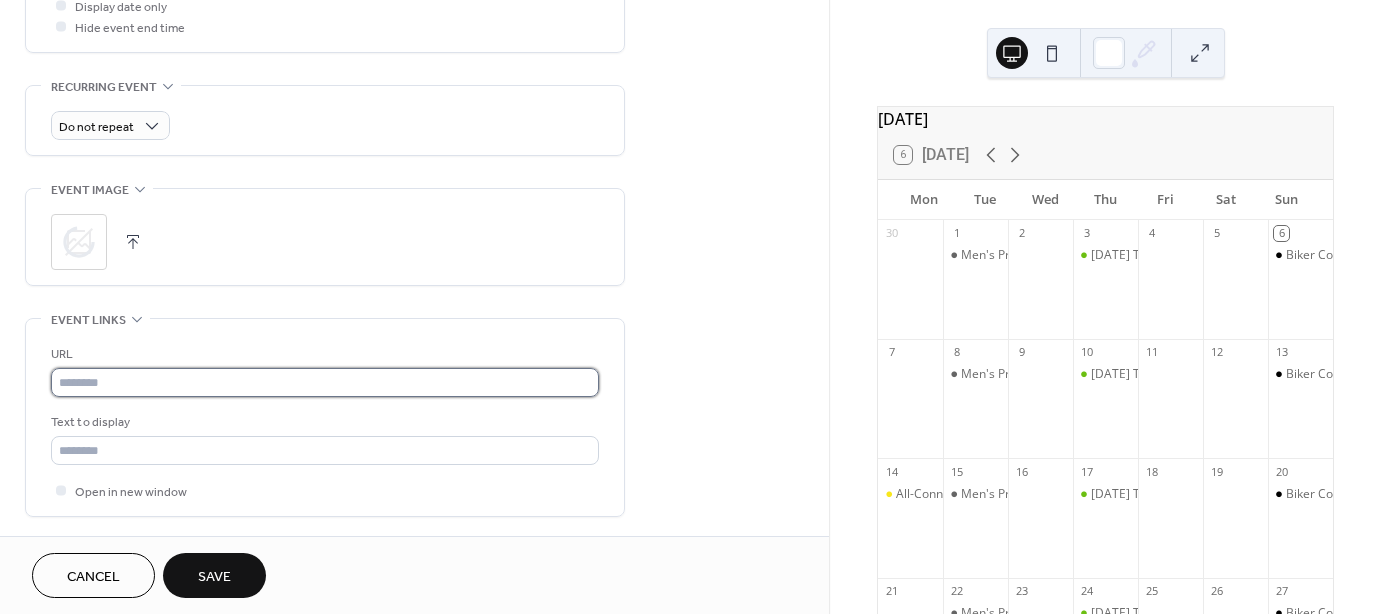 click at bounding box center (325, 382) 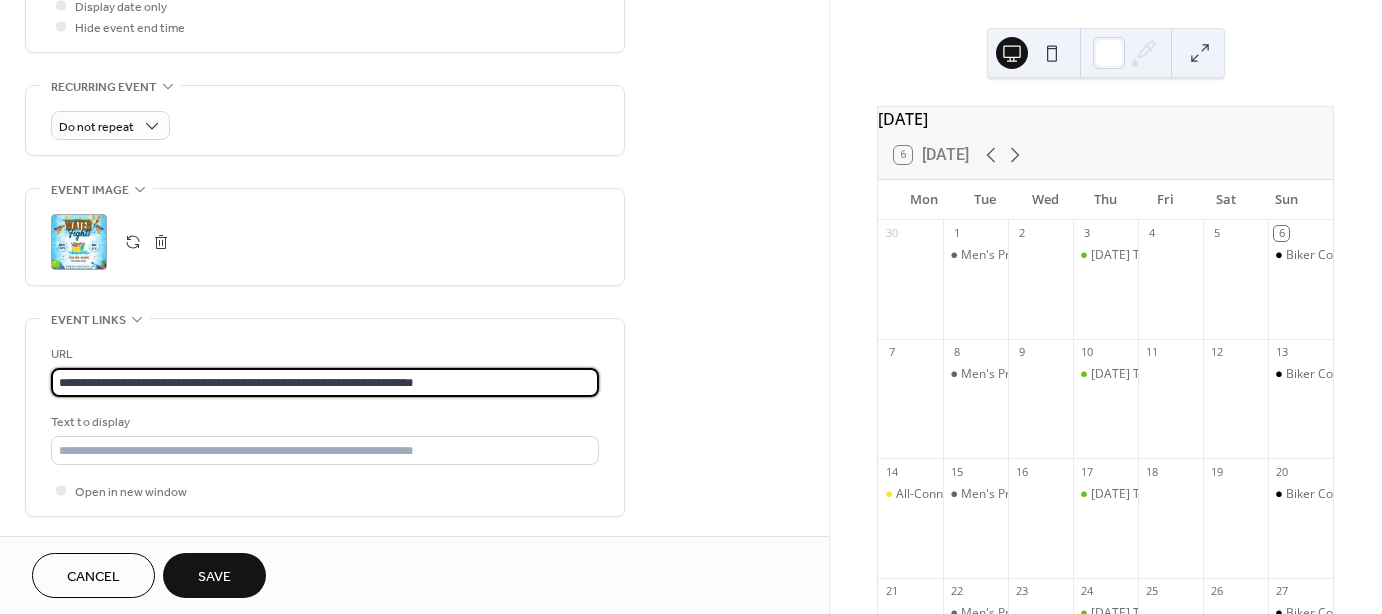 scroll, scrollTop: 1, scrollLeft: 0, axis: vertical 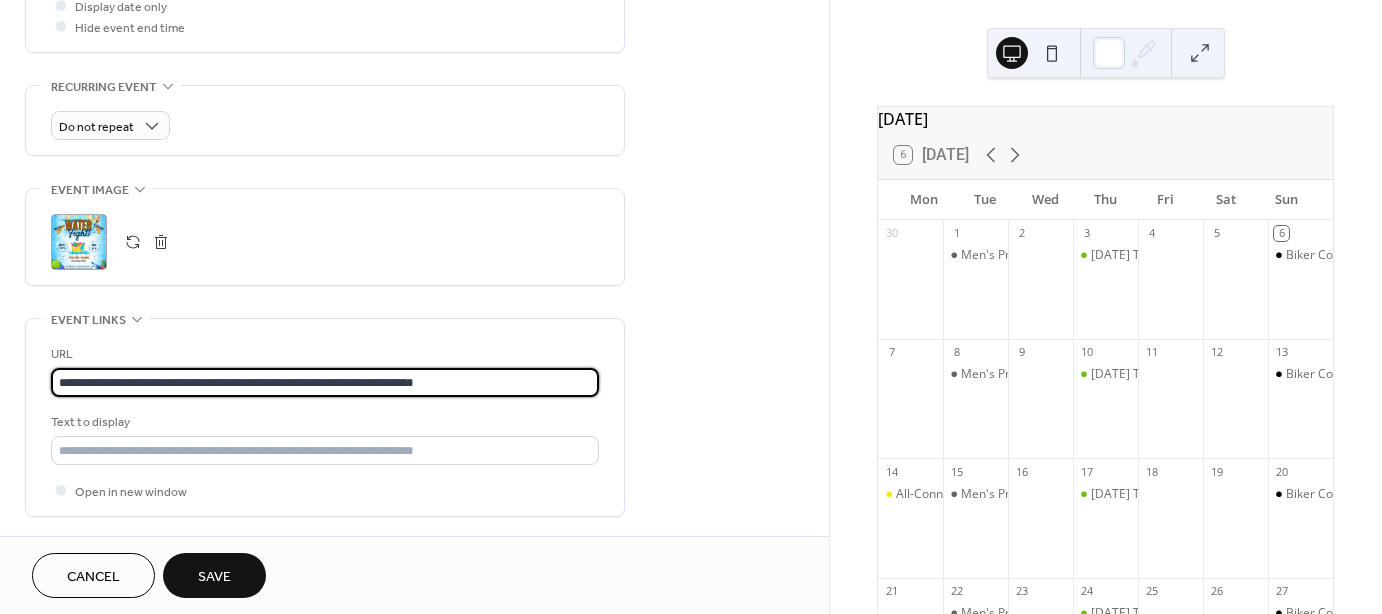 drag, startPoint x: 483, startPoint y: 377, endPoint x: 246, endPoint y: 392, distance: 237.47421 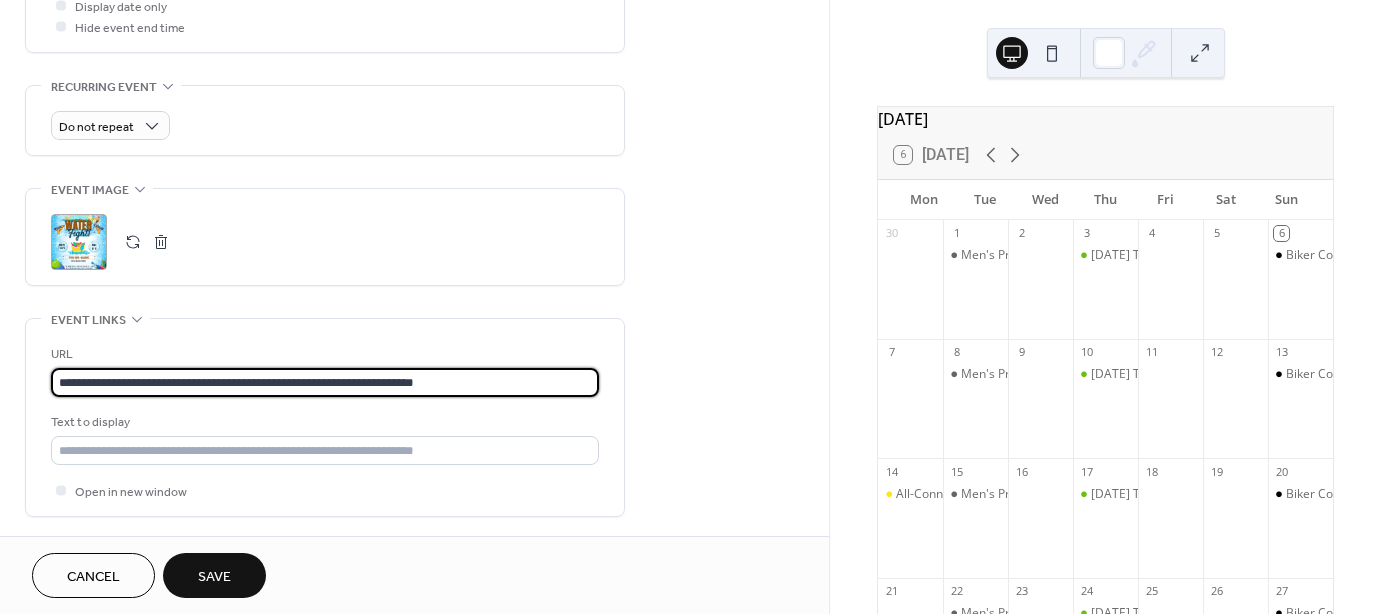 click on "**********" at bounding box center [325, 422] 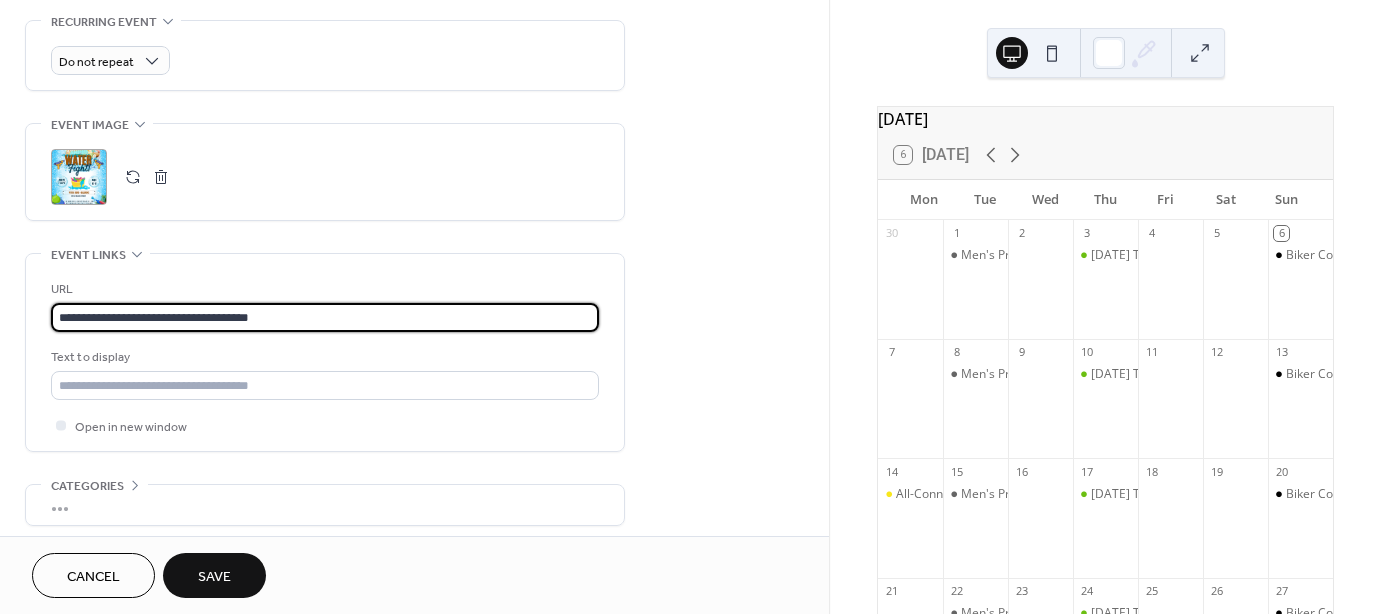 scroll, scrollTop: 946, scrollLeft: 0, axis: vertical 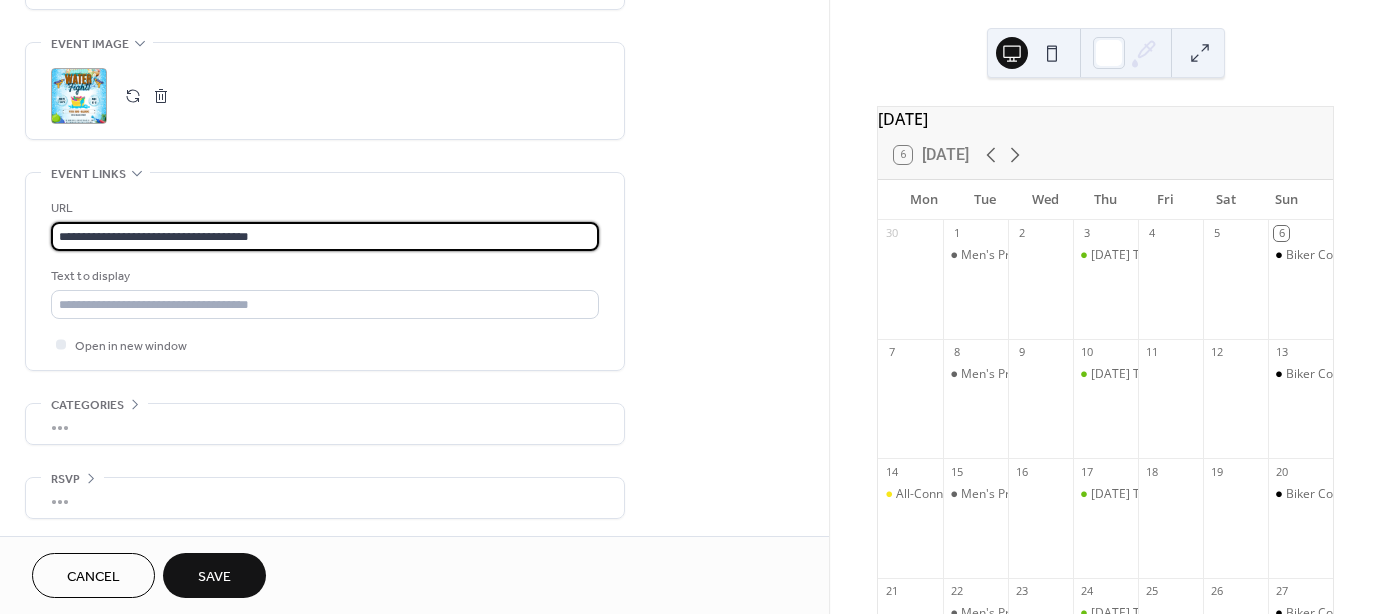 type on "**********" 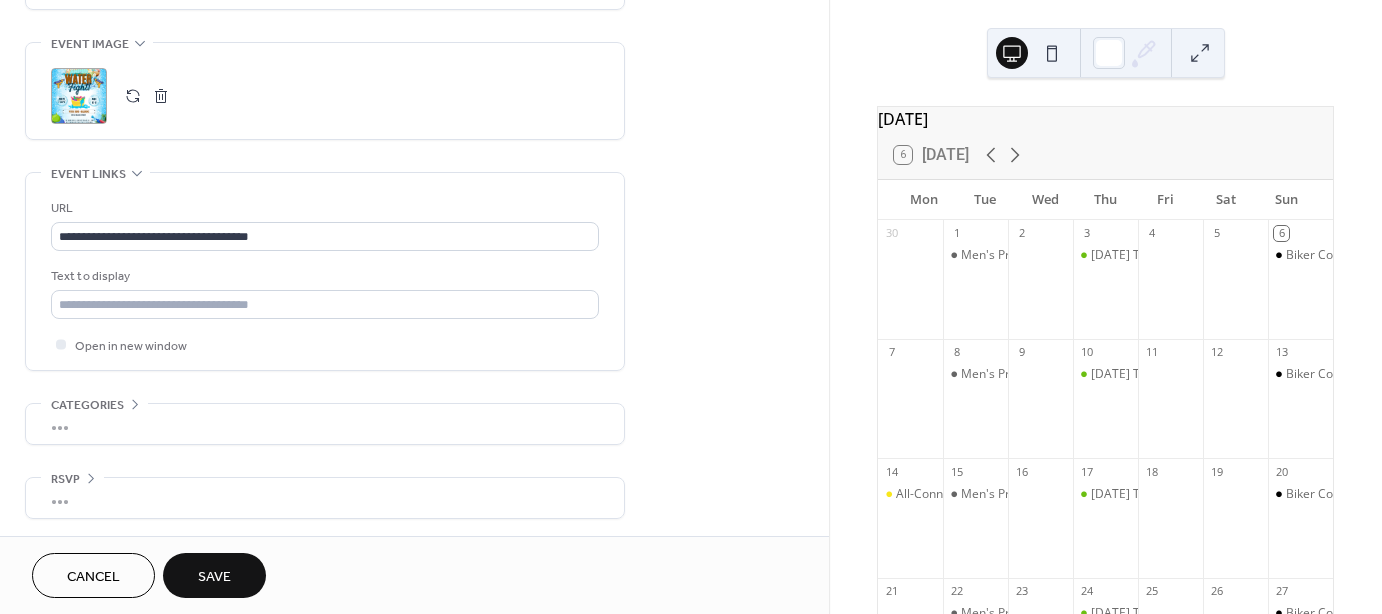 click on "Save" at bounding box center [214, 577] 